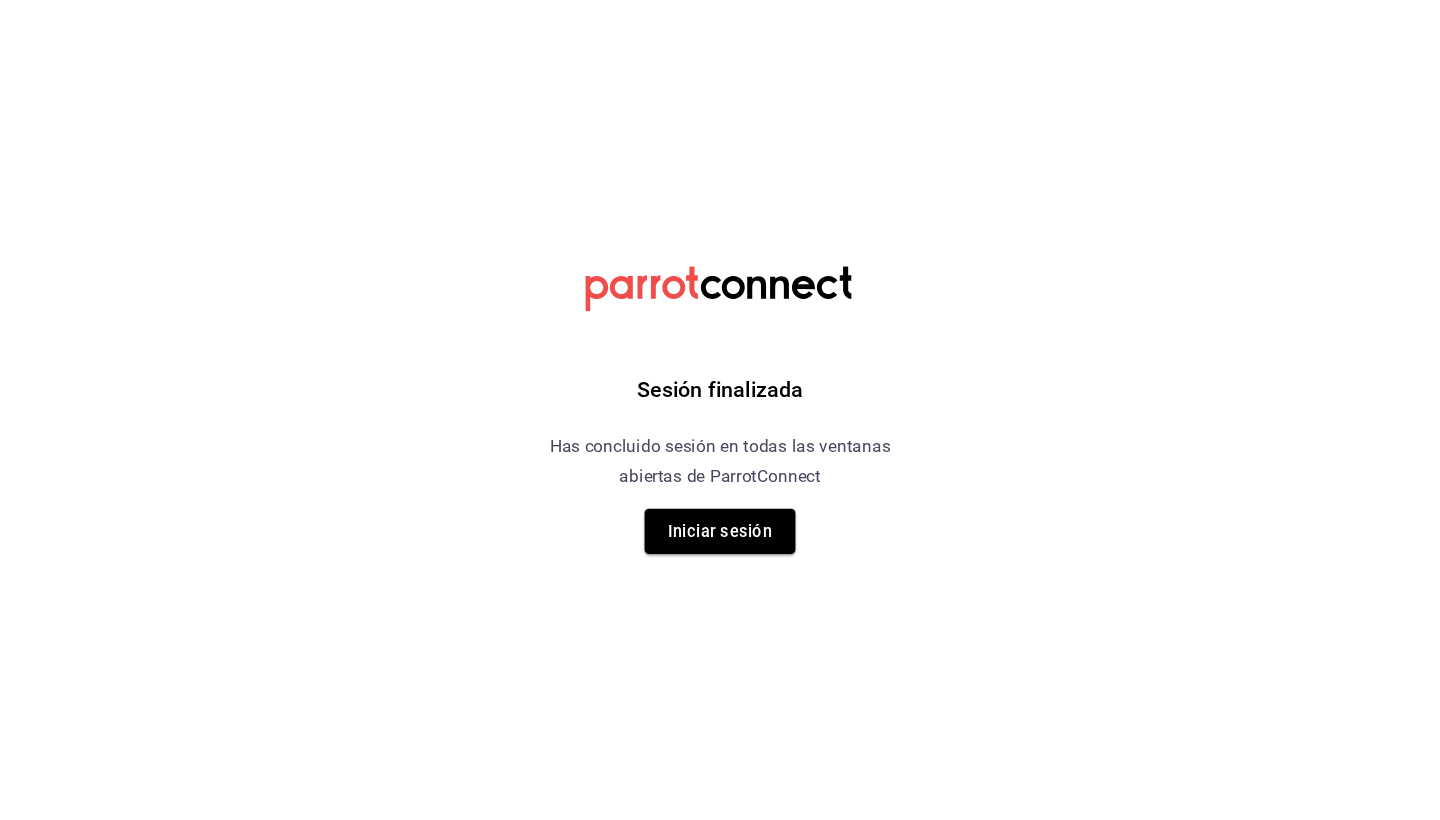 scroll, scrollTop: 0, scrollLeft: 0, axis: both 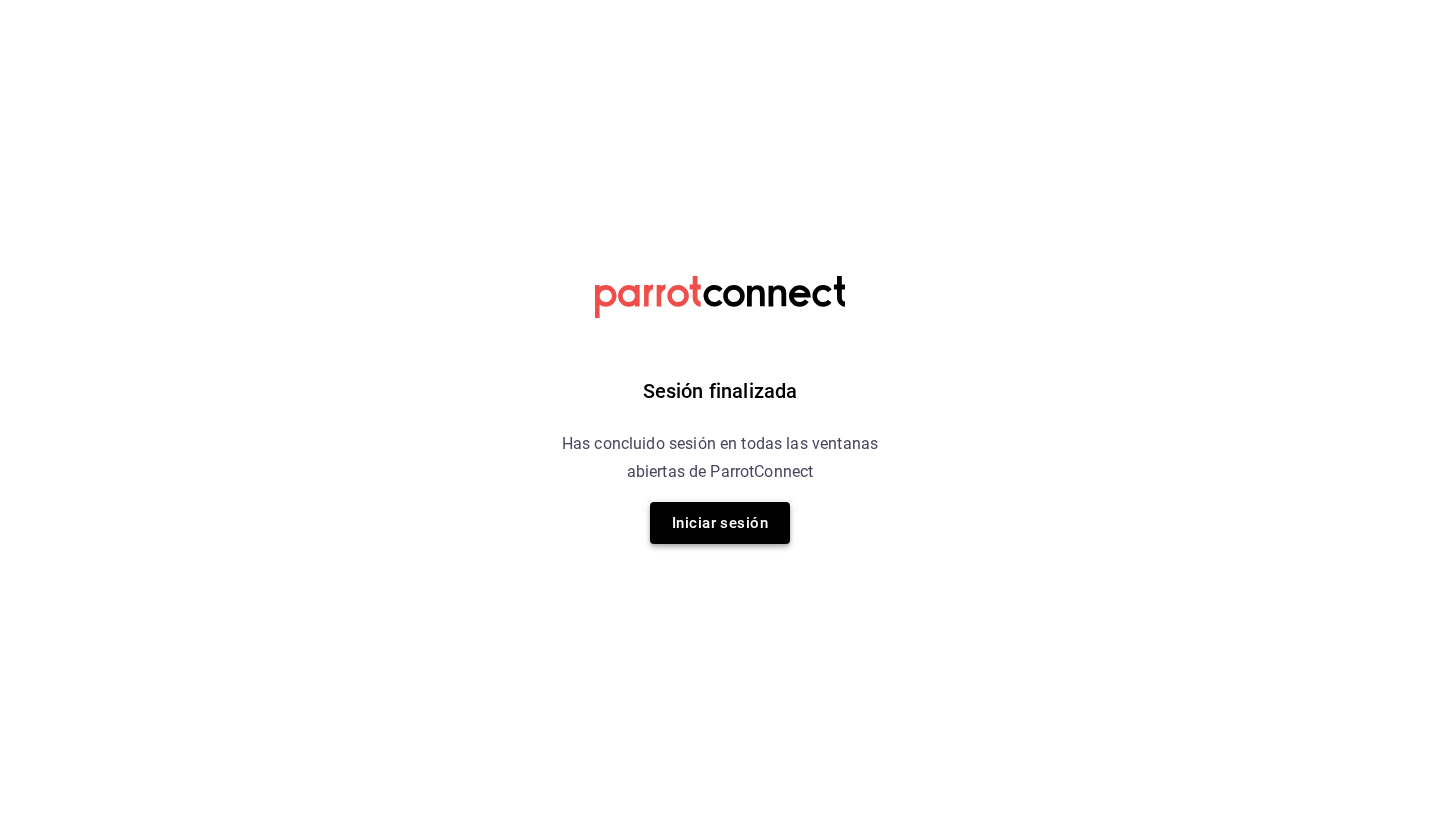 click on "Iniciar sesión" at bounding box center (720, 523) 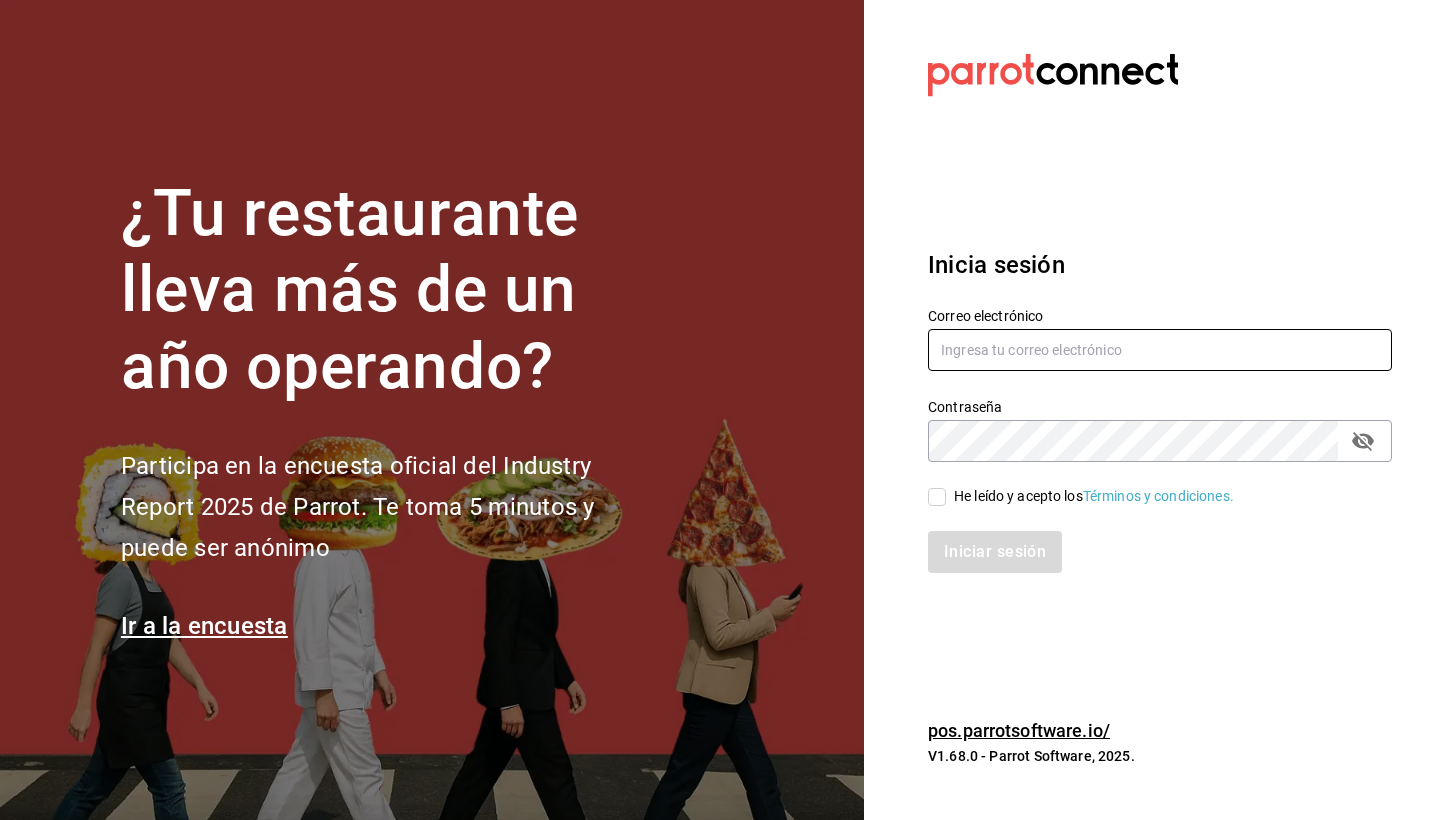 type on "[USERNAME]@[DOMAIN].com" 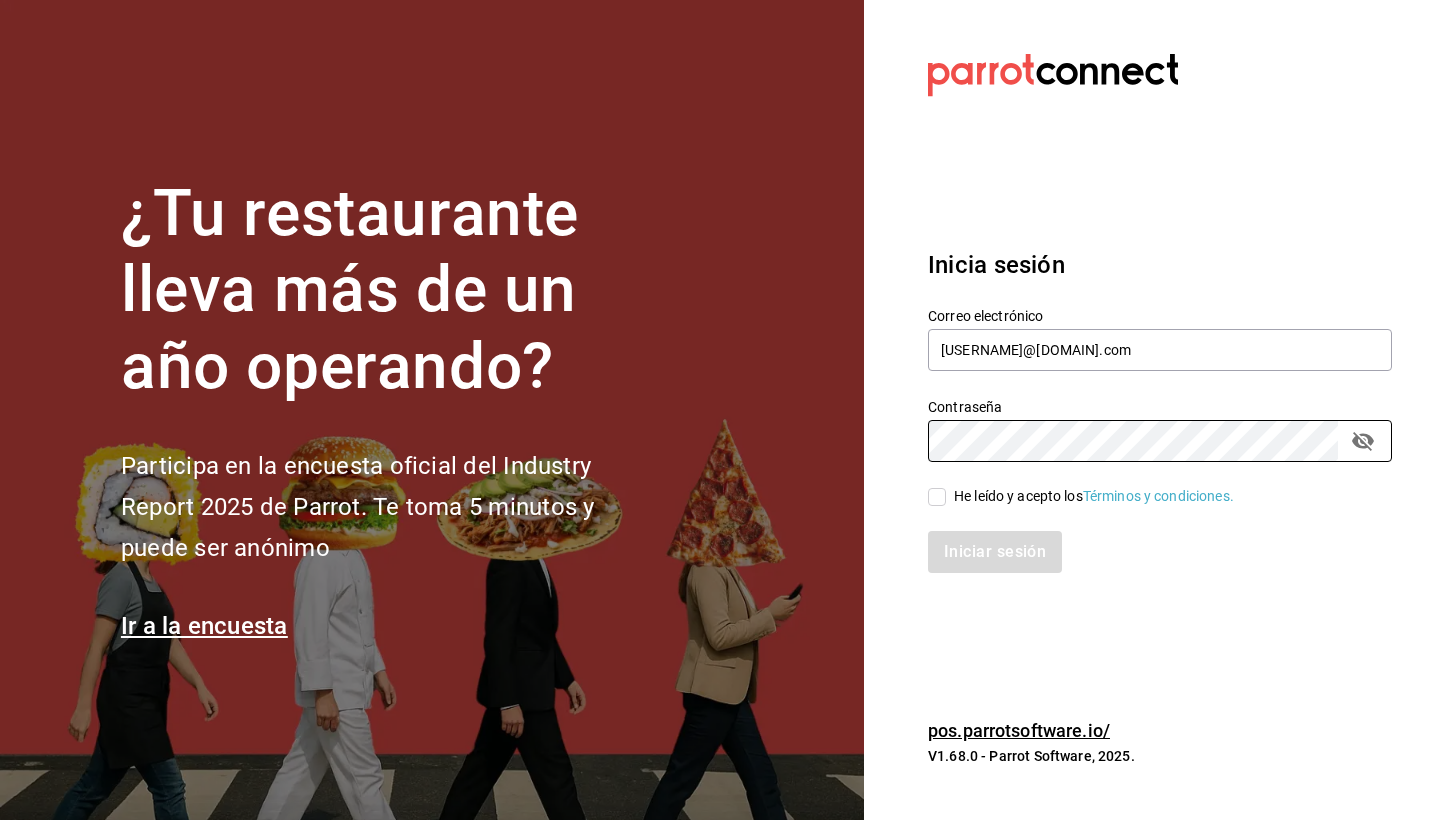 click on "He leído y acepto los  Términos y condiciones." at bounding box center [937, 497] 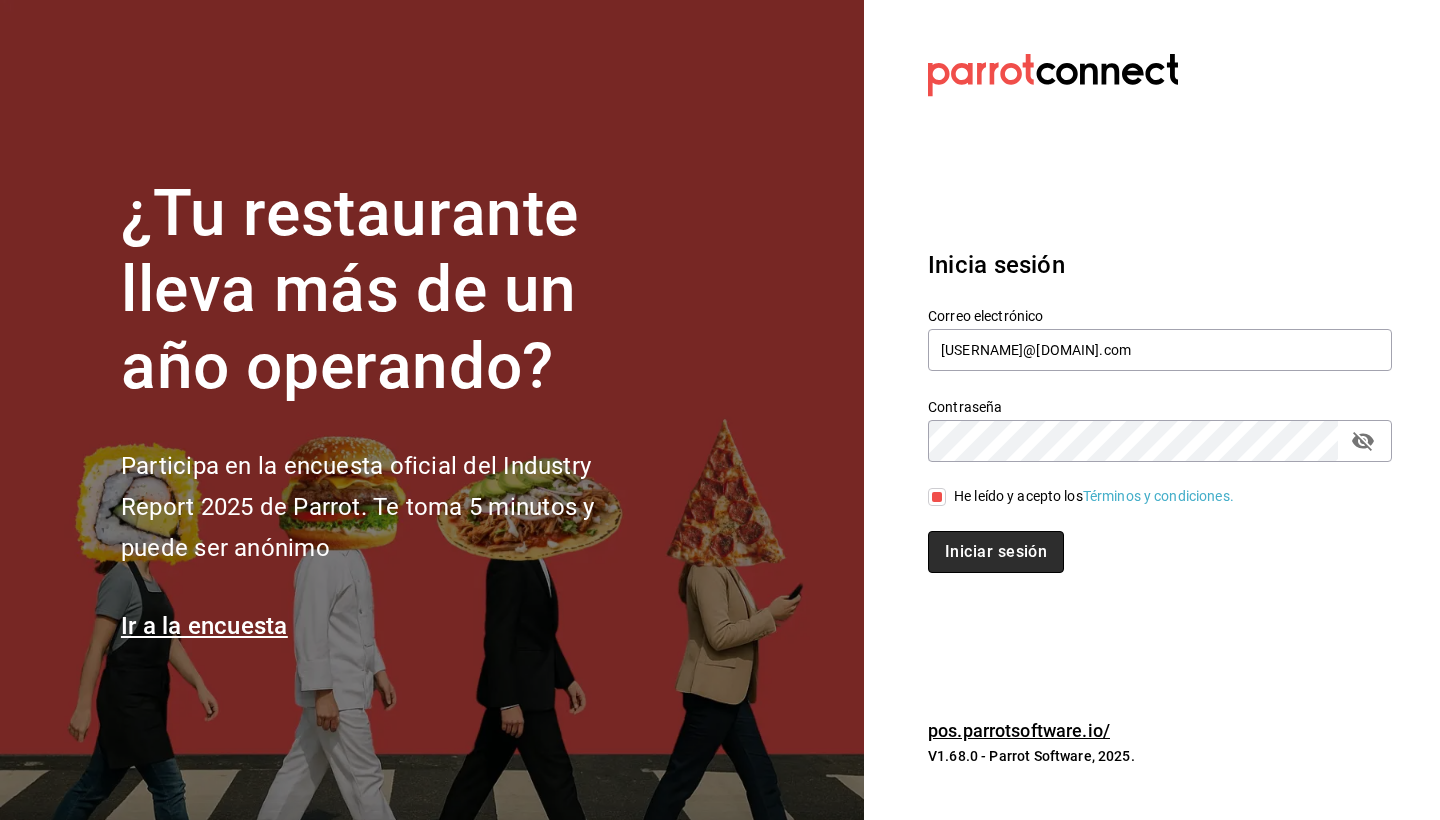 click on "Iniciar sesión" at bounding box center [996, 552] 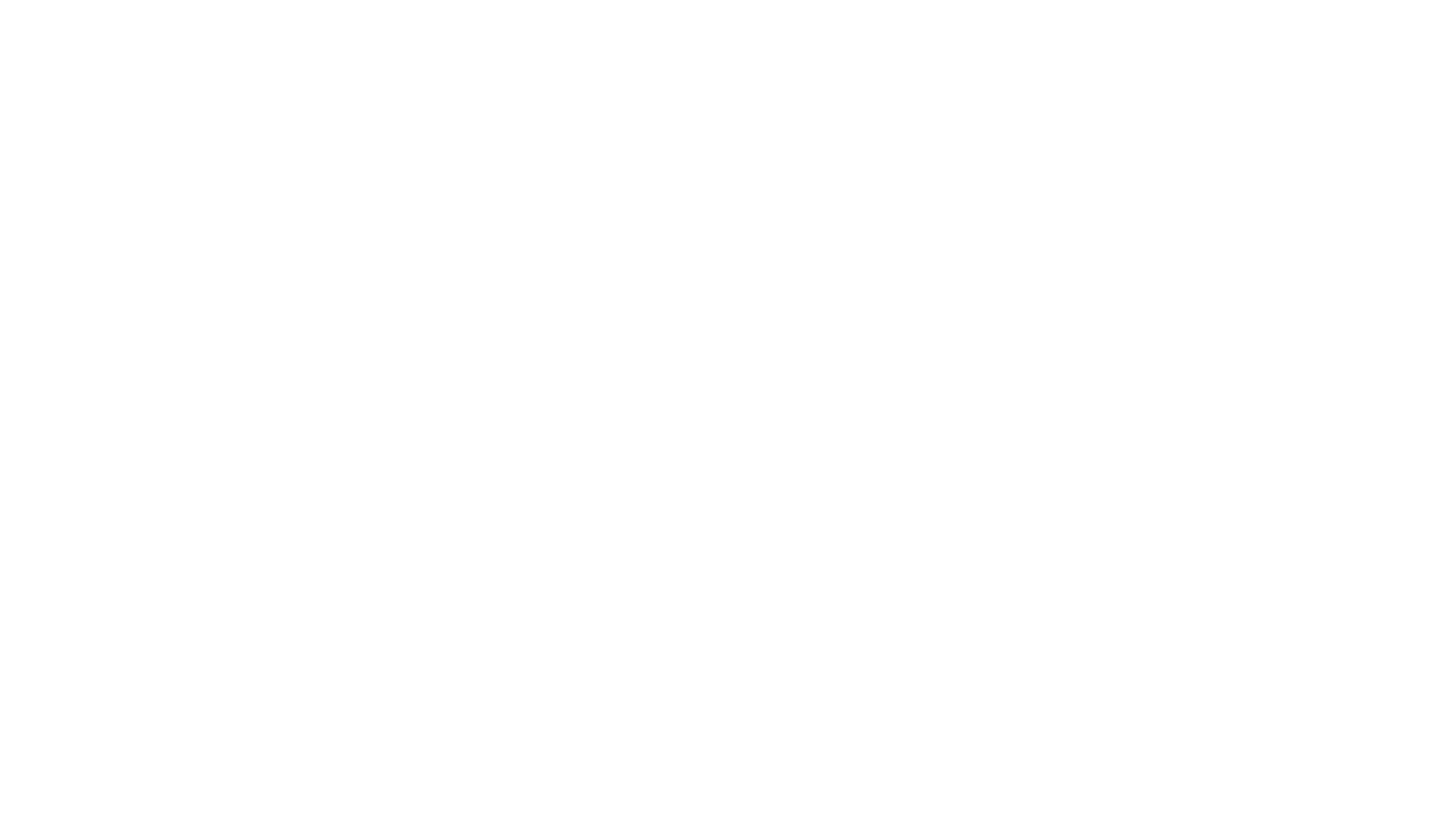 scroll, scrollTop: 0, scrollLeft: 0, axis: both 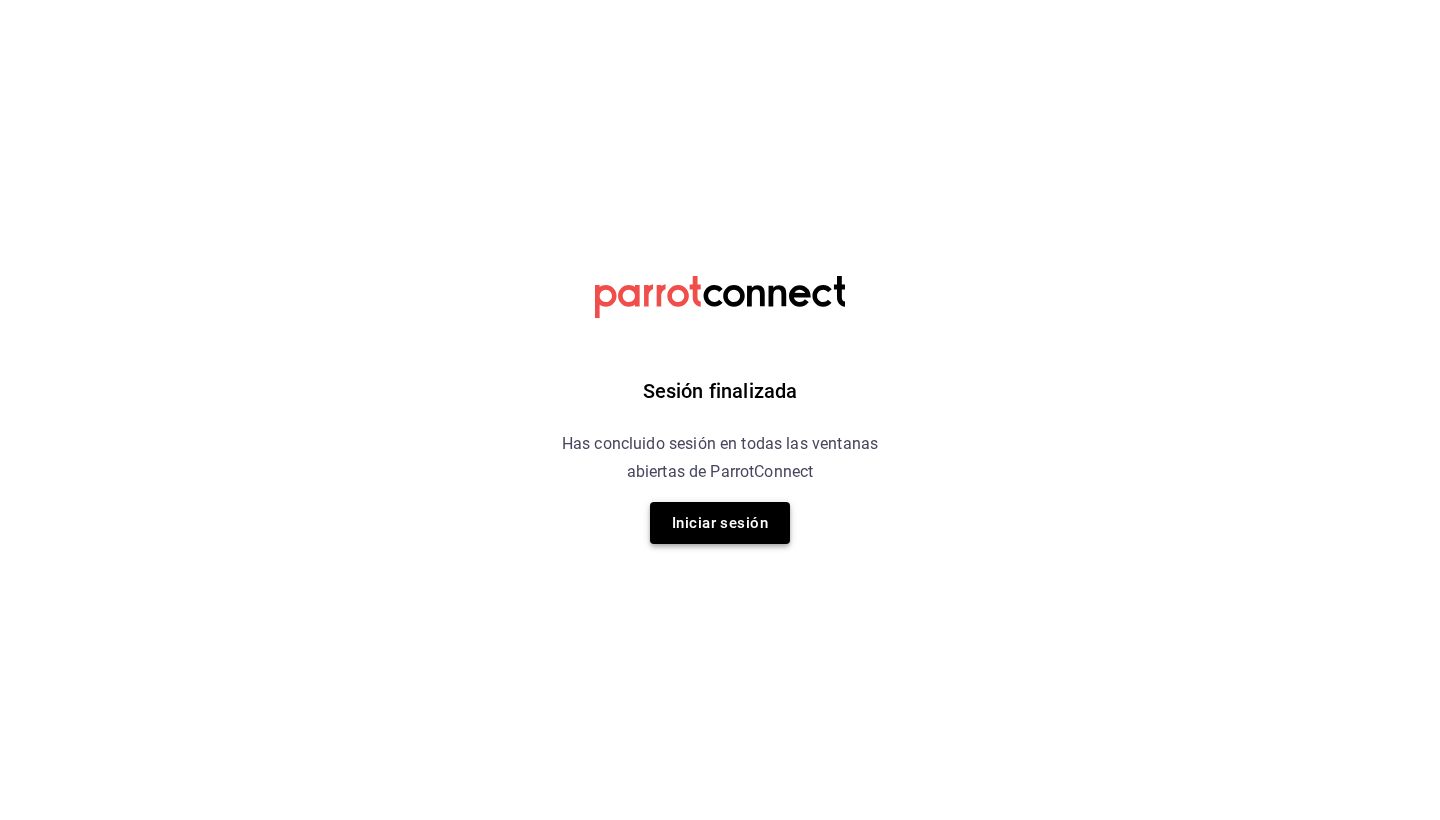 click on "Iniciar sesión" at bounding box center (720, 523) 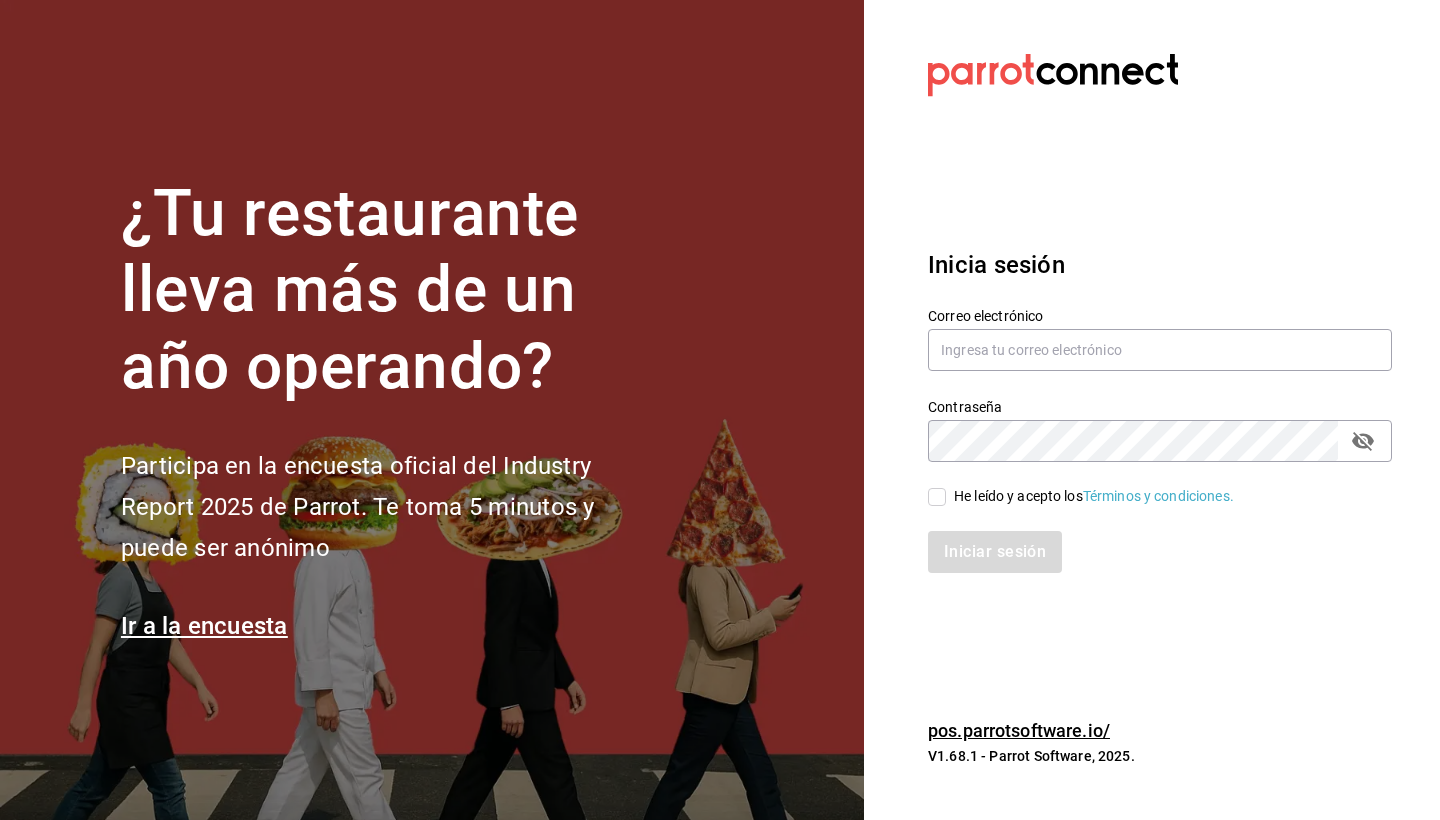 click on "He leído y acepto los  Términos y condiciones." at bounding box center (1081, 496) 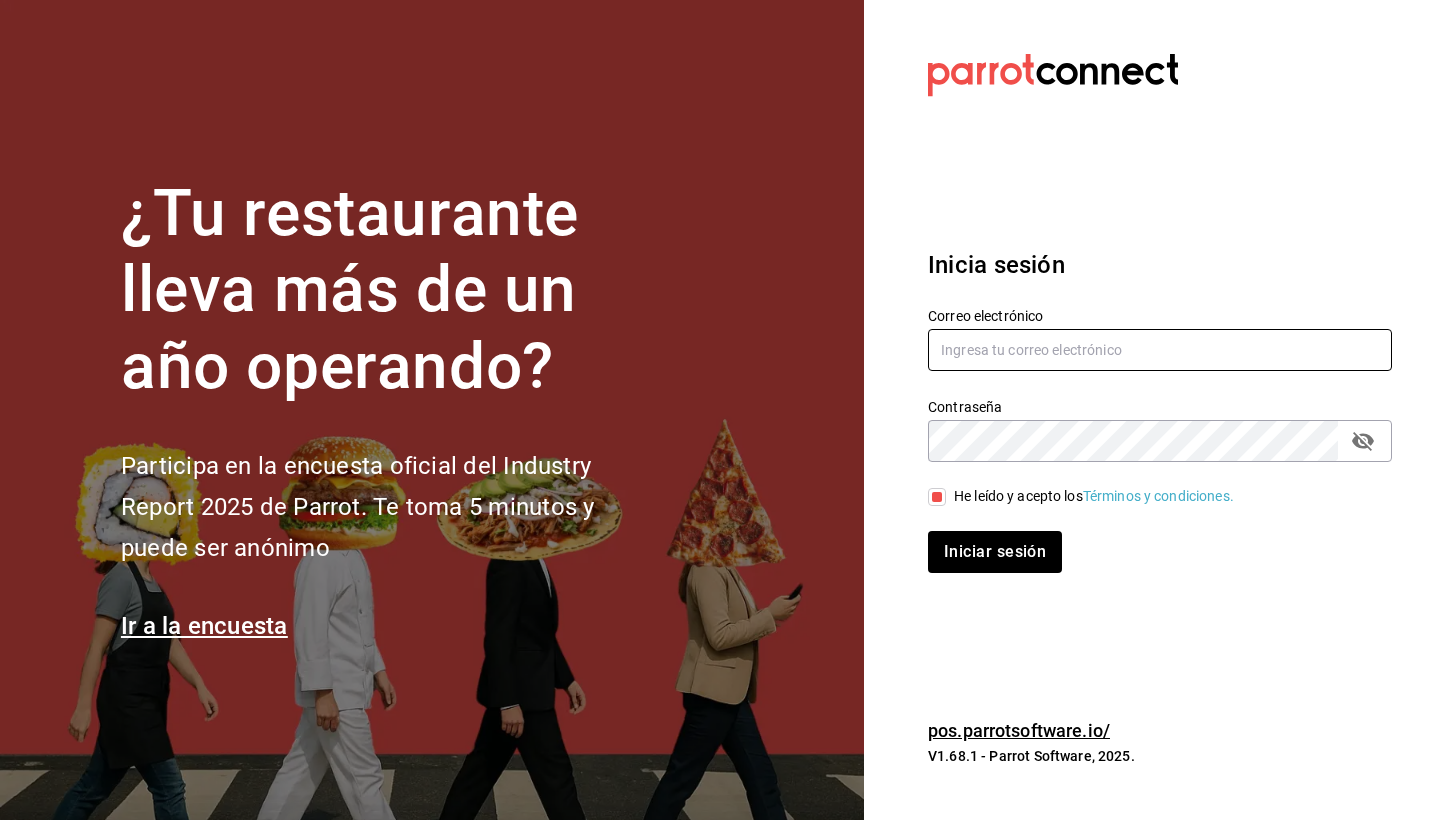 click at bounding box center [1160, 350] 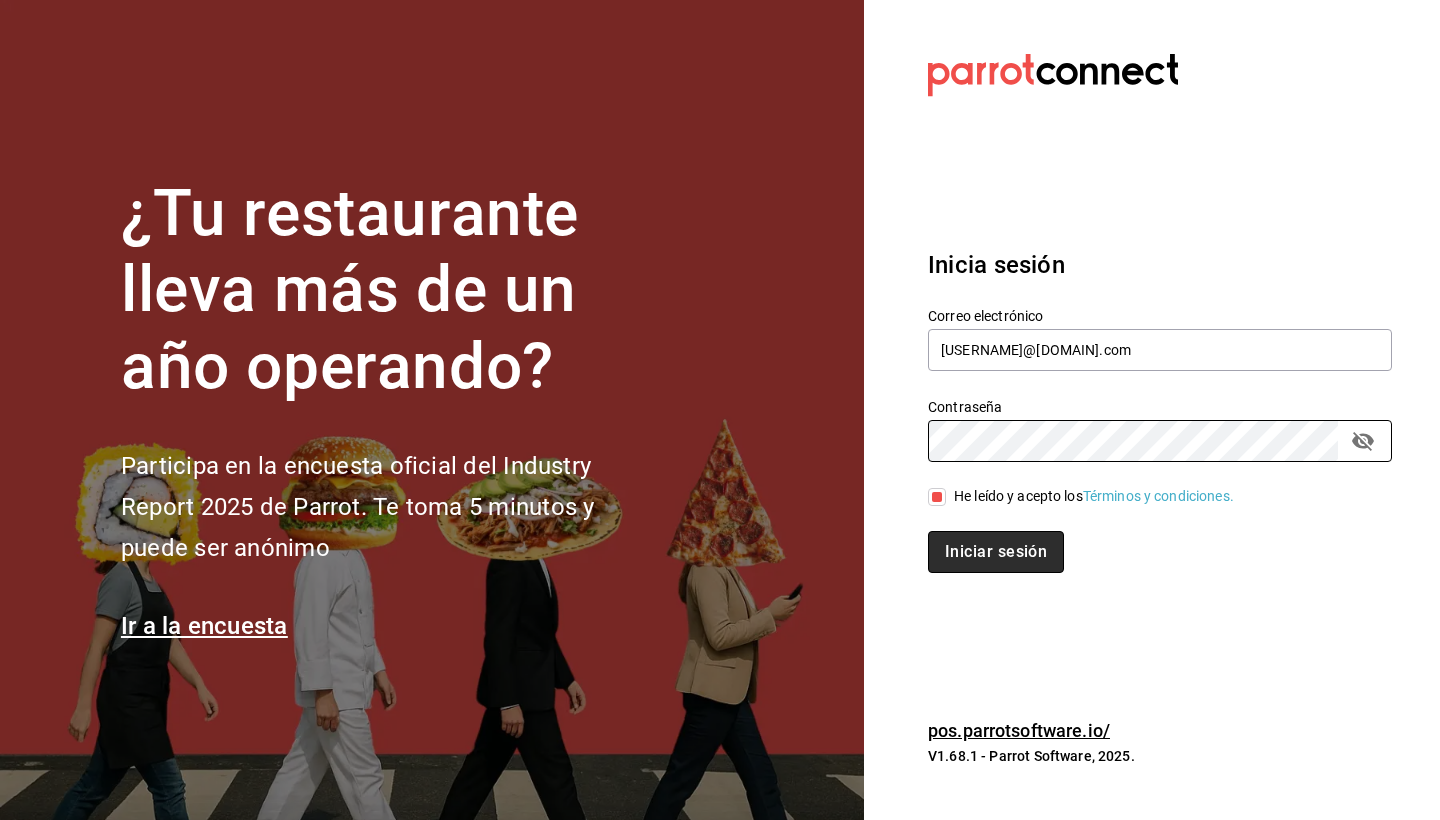 click on "Iniciar sesión" at bounding box center (996, 552) 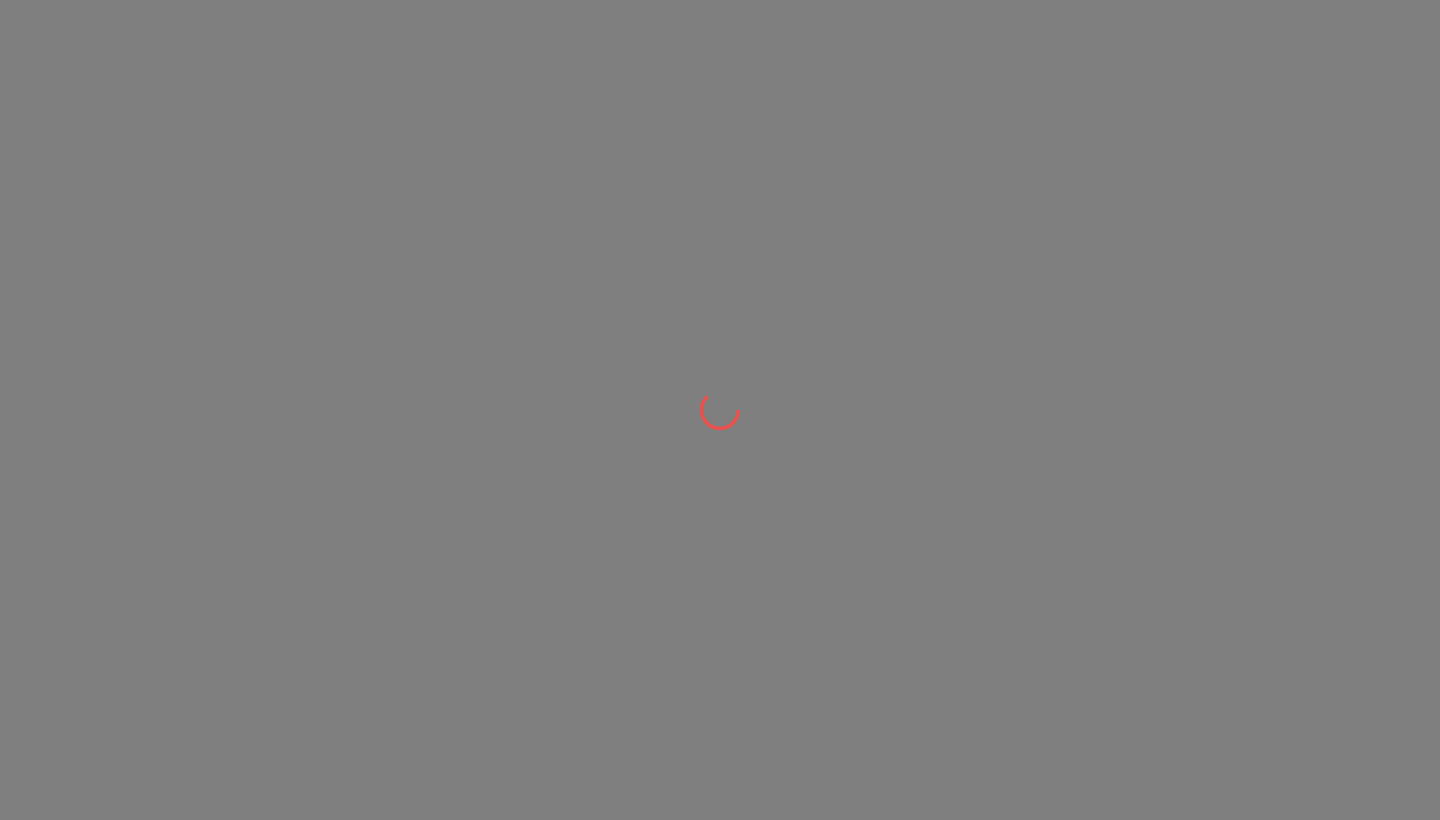 scroll, scrollTop: 0, scrollLeft: 0, axis: both 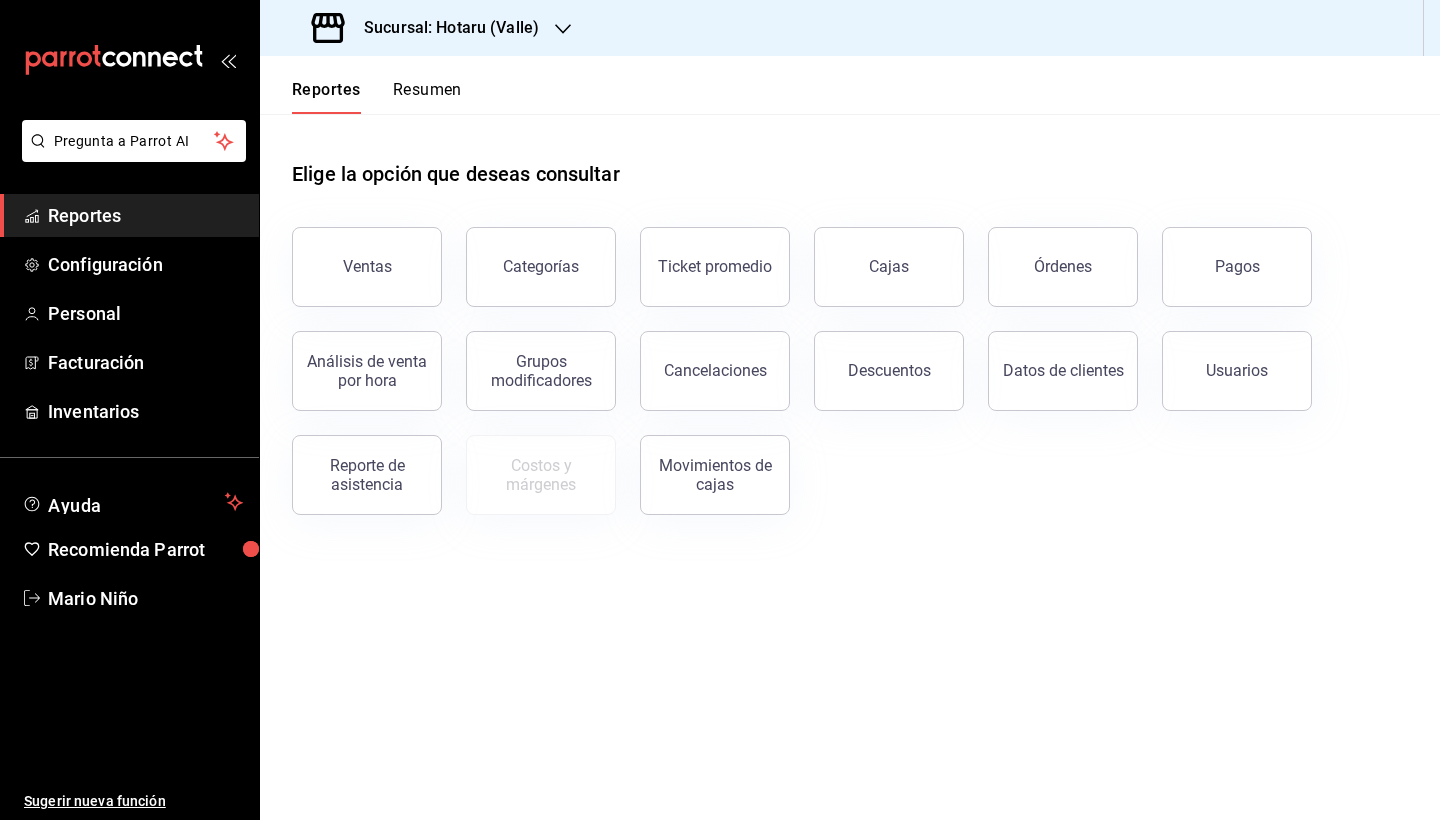 click on "Sucursal: Hotaru (Valle)" at bounding box center (427, 28) 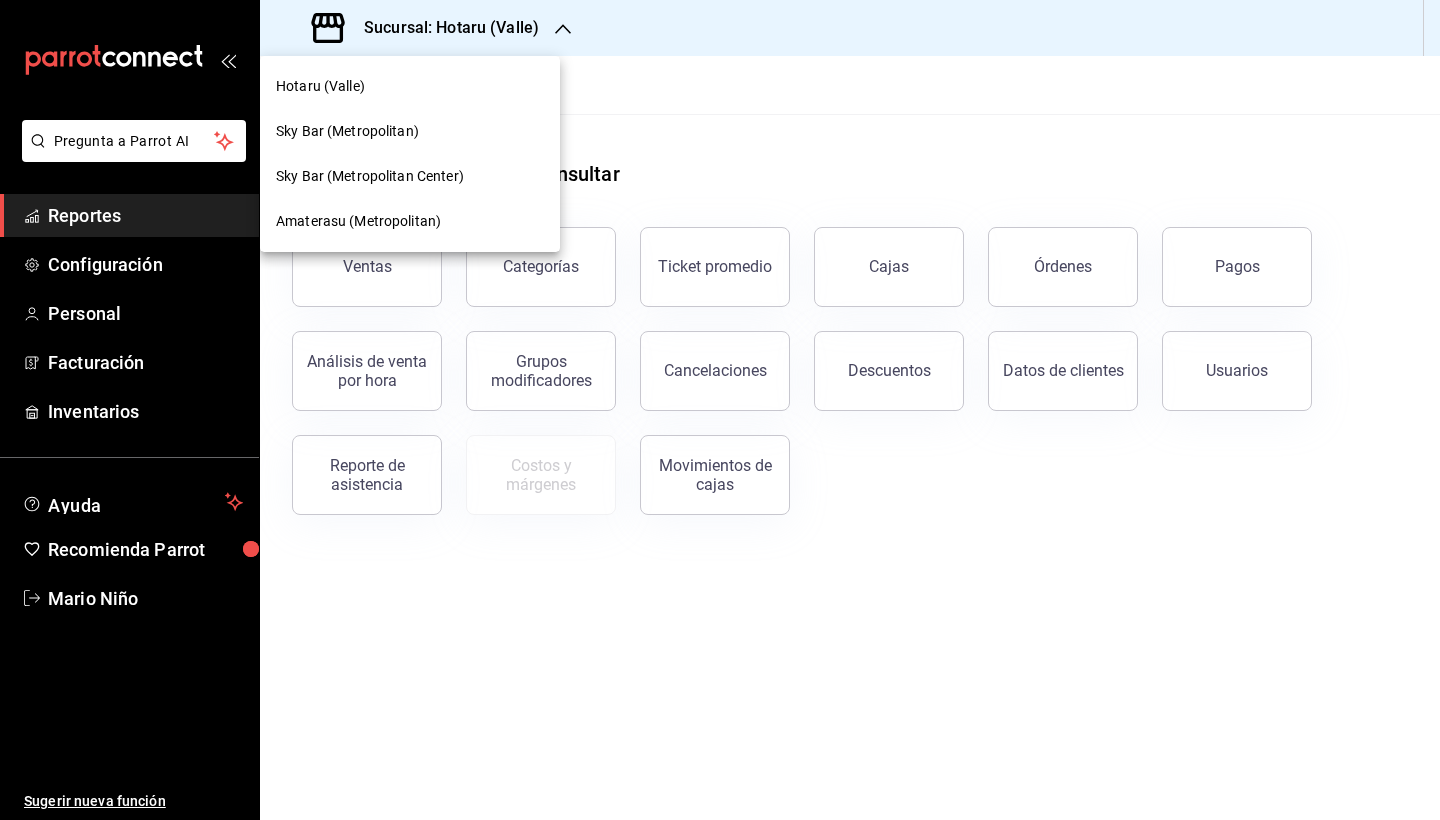 click on "Amaterasu (Metropolitan)" at bounding box center (358, 221) 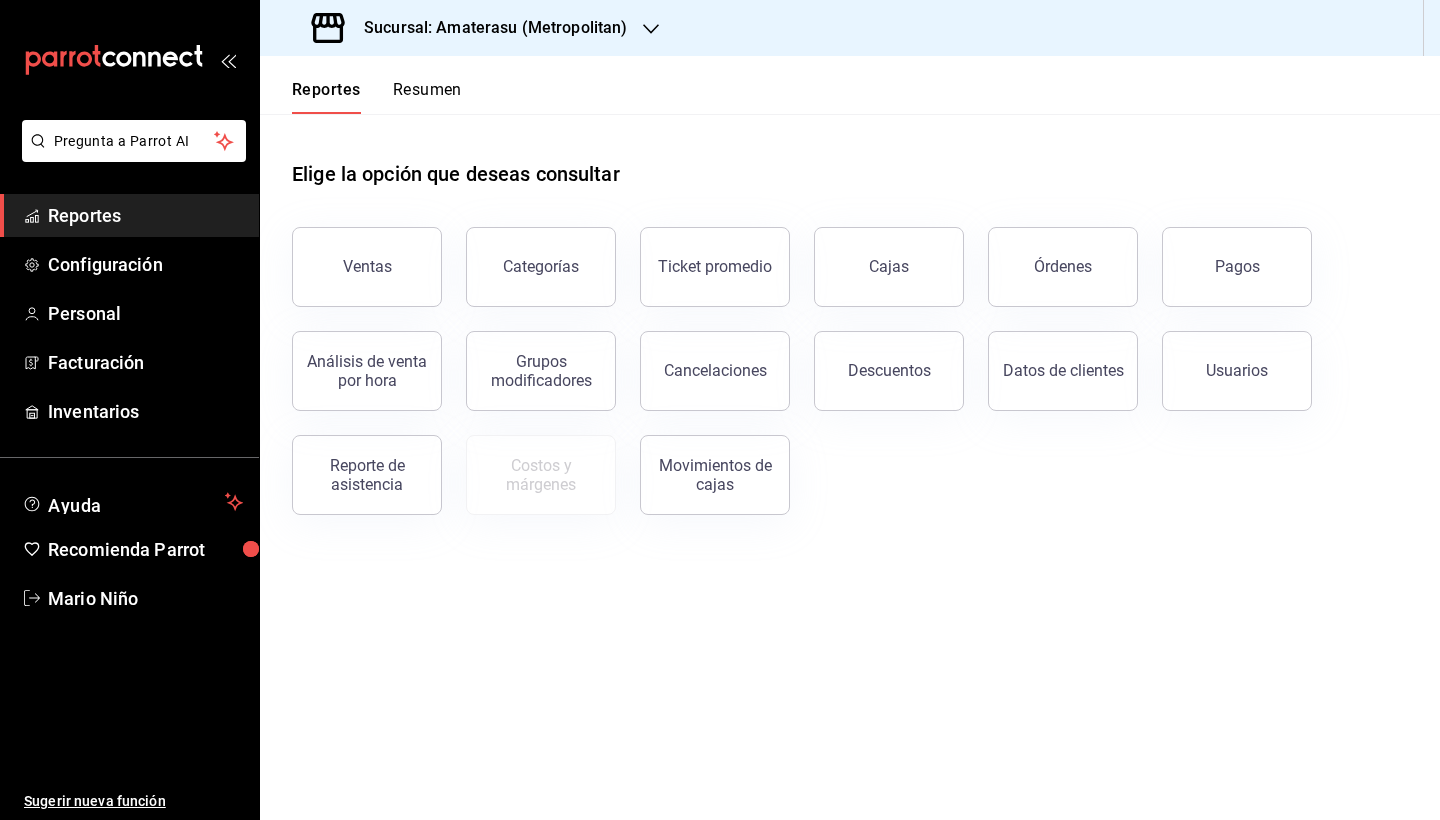 click on "Reportes" at bounding box center [326, 97] 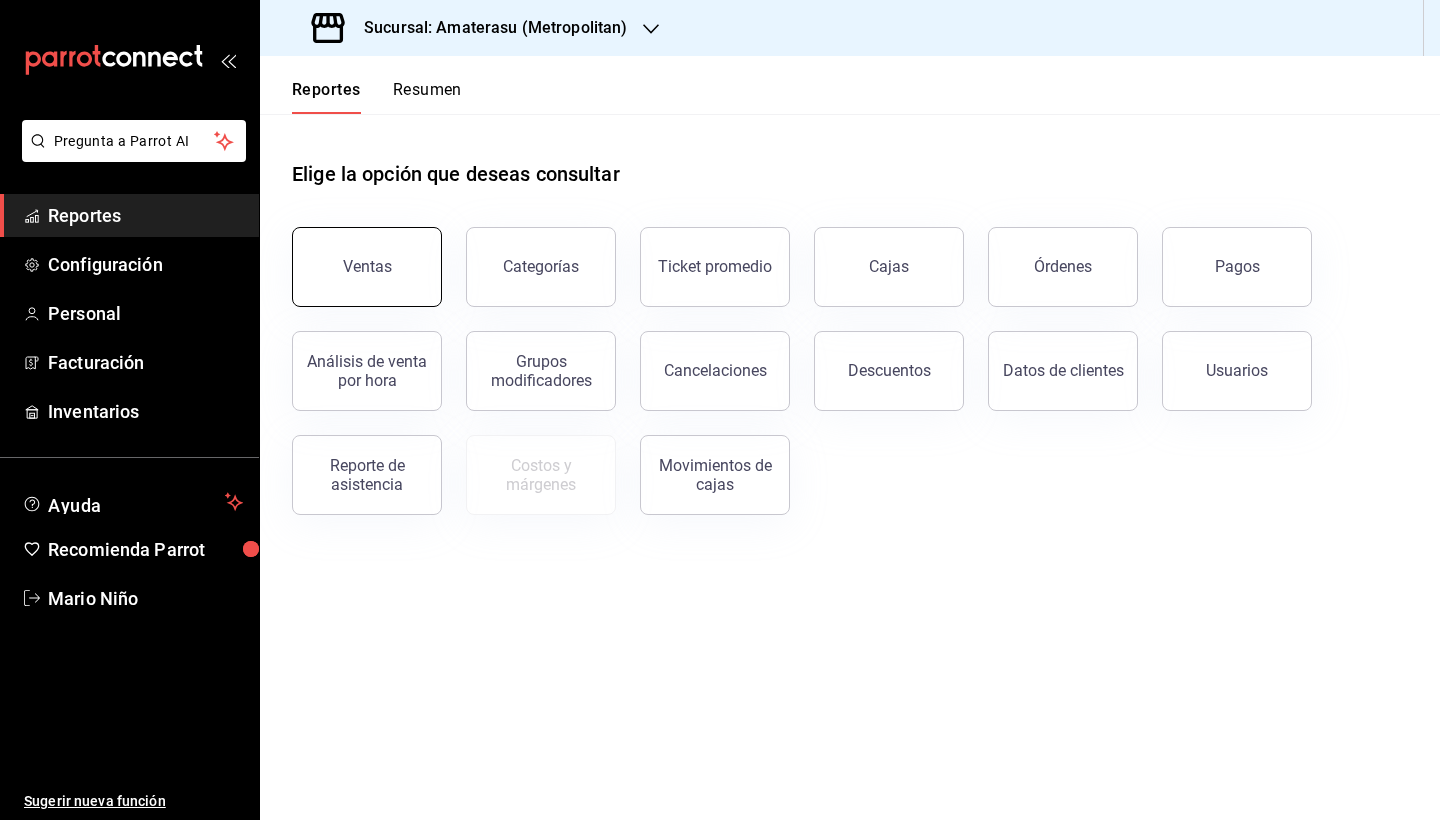 click on "Ventas" at bounding box center (367, 266) 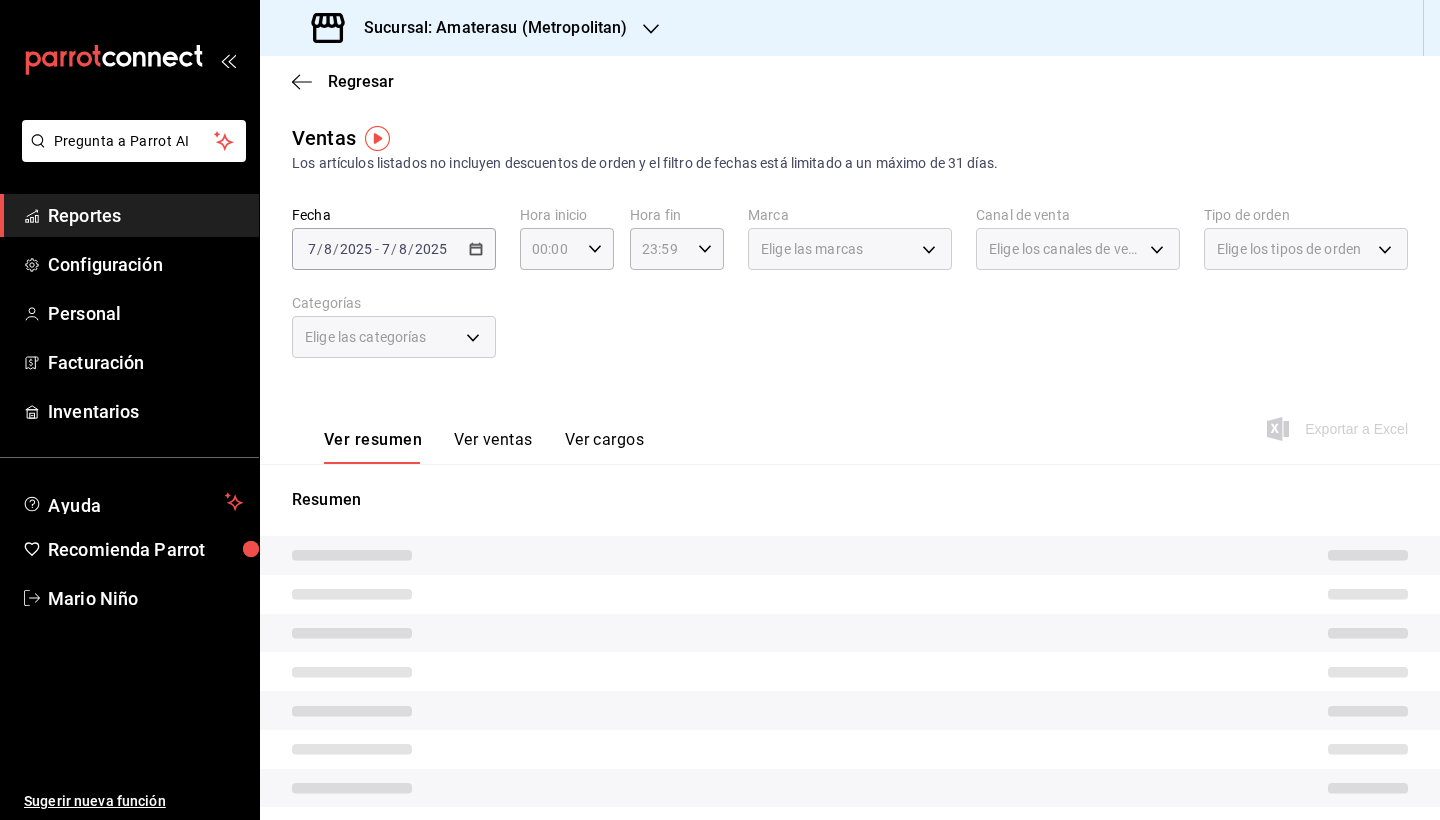 click on "2025-08-07 7 / 8 / 2025 - 2025-08-07 7 / 8 / 2025" at bounding box center [394, 249] 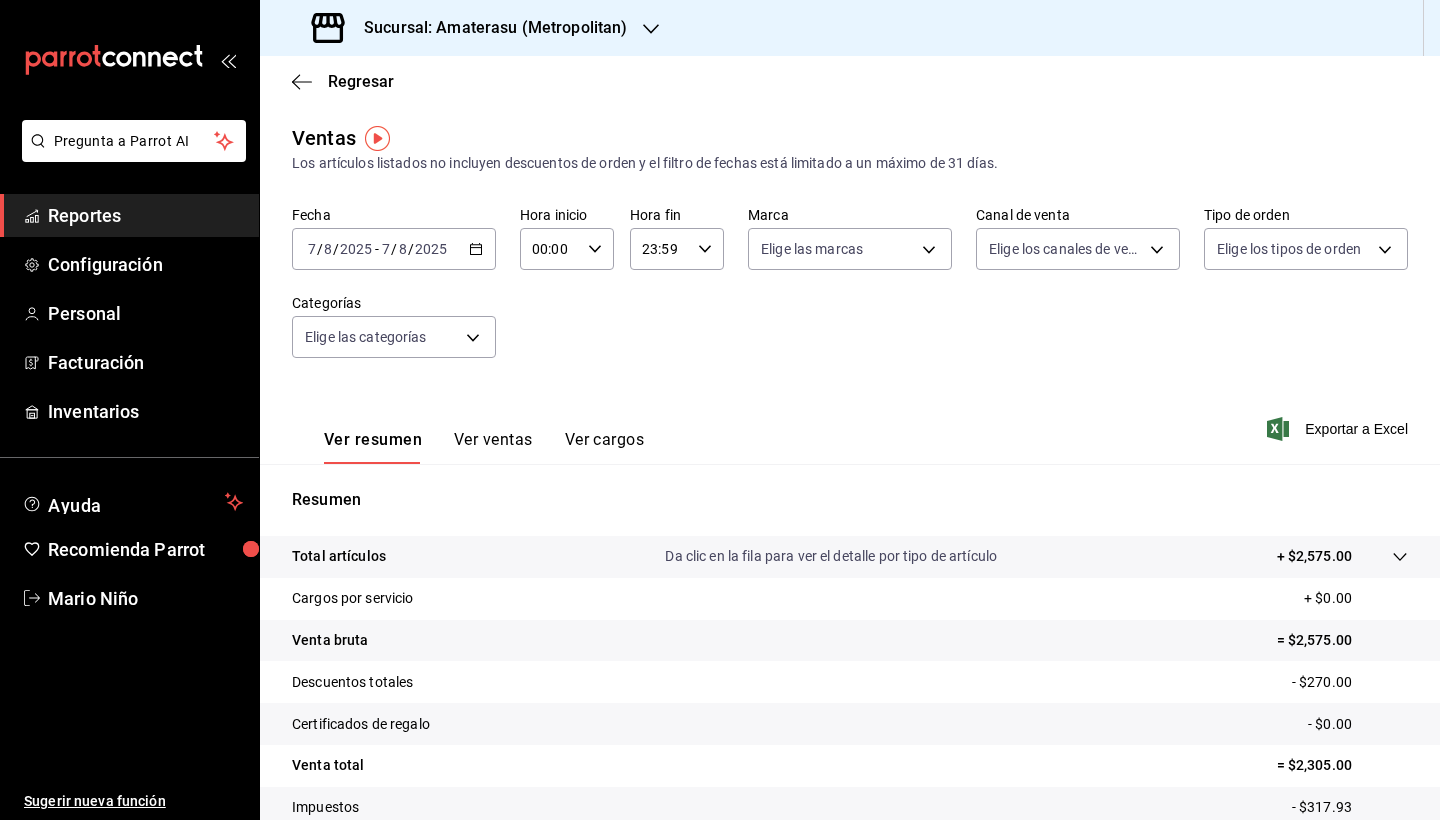 click 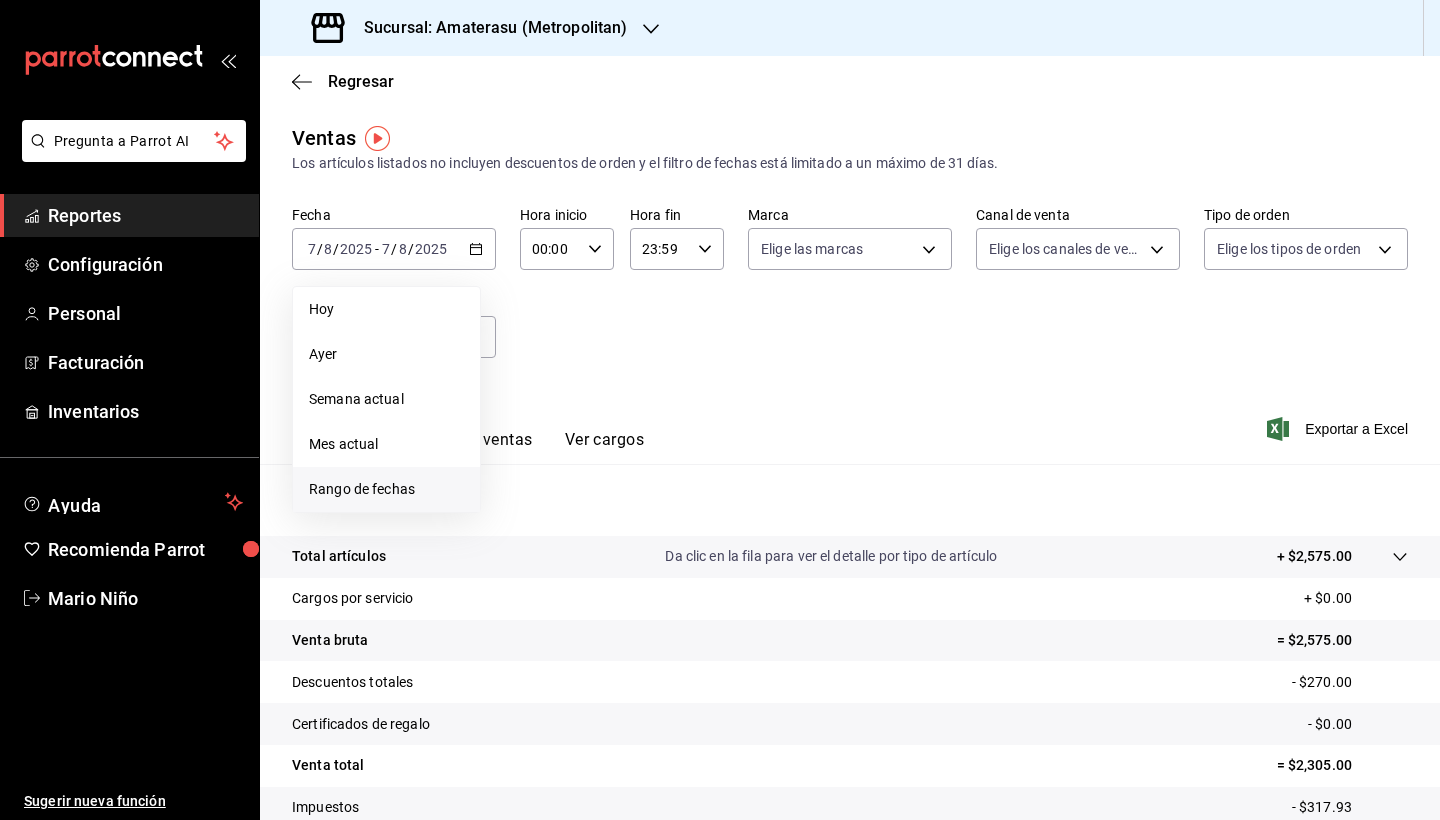 click on "Rango de fechas" at bounding box center [386, 489] 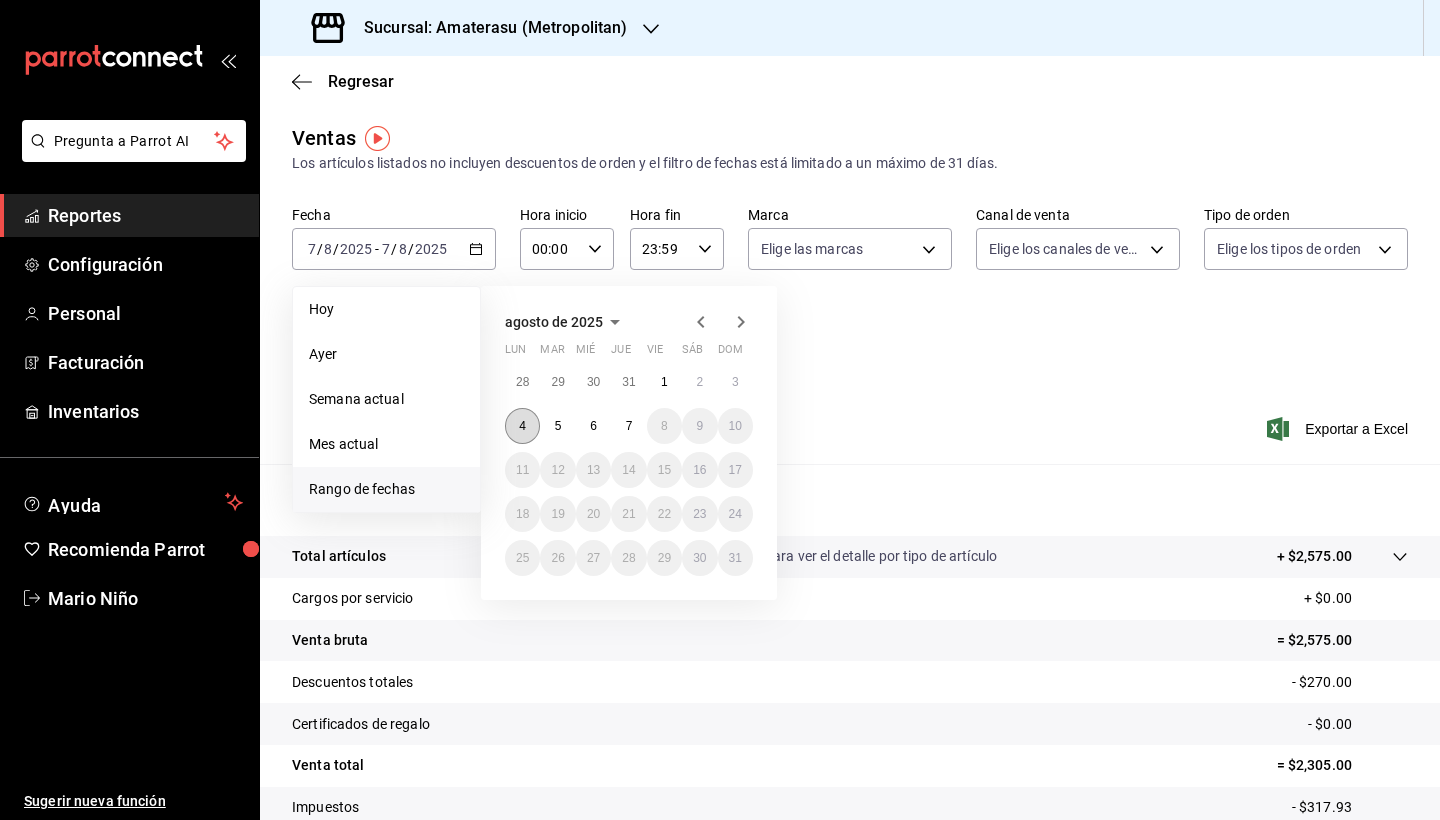 click on "4" at bounding box center [522, 426] 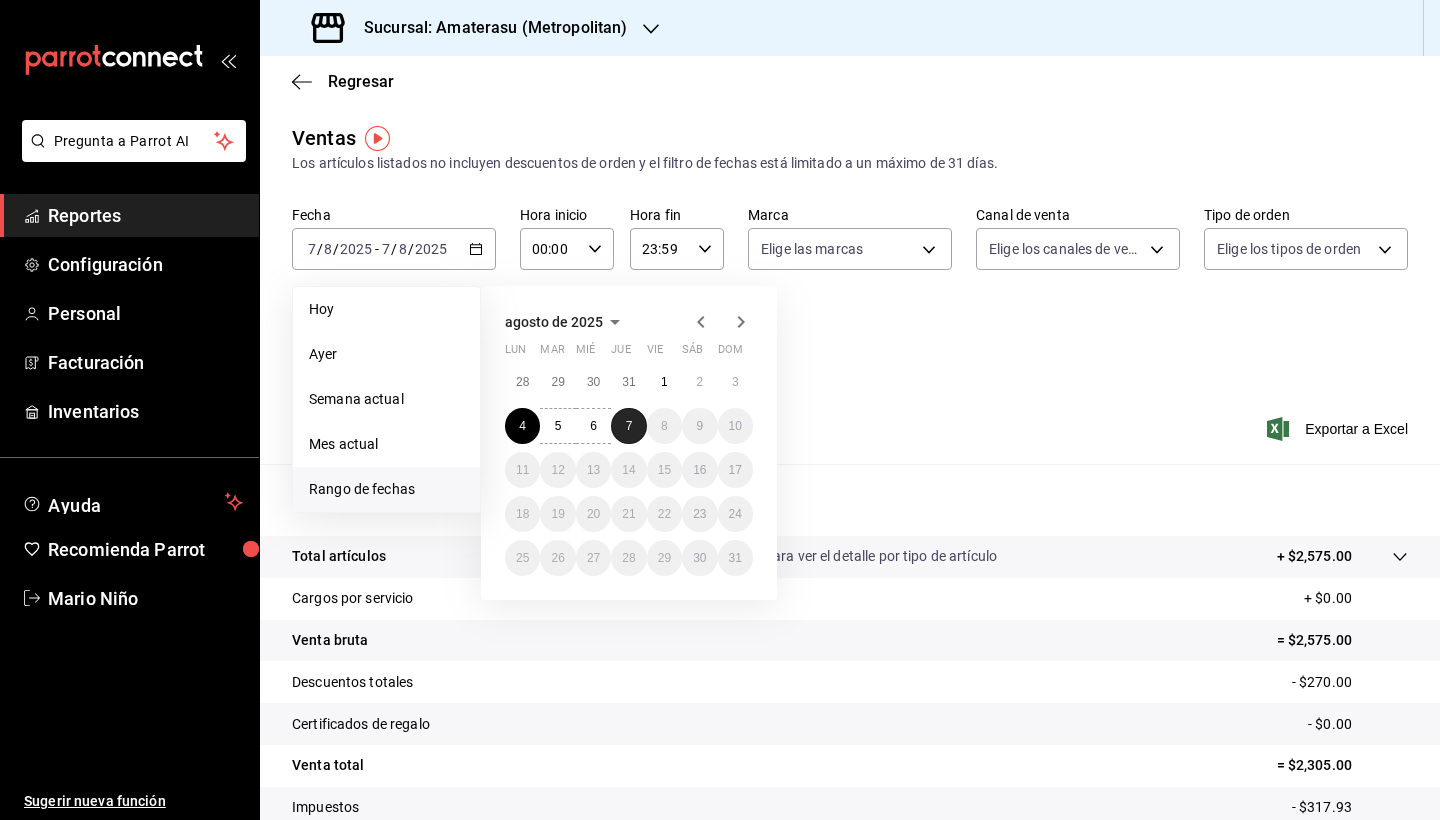 click on "7" at bounding box center [628, 426] 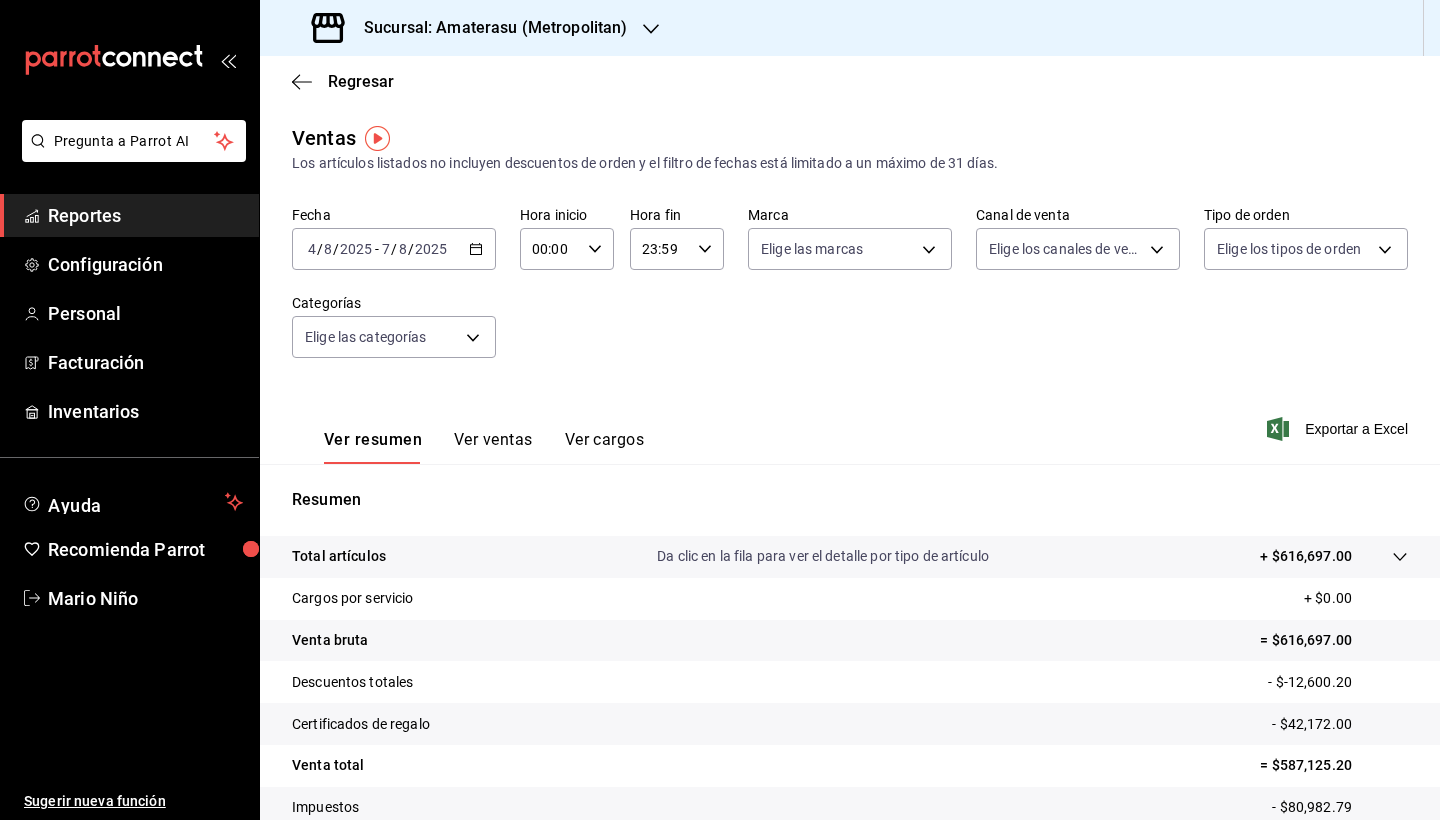 click on "2025-08-04 4 / 8 / 2025 - 2025-08-07 7 / 8 / 2025" at bounding box center (394, 249) 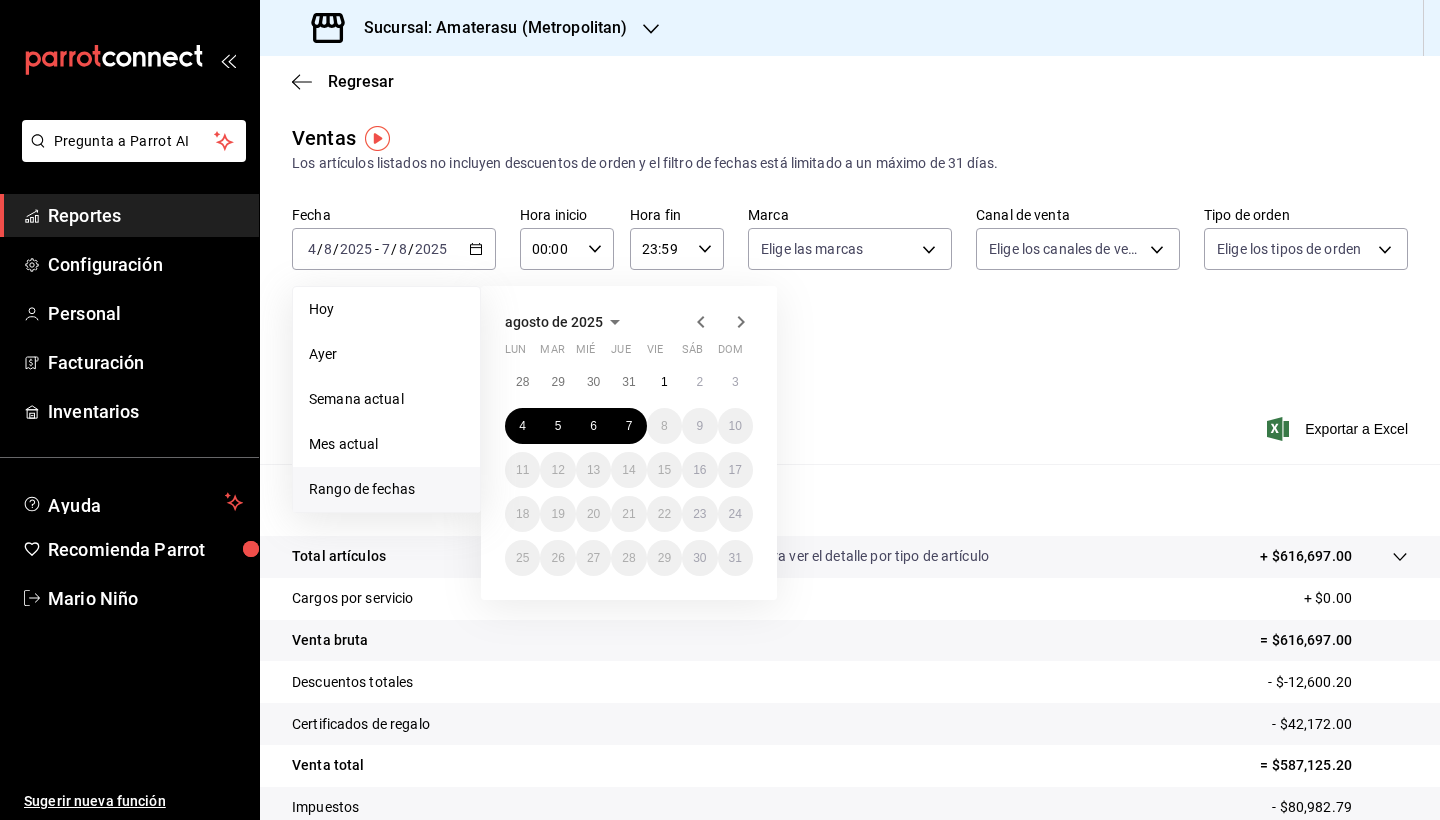 click on "Resumen Total artículos Da clic en la fila para ver el detalle por tipo de artículo + $616,697.00 Cargos por servicio + $0.00 Venta bruta = $616,697.00 Descuentos totales - $-12,600.20 Certificados de regalo - $42,172.00 Venta total = $587,125.20 Impuestos - $80,982.79 Venta neta = $506,142.41" at bounding box center (850, 679) 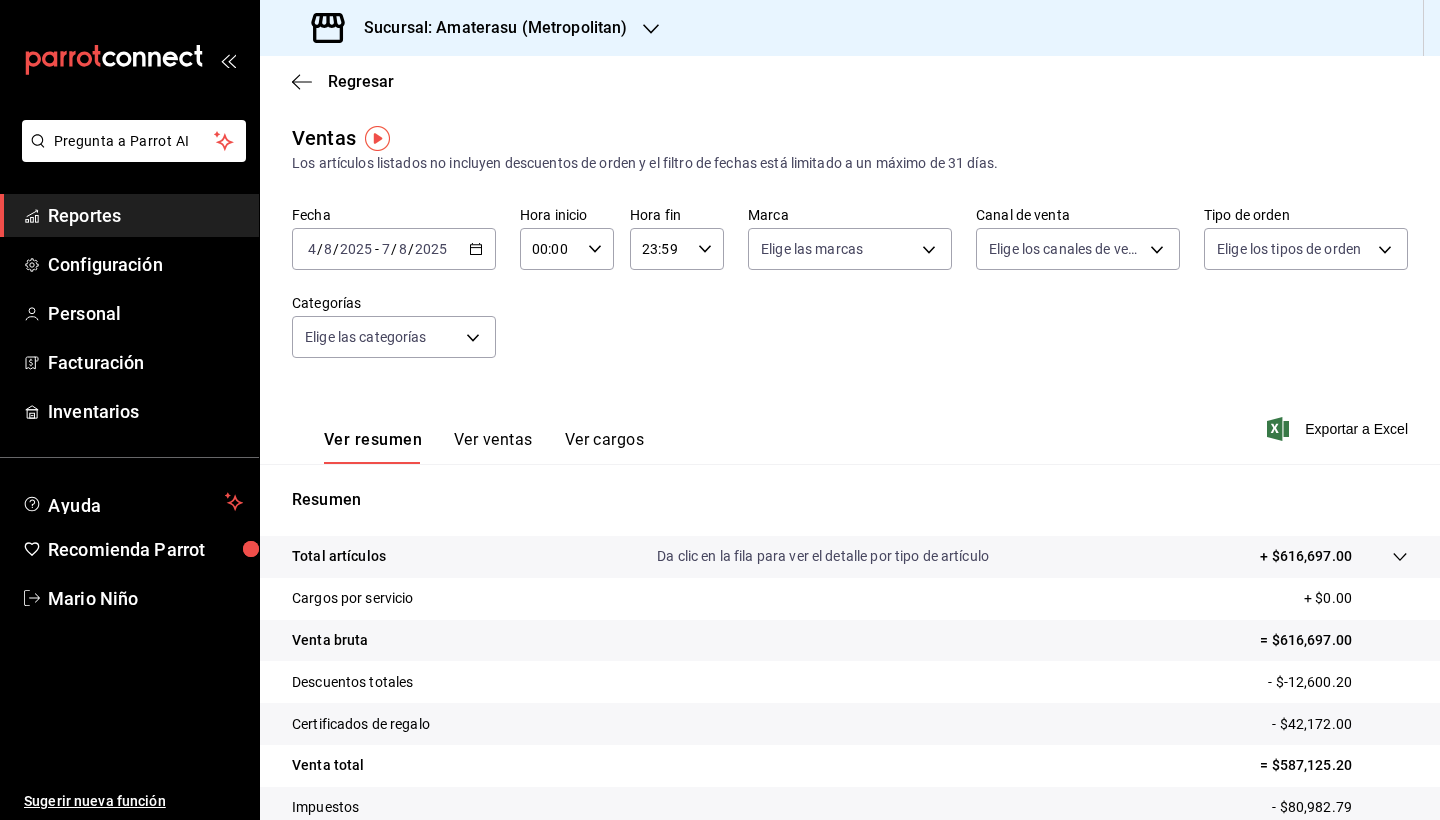 click on "00:00 Hora inicio" at bounding box center [567, 249] 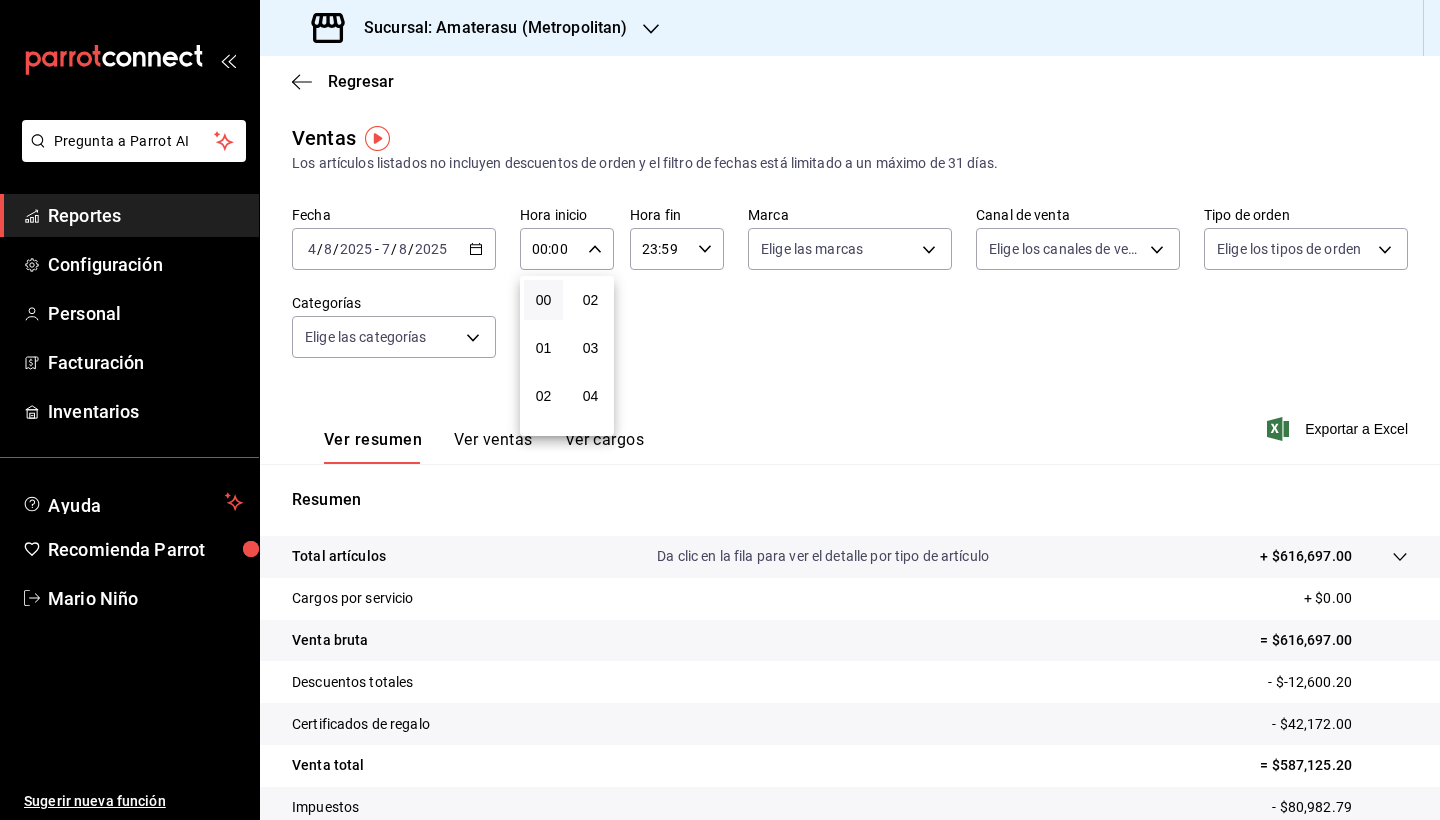 scroll, scrollTop: 100, scrollLeft: 0, axis: vertical 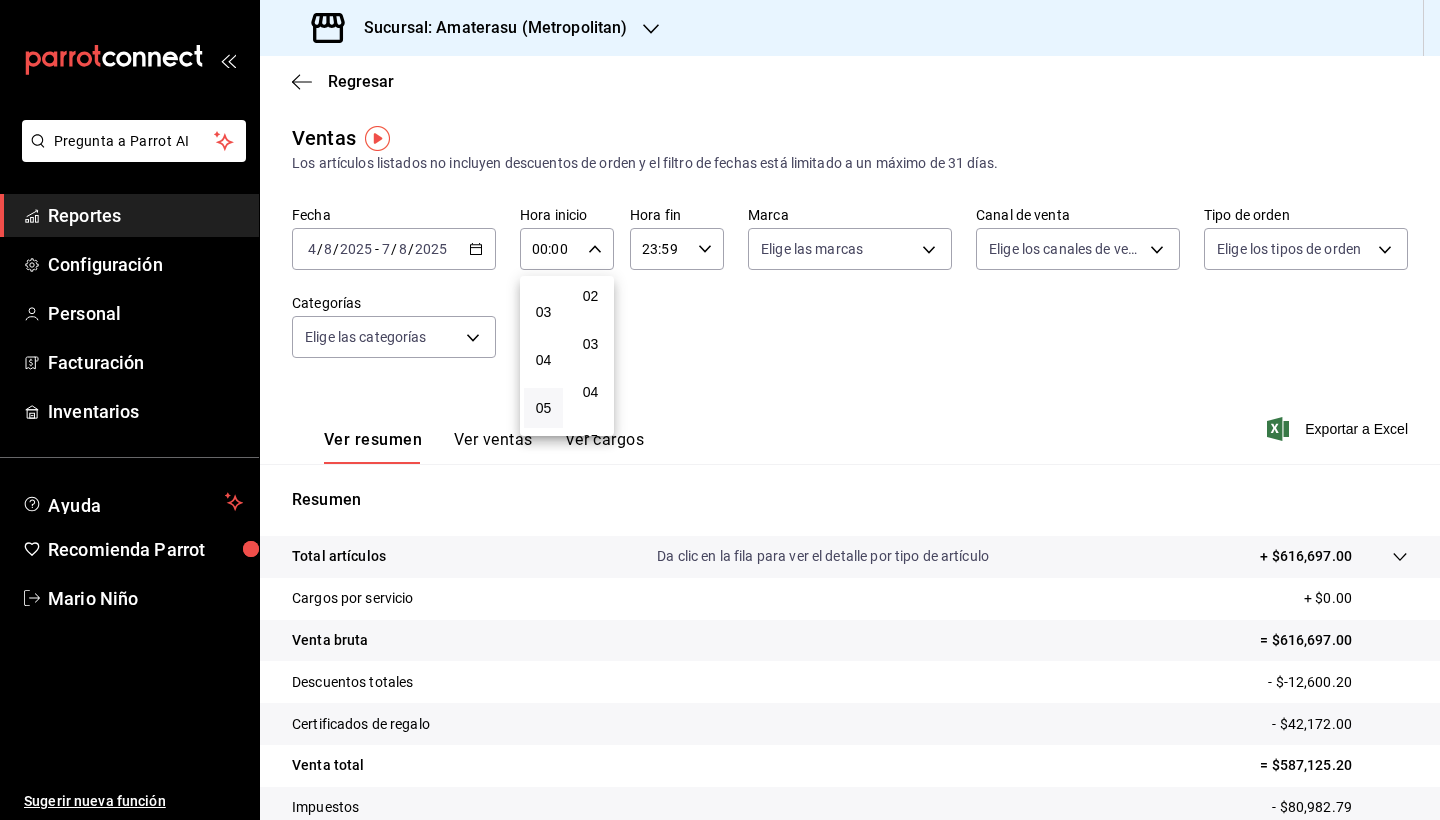 click on "05" at bounding box center (543, 408) 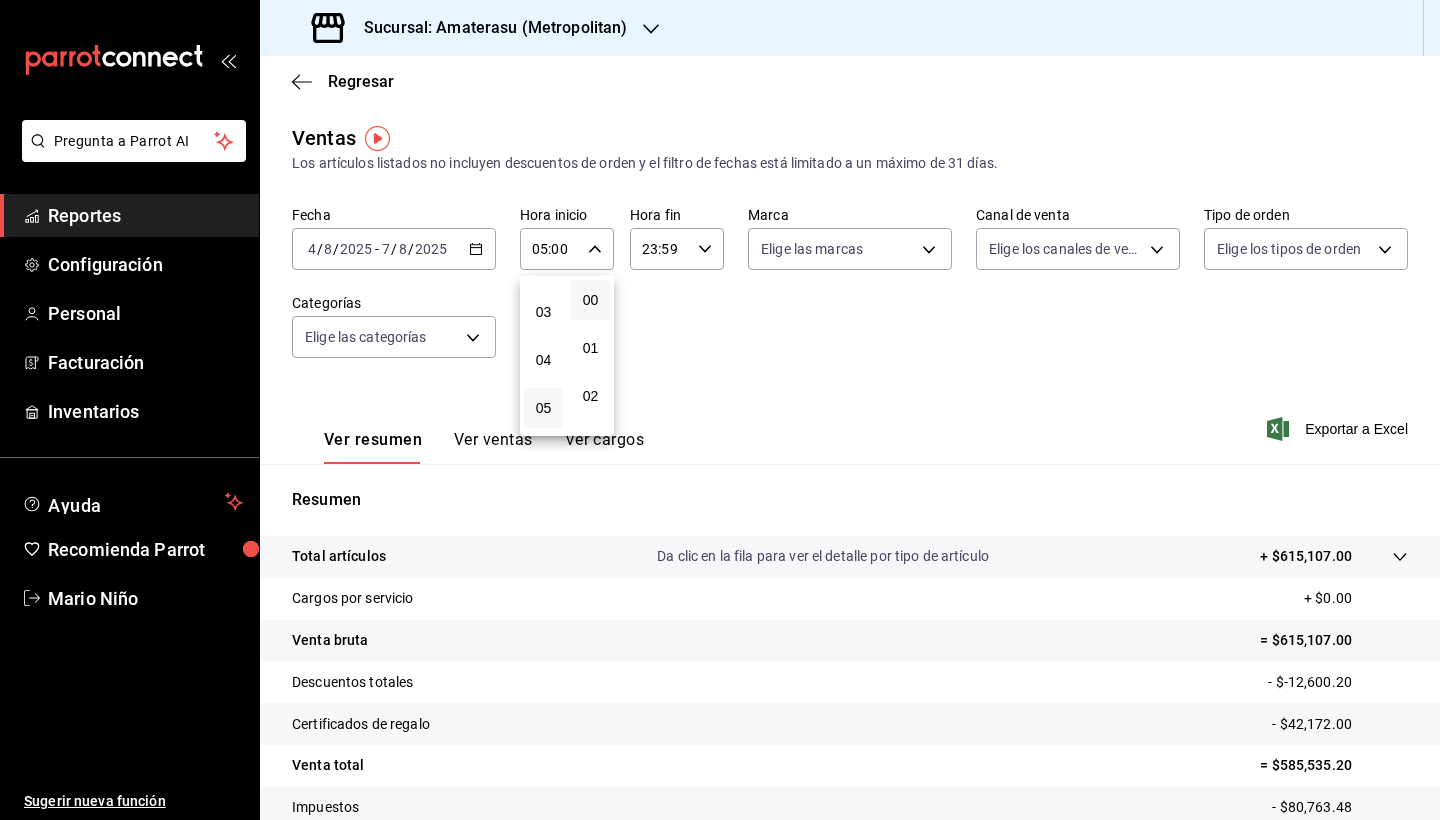 scroll, scrollTop: -1, scrollLeft: 0, axis: vertical 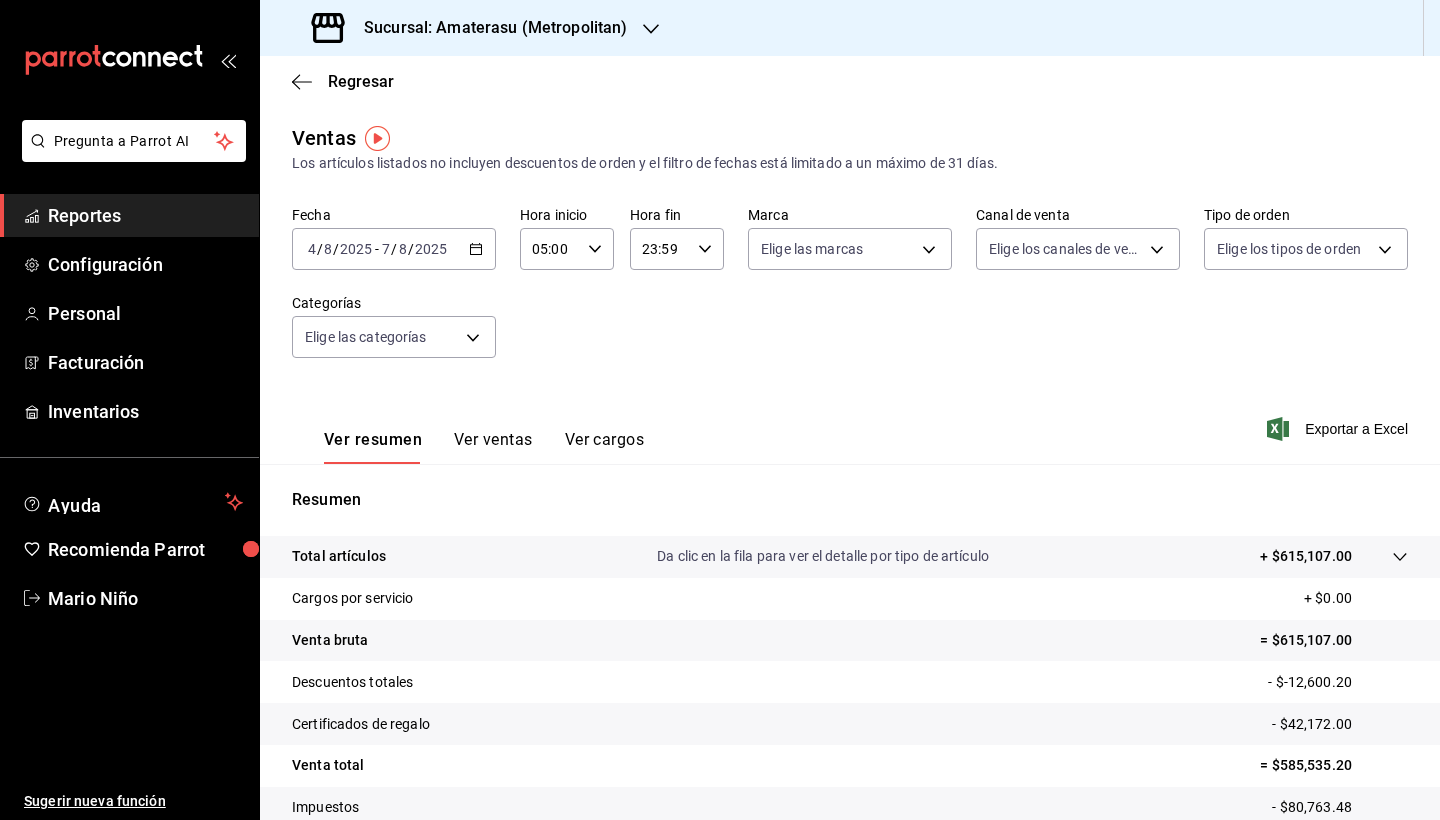 click 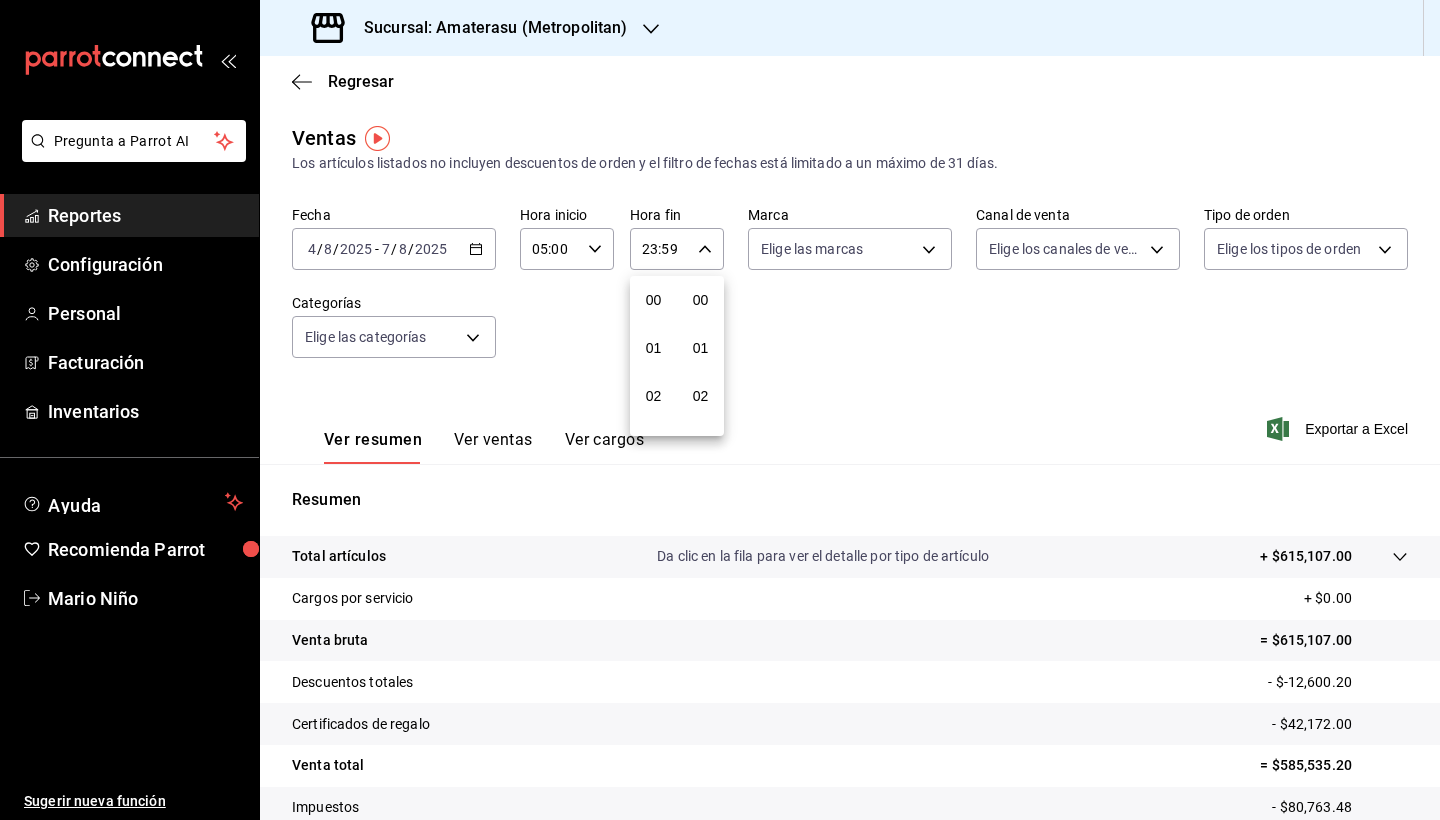 scroll, scrollTop: 1016, scrollLeft: 0, axis: vertical 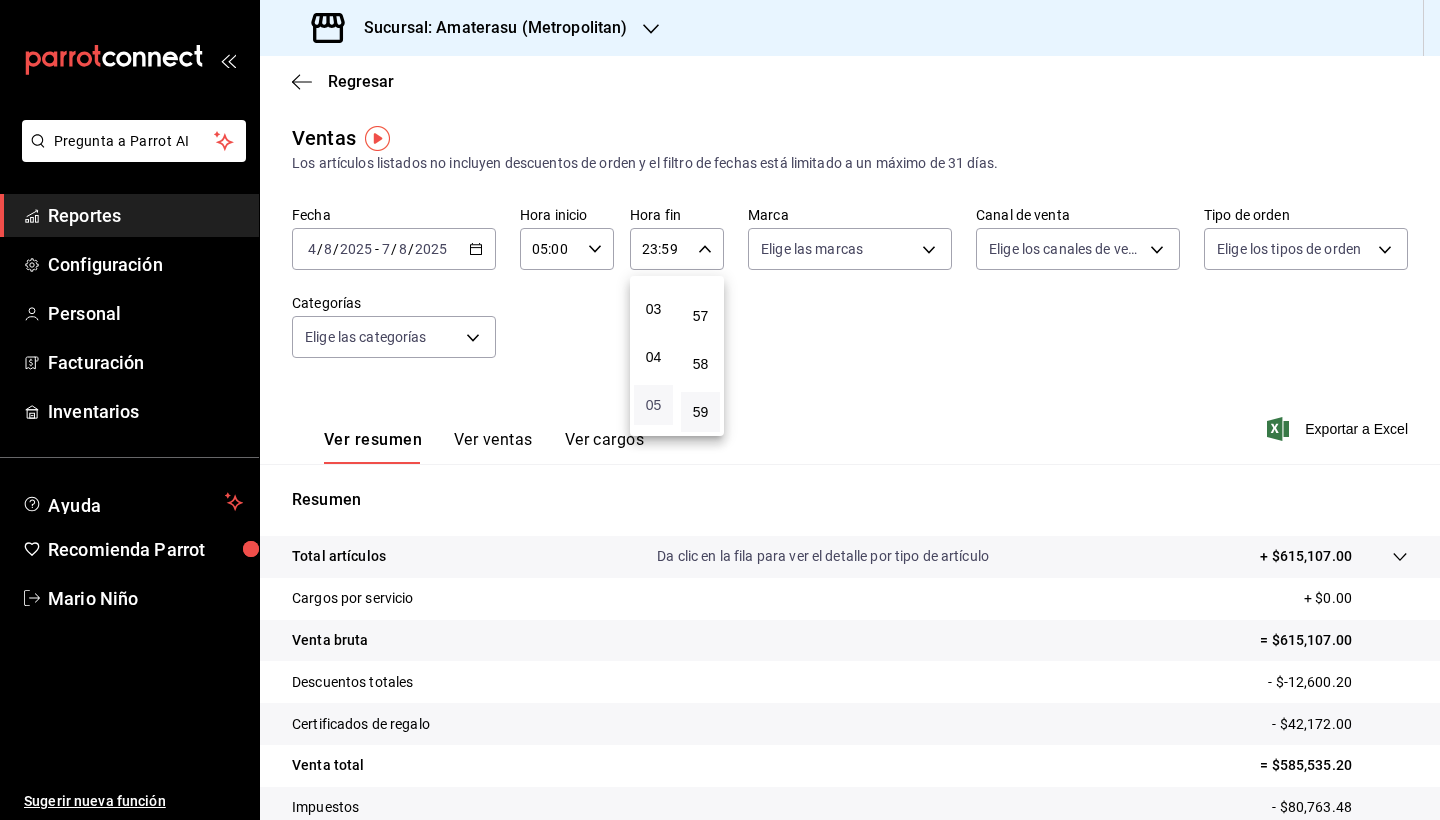click on "05" at bounding box center (653, 405) 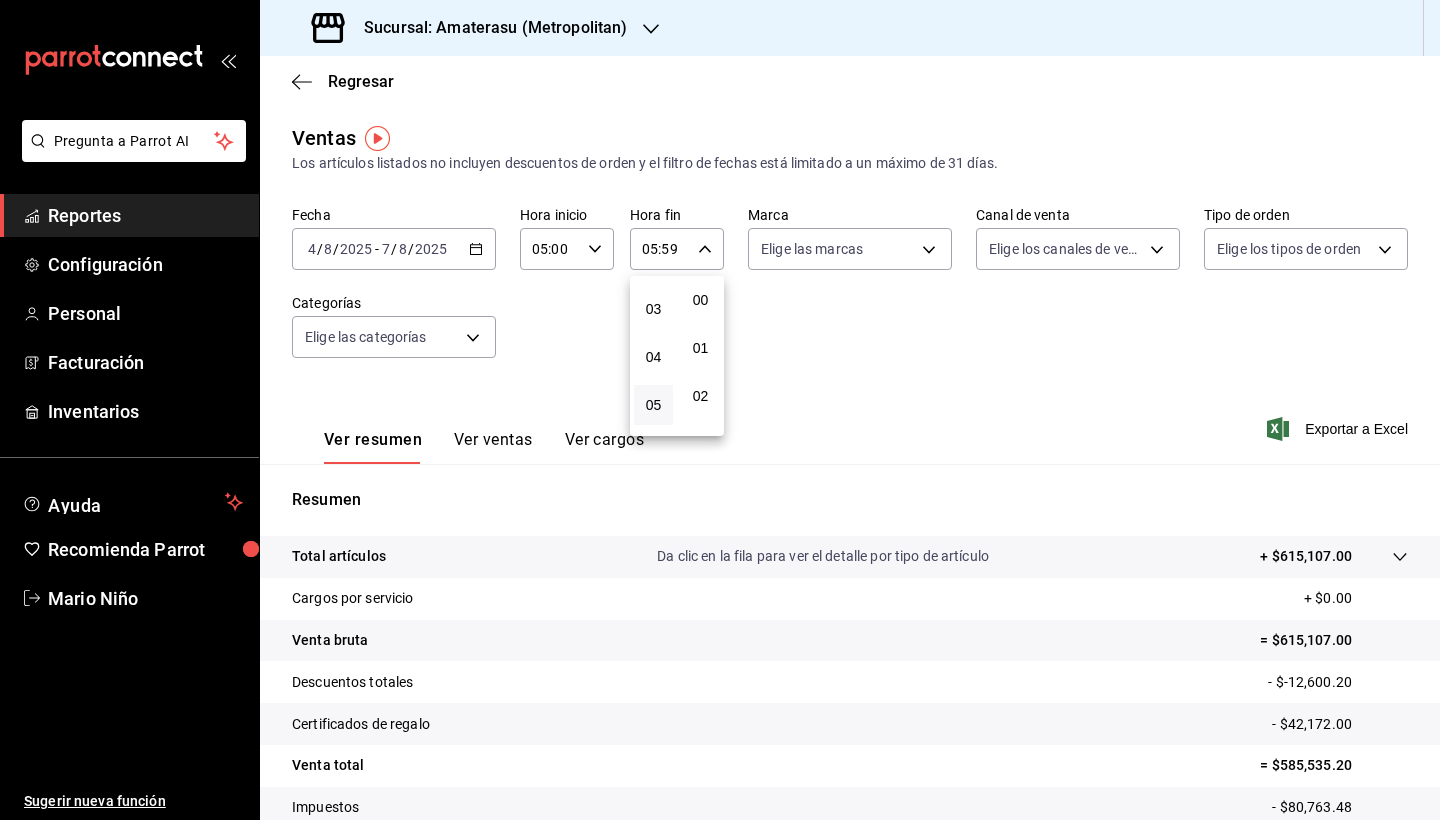 scroll, scrollTop: 0, scrollLeft: 0, axis: both 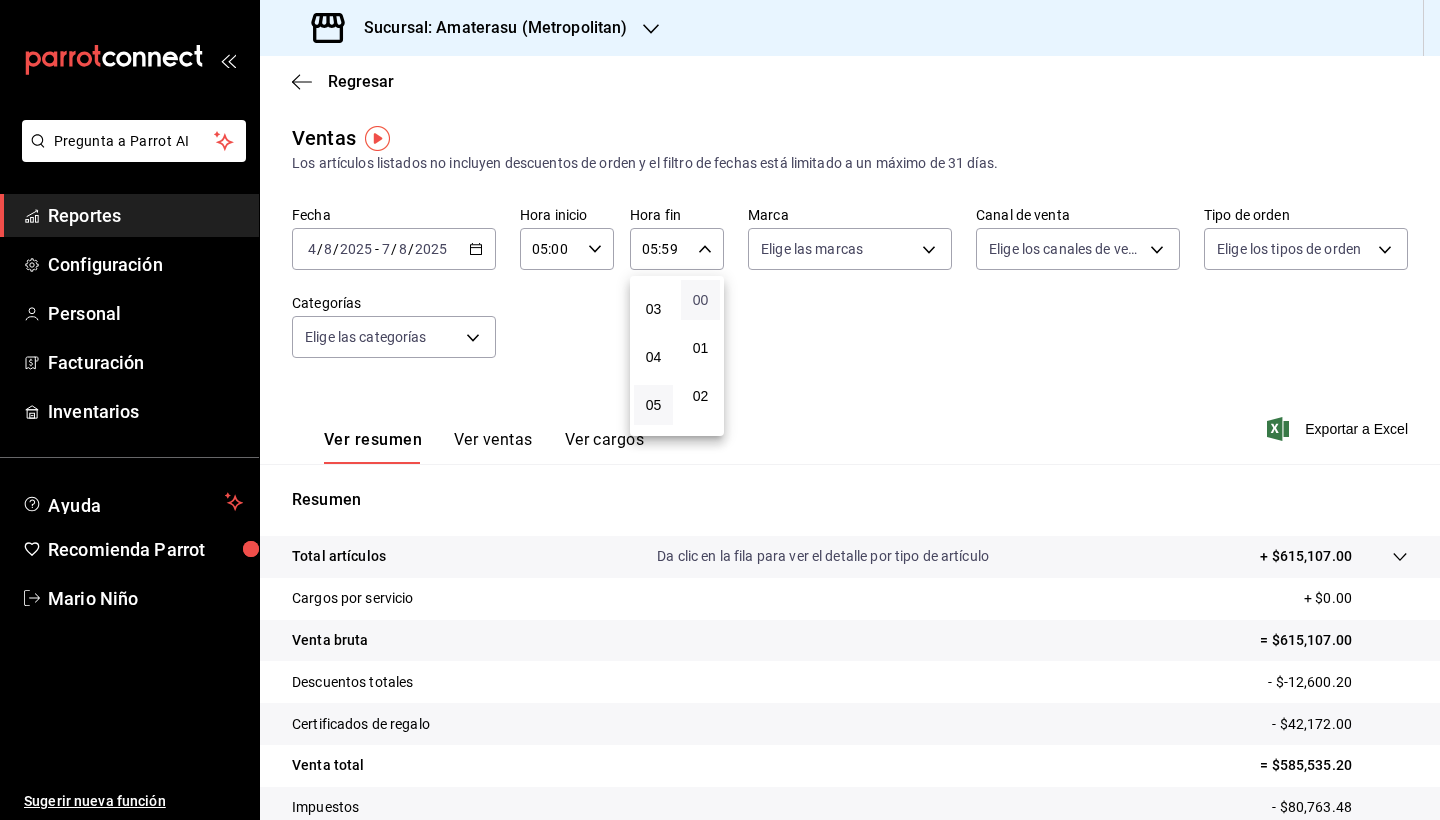 click on "00" at bounding box center (700, 300) 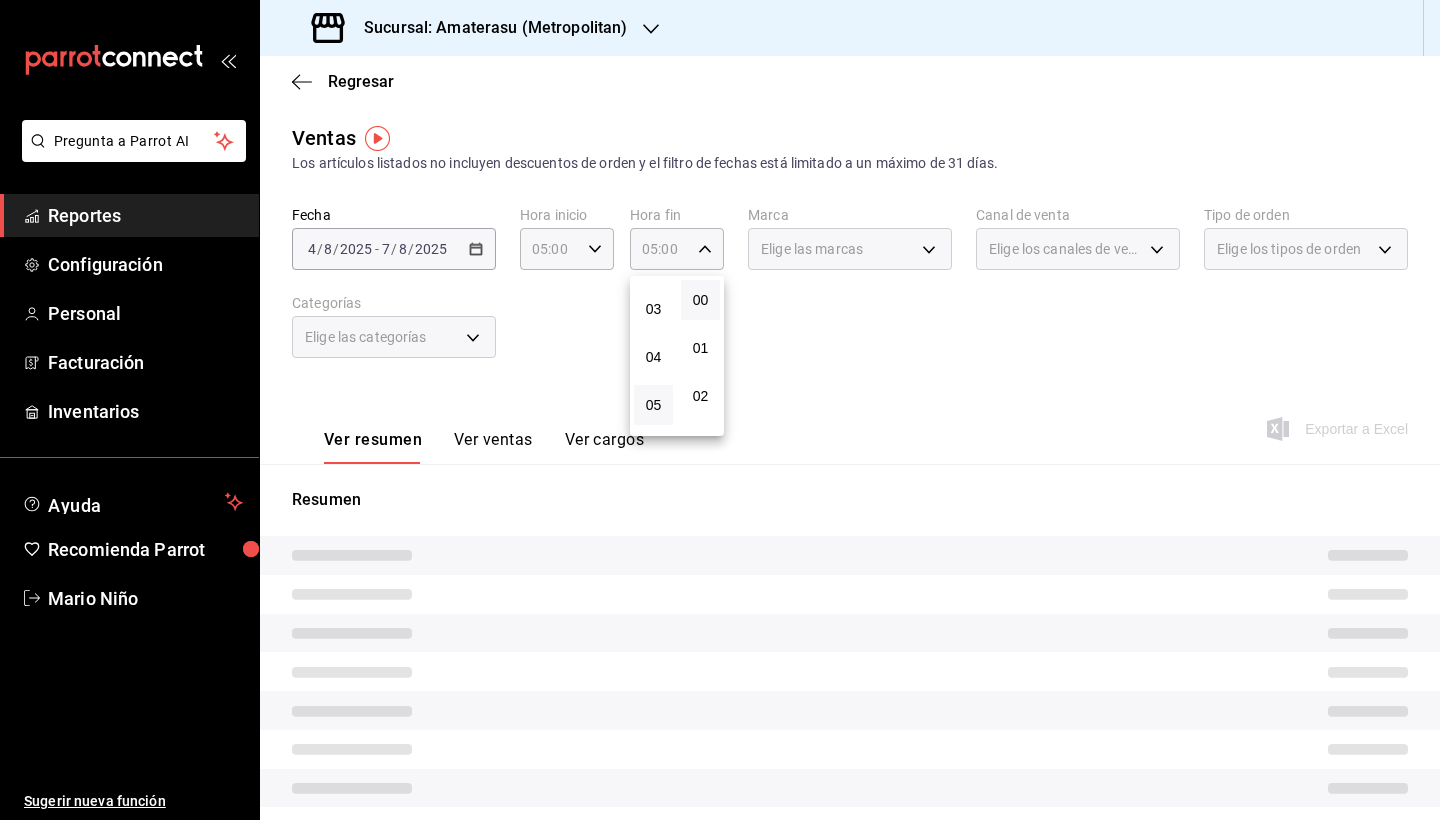 click at bounding box center [720, 410] 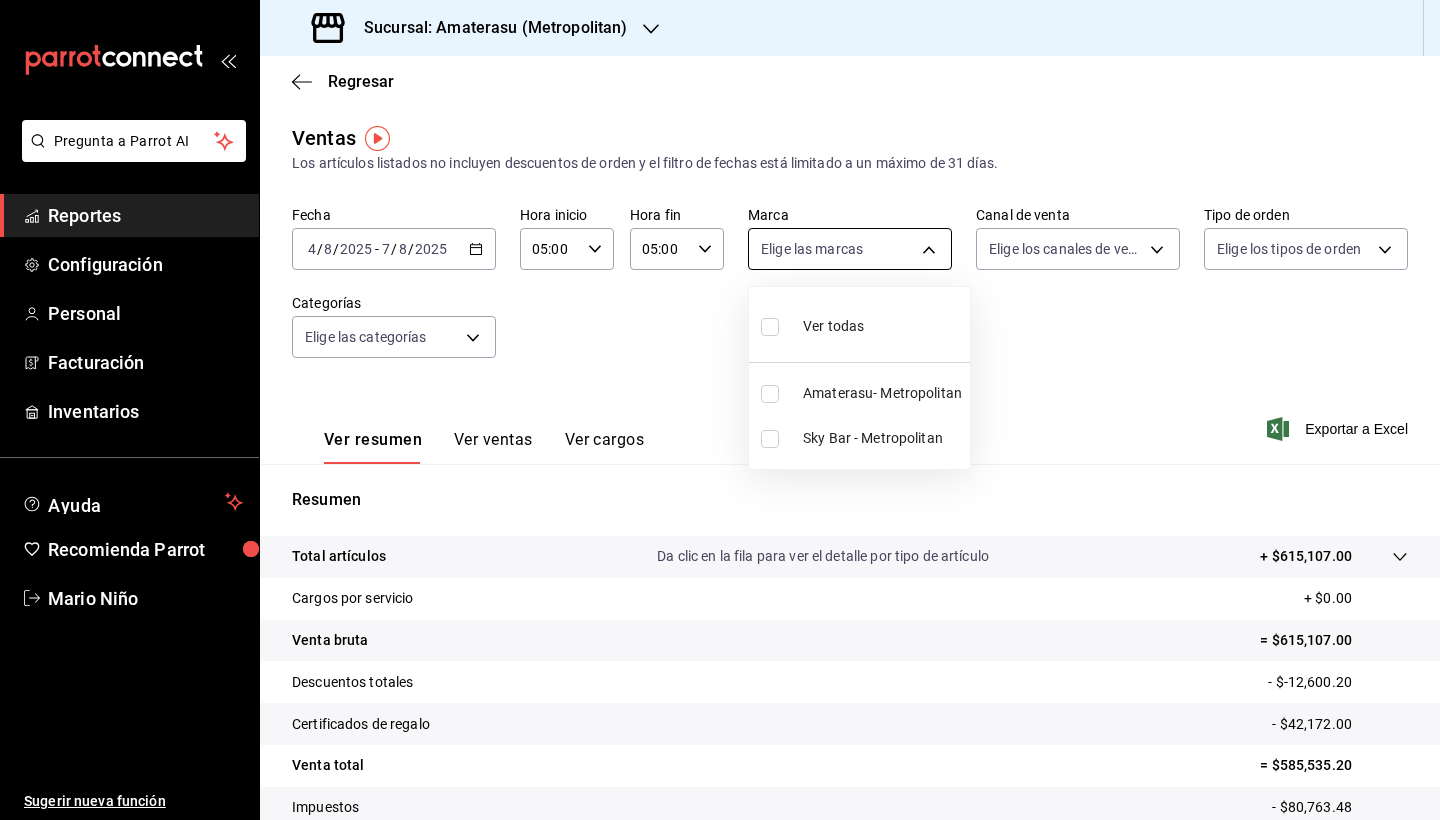 click on "Pregunta a Parrot AI Reportes   Configuración   Personal   Facturación   Inventarios   Ayuda Recomienda Parrot   Mario Niño   Sugerir nueva función   Sucursal: Amaterasu (Metropolitan) Regresar Ventas Los artículos listados no incluyen descuentos de orden y el filtro de fechas está limitado a un máximo de 31 días. Fecha 2025-08-04 4 / 8 / 2025 - 2025-08-07 7 / 8 / 2025 Hora inicio 05:00 Hora inicio Hora fin 05:00 Hora fin Marca Elige las marcas Canal de venta Elige los canales de venta Tipo de orden Elige los tipos de orden Categorías Elige las categorías Ver resumen Ver ventas Ver cargos Exportar a Excel Resumen Total artículos Da clic en la fila para ver el detalle por tipo de artículo + $615,107.00 Cargos por servicio + $0.00 Venta bruta = $615,107.00 Descuentos totales - $-12,600.20 Certificados de regalo - $42,172.00 Venta total = $585,535.20 Impuestos - $80,763.48 Venta neta = $504,771.72 GANA 1 MES GRATIS EN TU SUSCRIPCIÓN AQUÍ Ver video tutorial Ir a video Pregunta a Parrot AI Reportes" at bounding box center (720, 410) 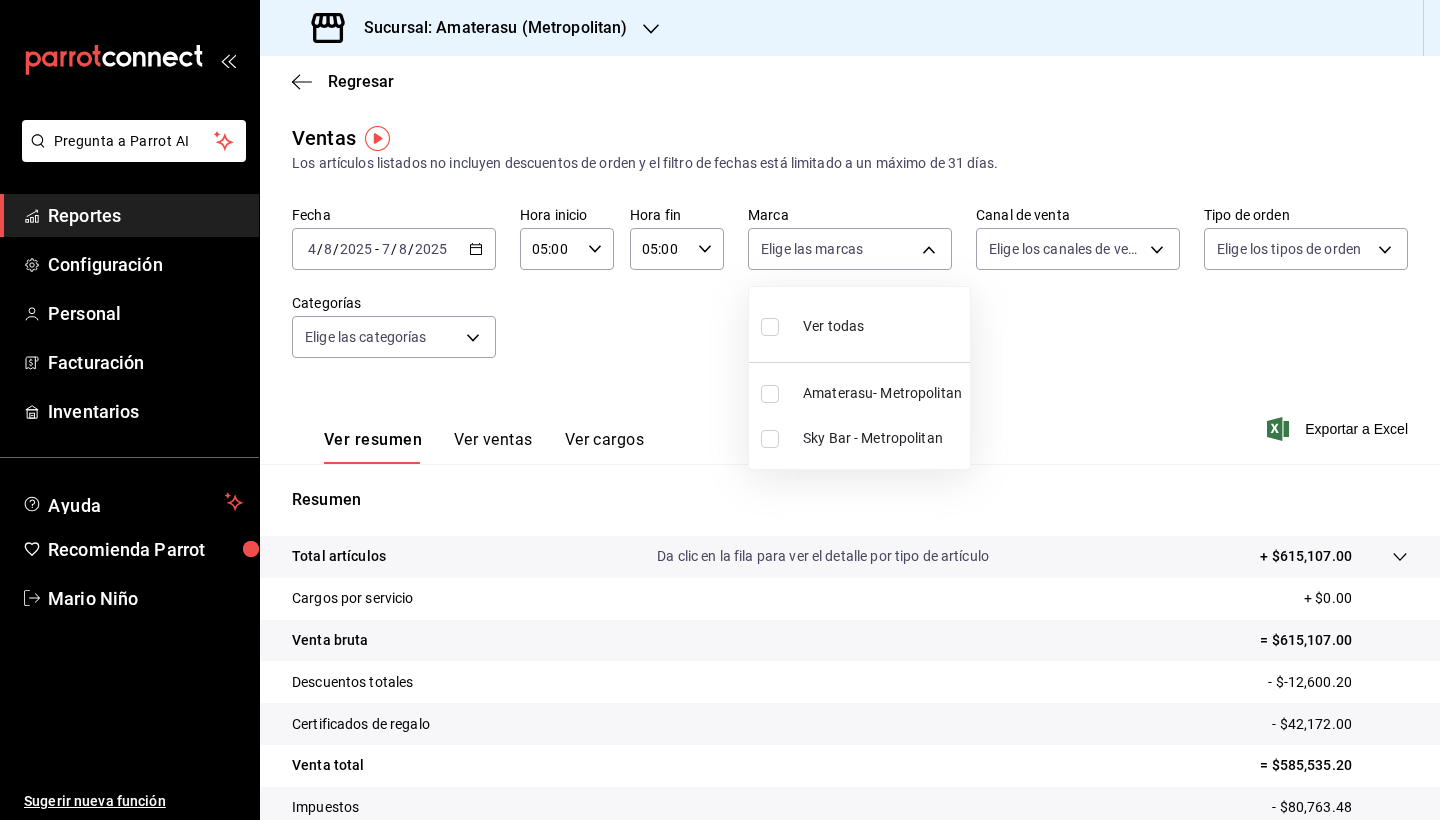 click at bounding box center (770, 439) 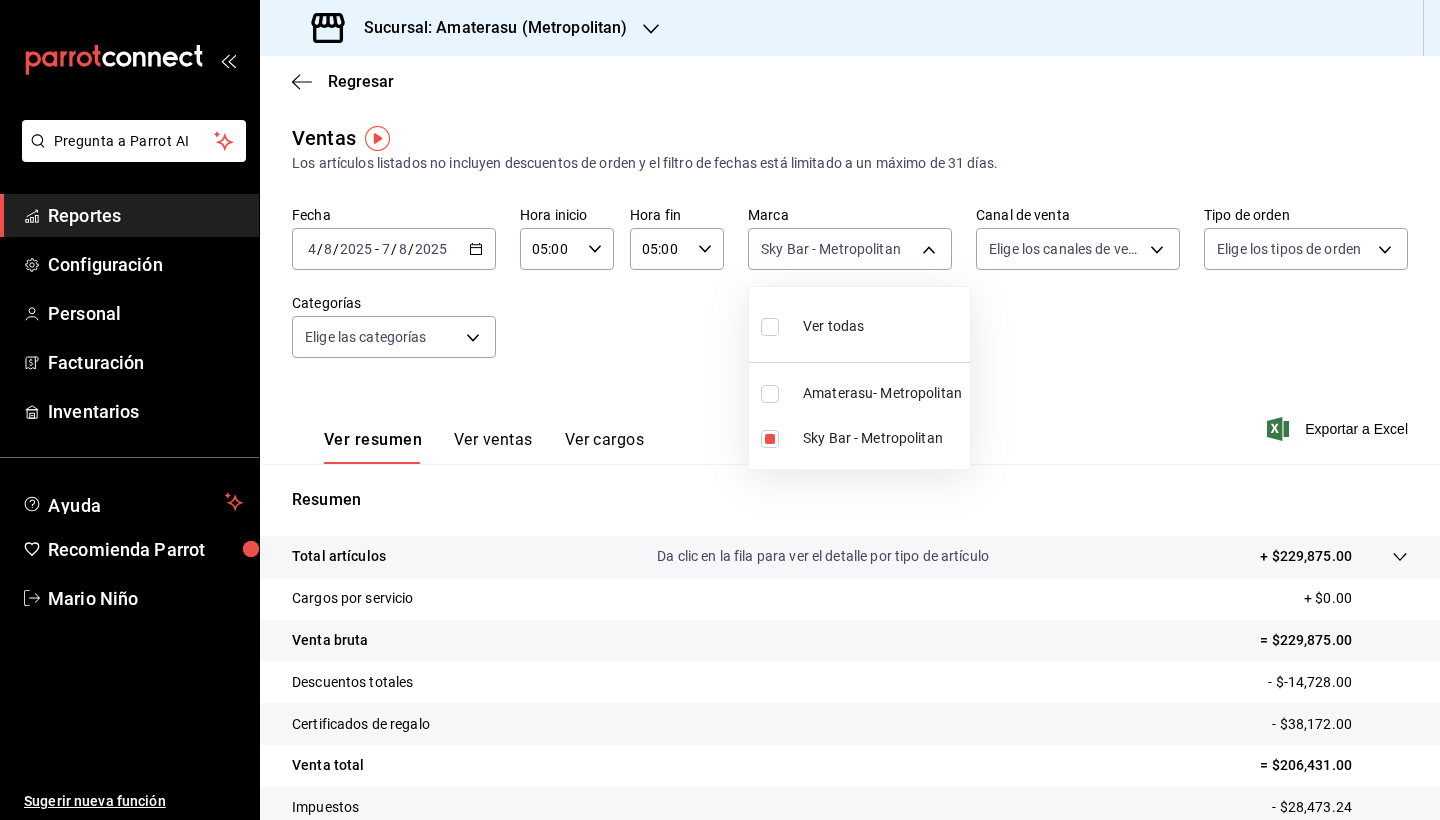 click at bounding box center [720, 410] 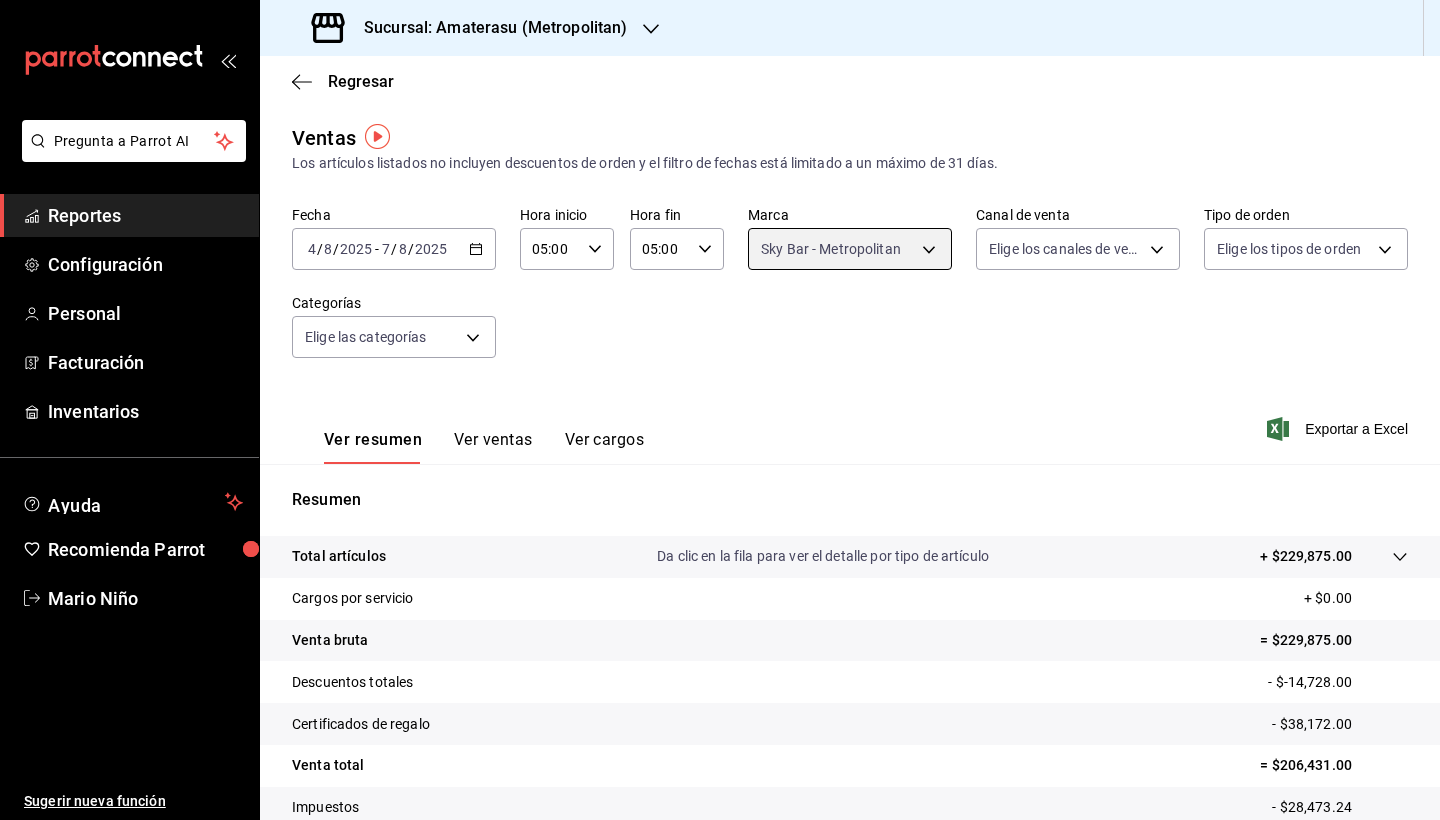 scroll, scrollTop: 0, scrollLeft: 0, axis: both 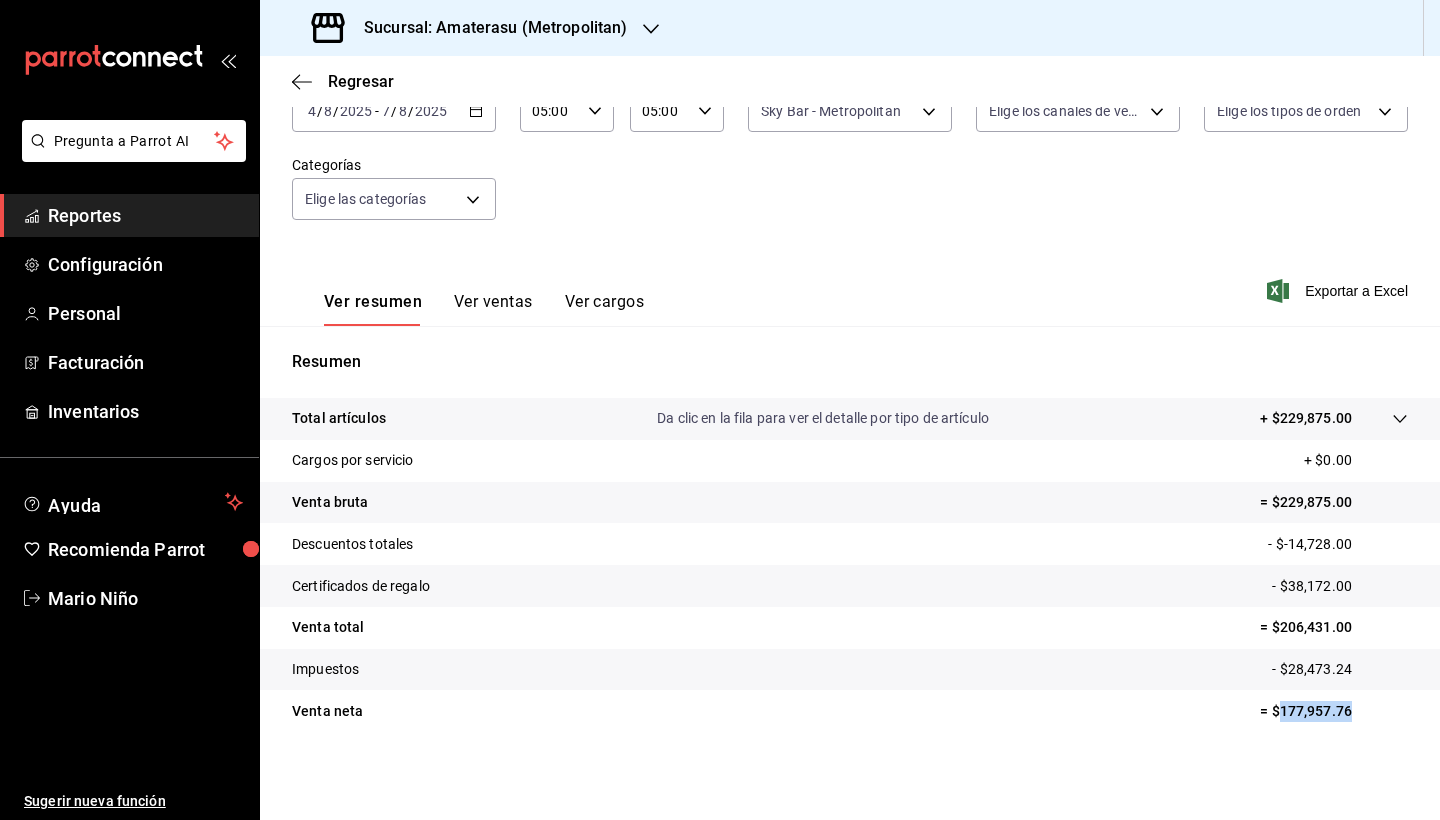 drag, startPoint x: 1282, startPoint y: 708, endPoint x: 1369, endPoint y: 713, distance: 87.14356 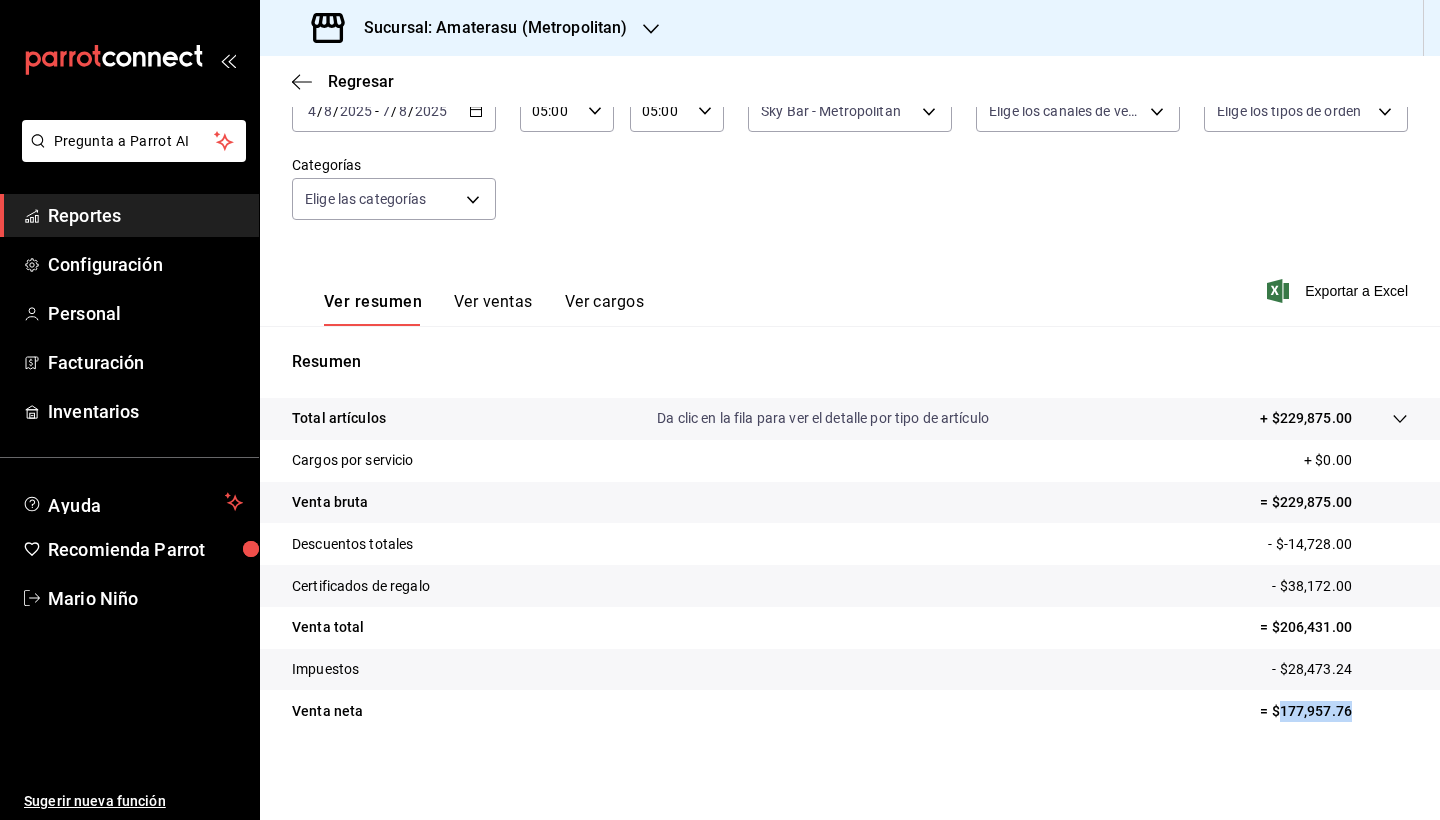 copy on "177,957.76" 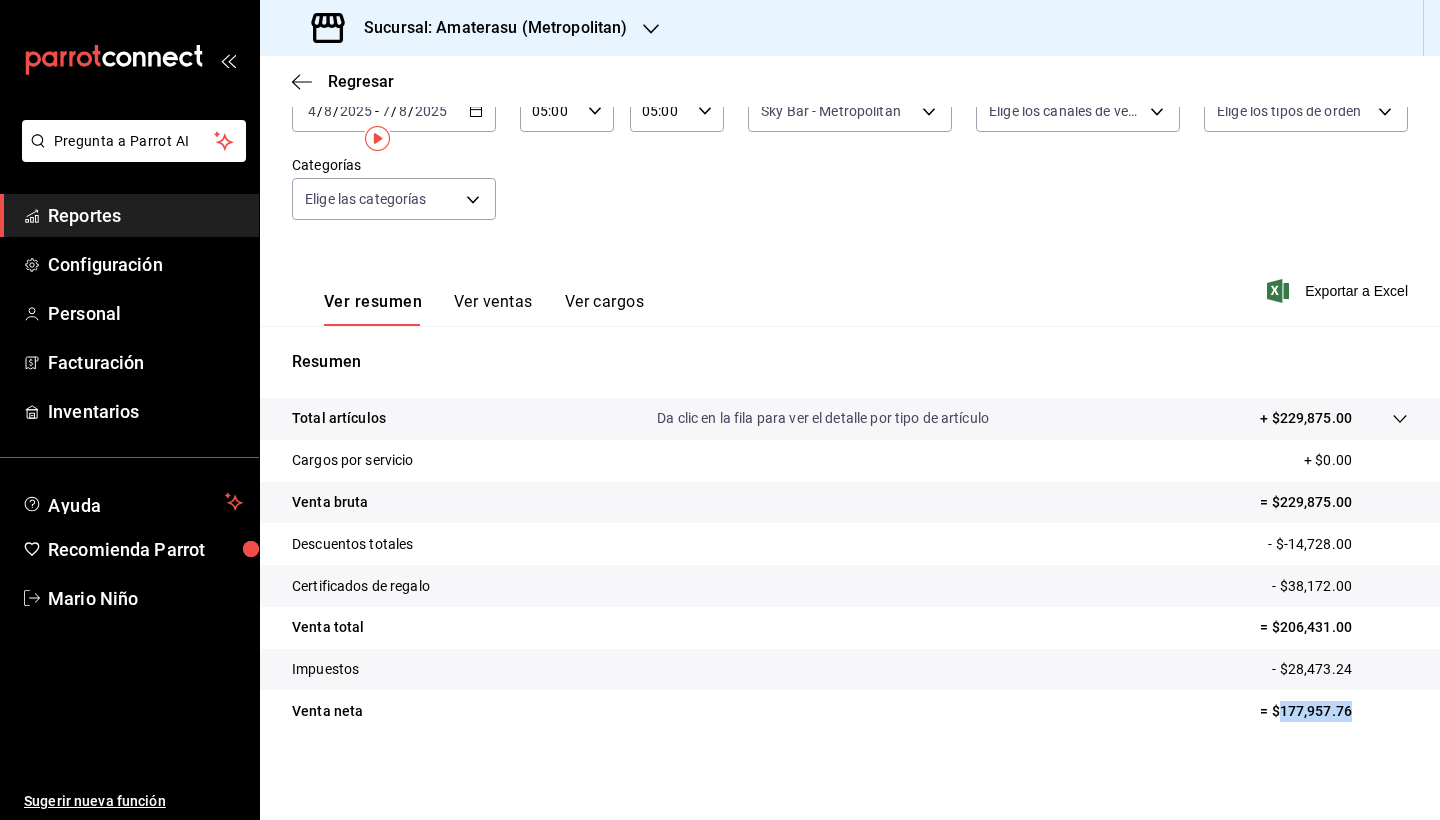 scroll, scrollTop: 0, scrollLeft: 0, axis: both 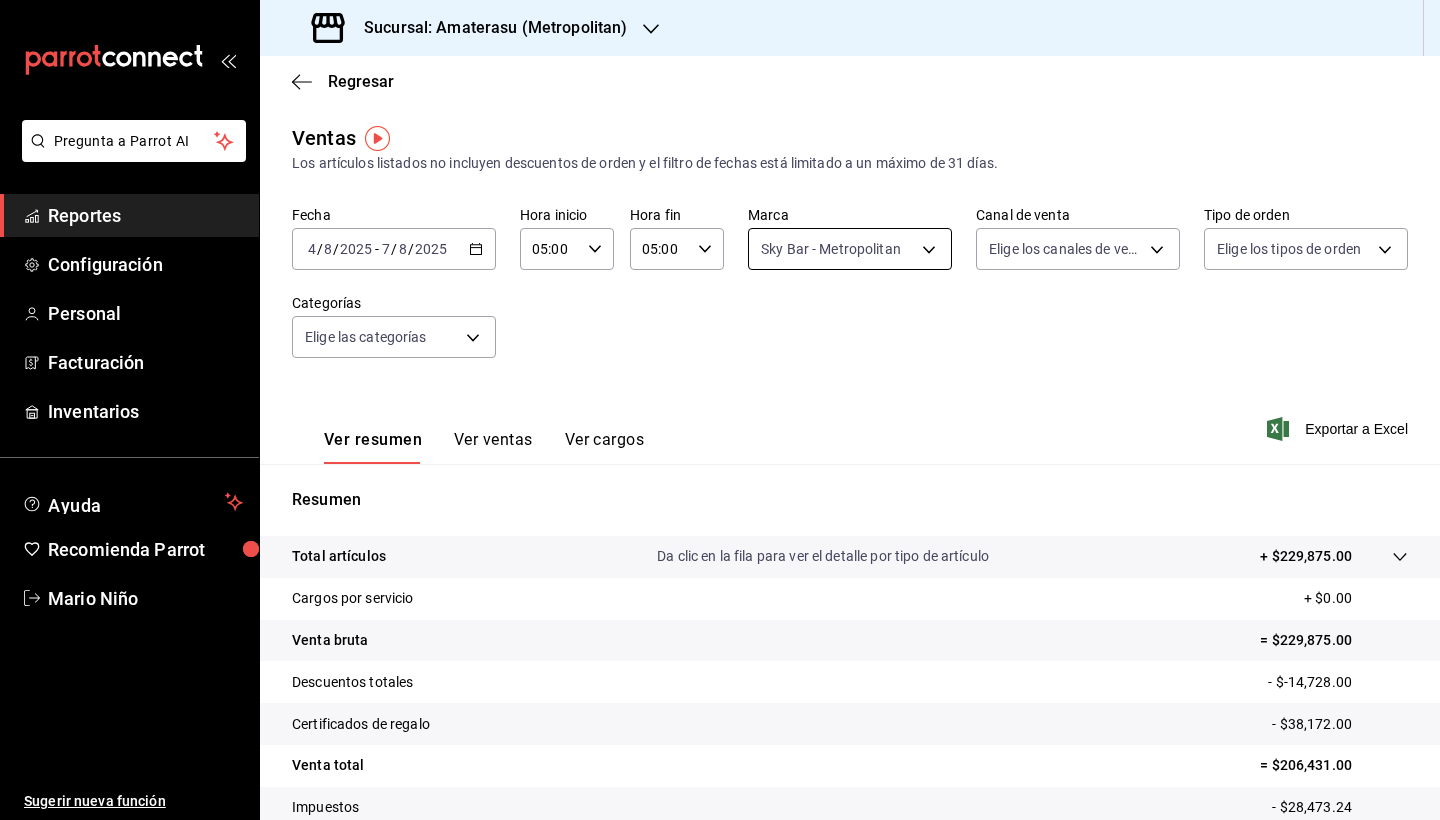 click on "Pregunta a Parrot AI Reportes   Configuración   Personal   Facturación   Inventarios   Ayuda Recomienda Parrot   Mario Niño   Sugerir nueva función   Sucursal: Amaterasu (Metropolitan) Regresar Ventas Los artículos listados no incluyen descuentos de orden y el filtro de fechas está limitado a un máximo de 31 días. Fecha 2025-08-04 4 / 8 / 2025 - 2025-08-07 7 / 8 / 2025 Hora inicio 05:00 Hora inicio Hora fin 05:00 Hora fin Marca Sky Bar - Metropolitan f3afaab8-8c3d-4e49-a299-af9bdf6027b2 Canal de venta Elige los canales de venta Tipo de orden Elige los tipos de orden Categorías Elige las categorías Ver resumen Ver ventas Ver cargos Exportar a Excel Resumen Total artículos Da clic en la fila para ver el detalle por tipo de artículo + $229,875.00 Cargos por servicio + $0.00 Venta bruta = $229,875.00 Descuentos totales - $-14,728.00 Certificados de regalo - $38,172.00 Venta total = $206,431.00 Impuestos - $28,473.24 Venta neta = $177,957.76 GANA 1 MES GRATIS EN TU SUSCRIPCIÓN AQUÍ Ver video tutorial" at bounding box center [720, 410] 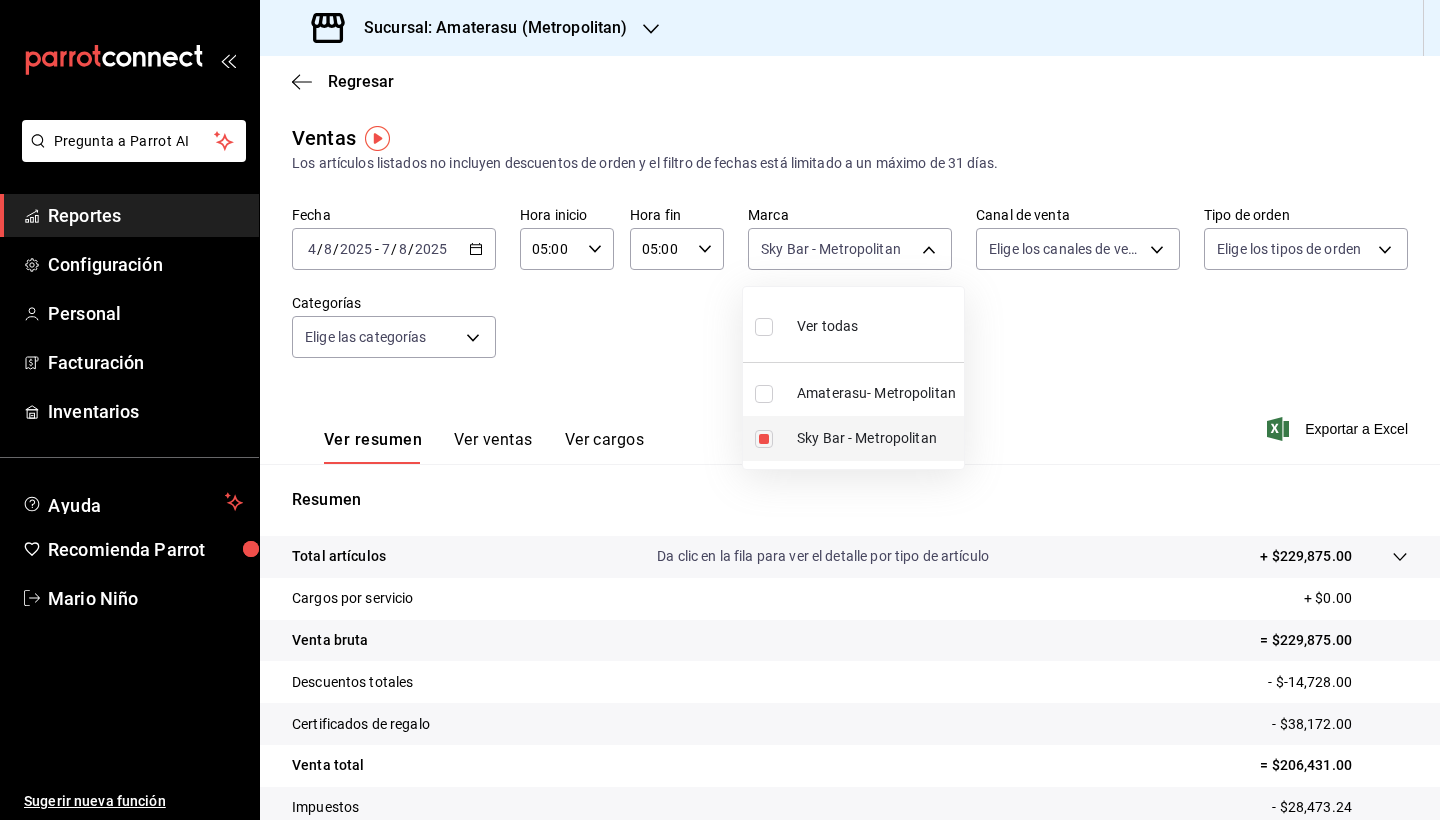 click at bounding box center (764, 439) 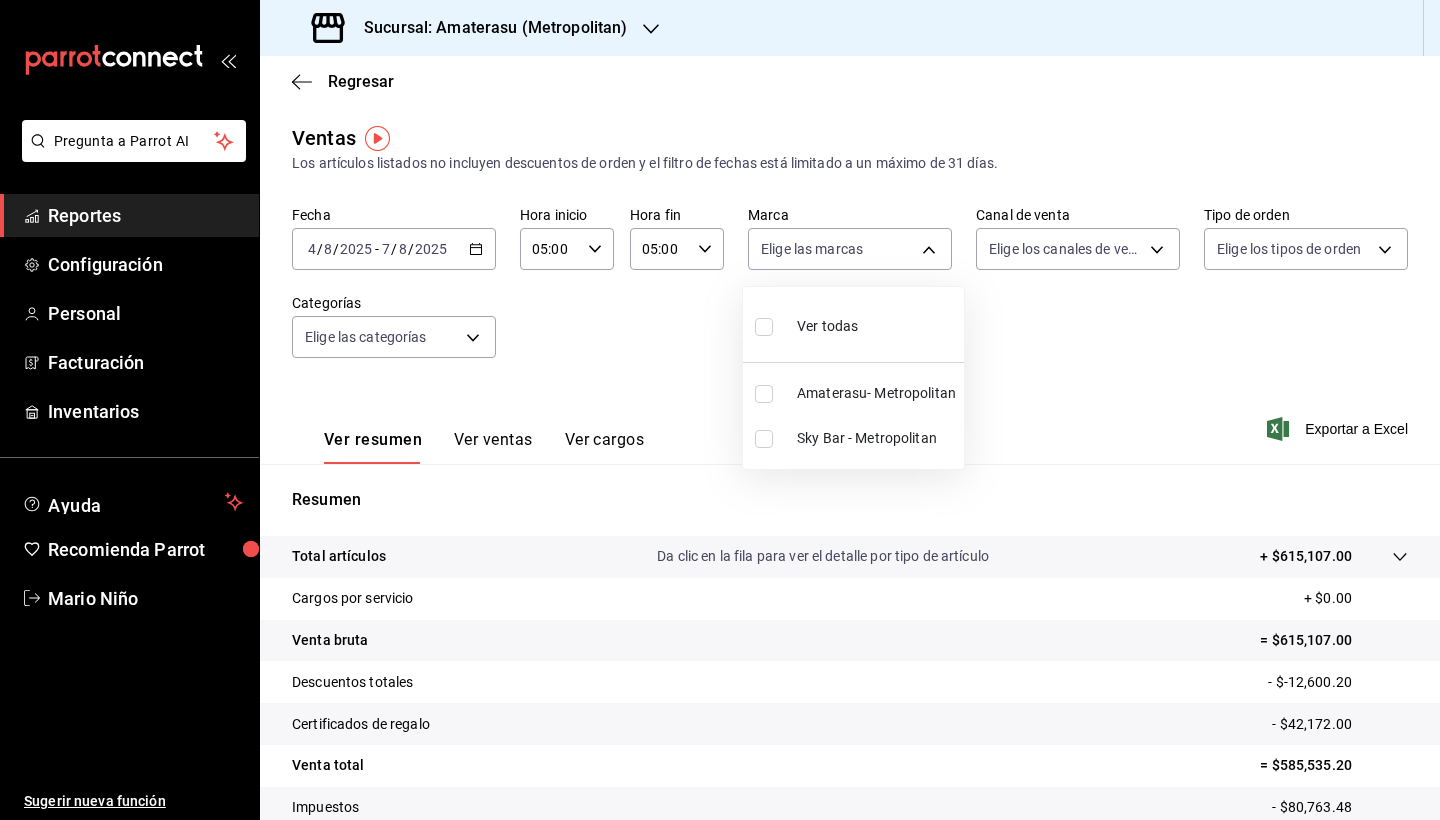 click at bounding box center (764, 394) 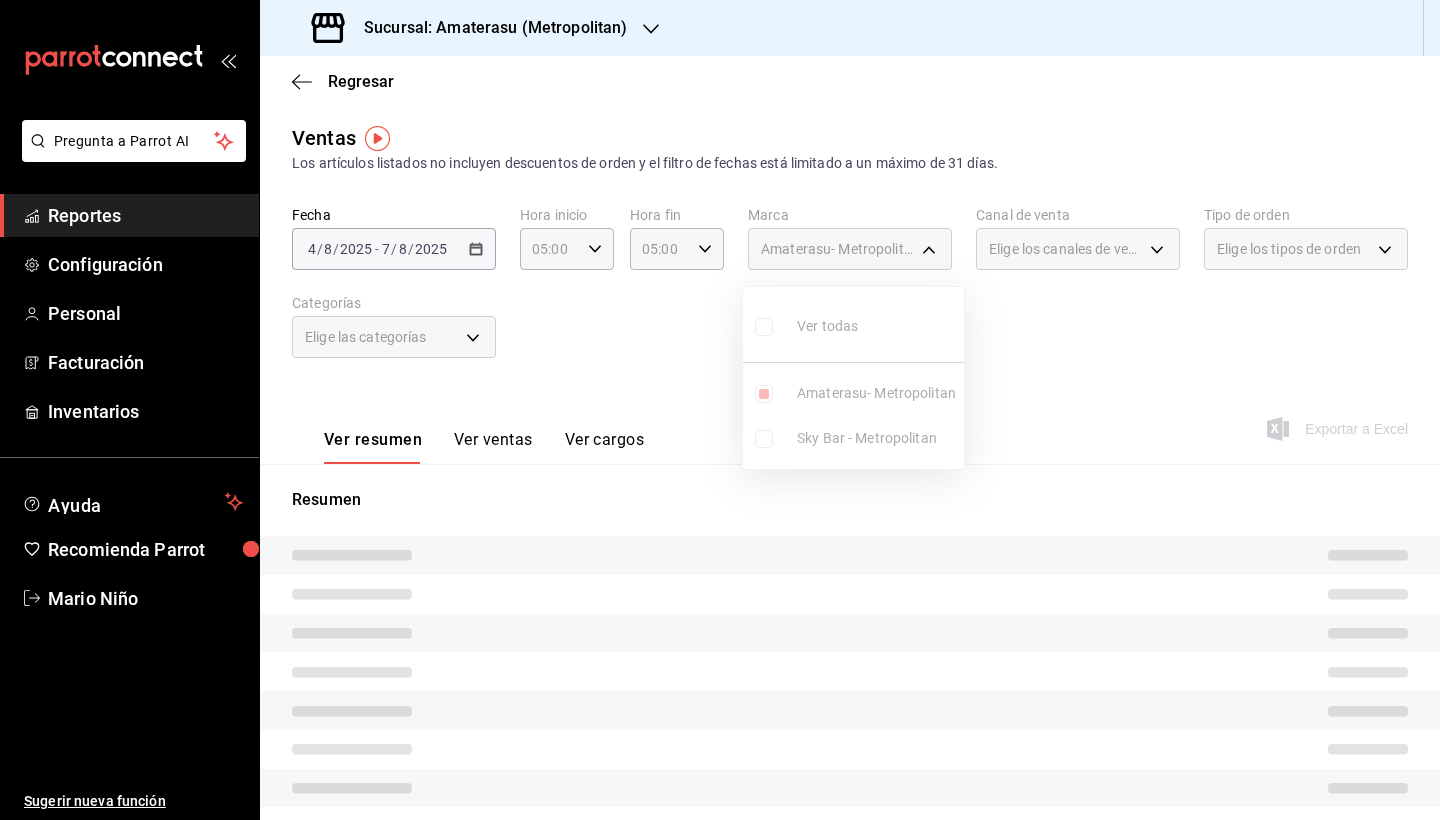 click at bounding box center [720, 410] 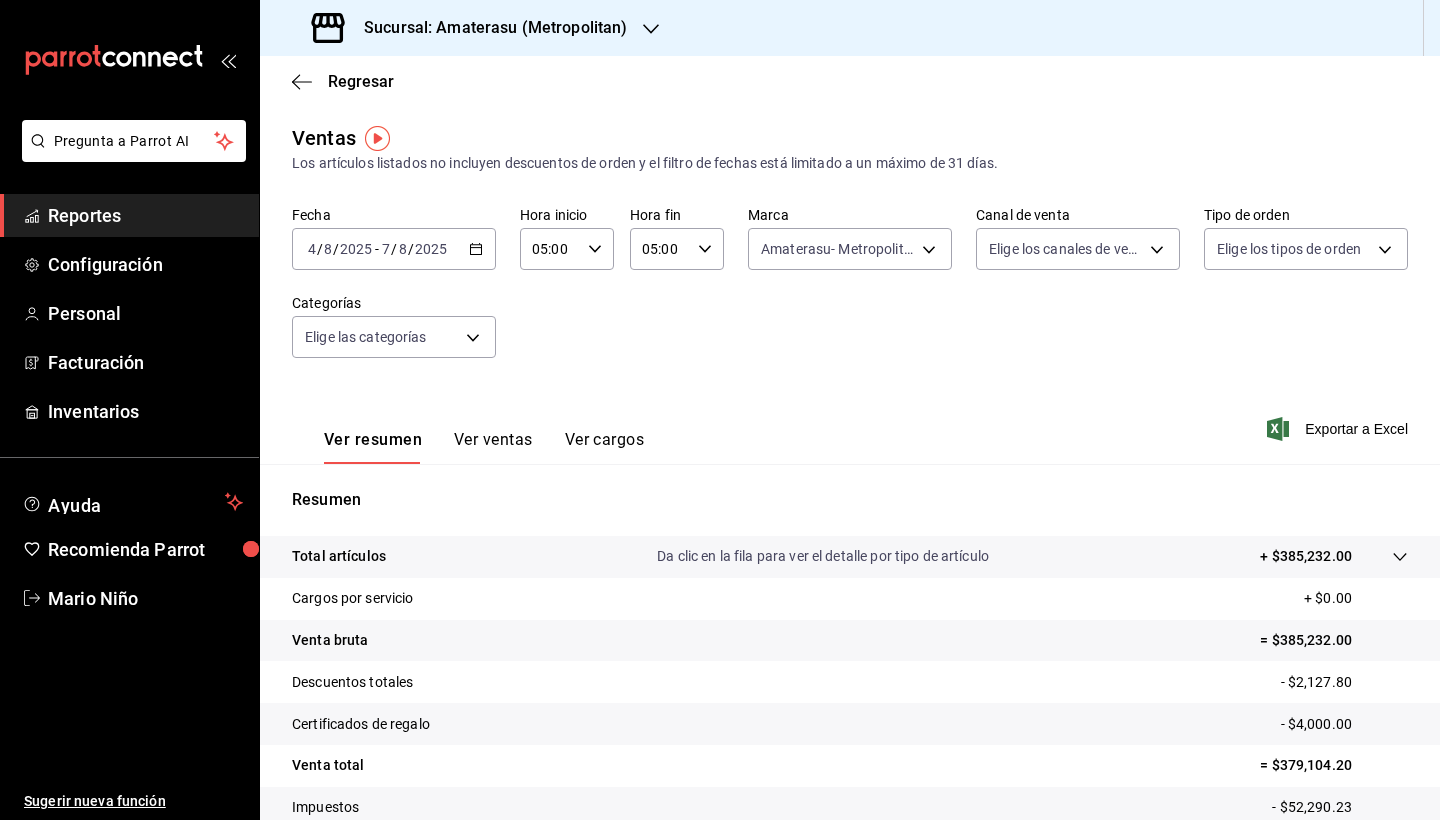 scroll, scrollTop: 138, scrollLeft: 0, axis: vertical 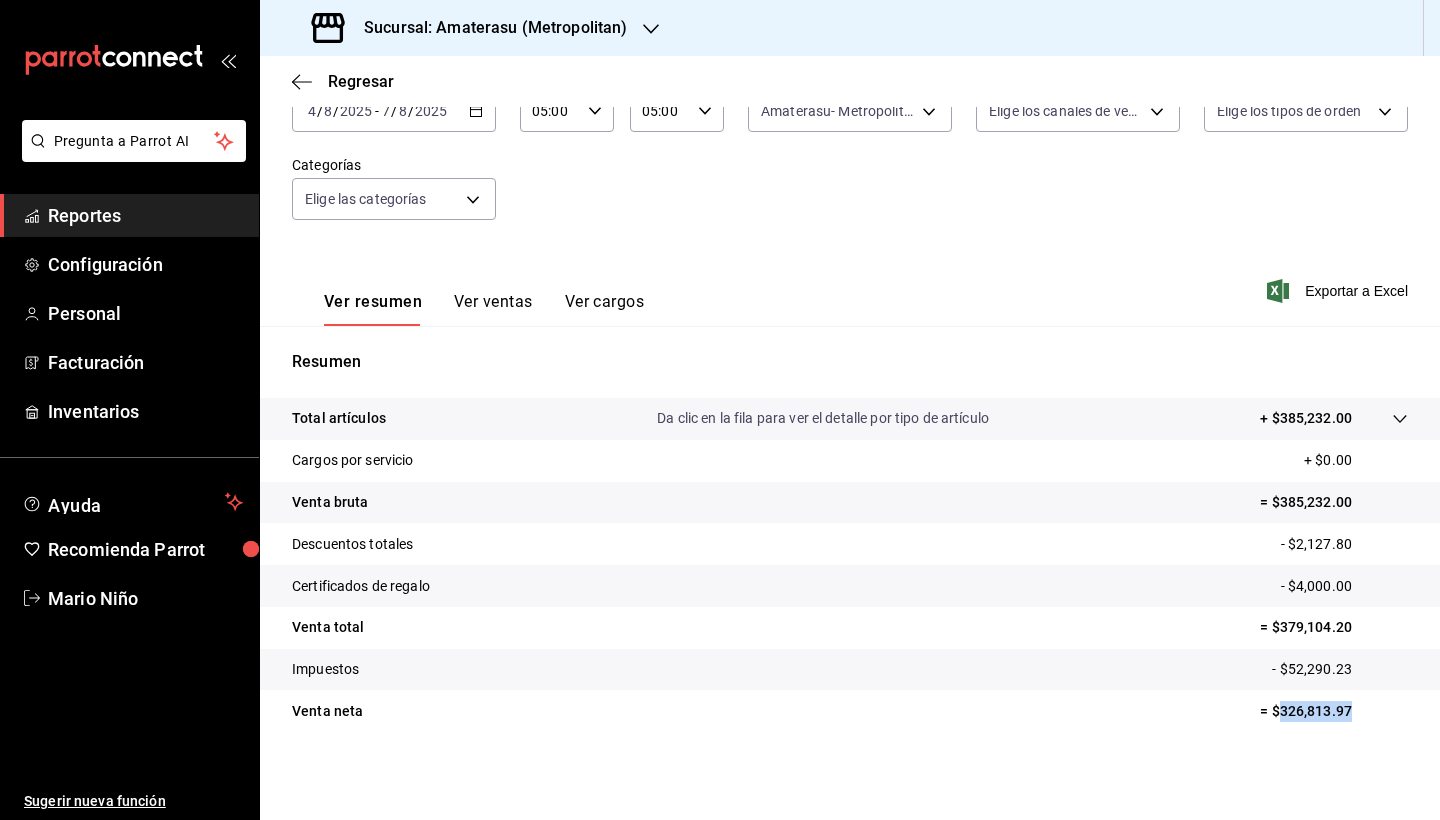 drag, startPoint x: 1267, startPoint y: 713, endPoint x: 1345, endPoint y: 716, distance: 78.05767 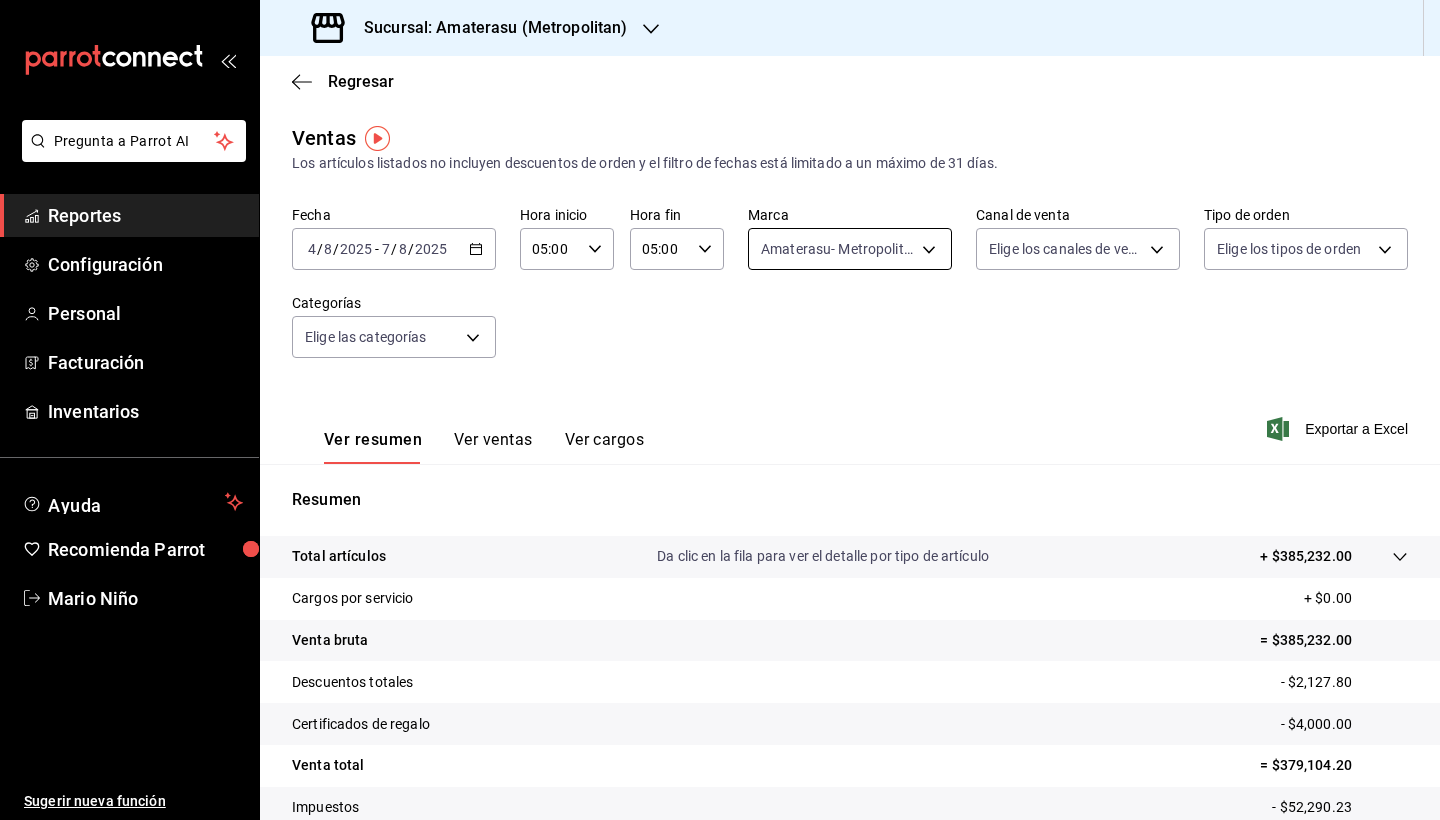 click on "Pregunta a Parrot AI Reportes   Configuración   Personal   Facturación   Inventarios   Ayuda Recomienda Parrot   Mario Niño   Sugerir nueva función   Sucursal: Amaterasu (Metropolitan) Regresar Ventas Los artículos listados no incluyen descuentos de orden y el filtro de fechas está limitado a un máximo de 31 días. Fecha 2025-08-04 4 / 8 / 2025 - 2025-08-07 7 / 8 / 2025 Hora inicio 05:00 Hora inicio Hora fin 05:00 Hora fin Marca Amaterasu- Metropolitan e4cd7fcb-d45b-43ae-a99f-ad4ccfcd9032 Canal de venta Elige los canales de venta Tipo de orden Elige los tipos de orden Categorías Elige las categorías Ver resumen Ver ventas Ver cargos Exportar a Excel Resumen Total artículos Da clic en la fila para ver el detalle por tipo de artículo + $385,232.00 Cargos por servicio + $0.00 Venta bruta = $385,232.00 Descuentos totales - $2,127.80 Certificados de regalo - $4,000.00 Venta total = $379,104.20 Impuestos - $52,290.23 Venta neta = $326,813.97 GANA 1 MES GRATIS EN TU SUSCRIPCIÓN AQUÍ Ver video tutorial" at bounding box center (720, 410) 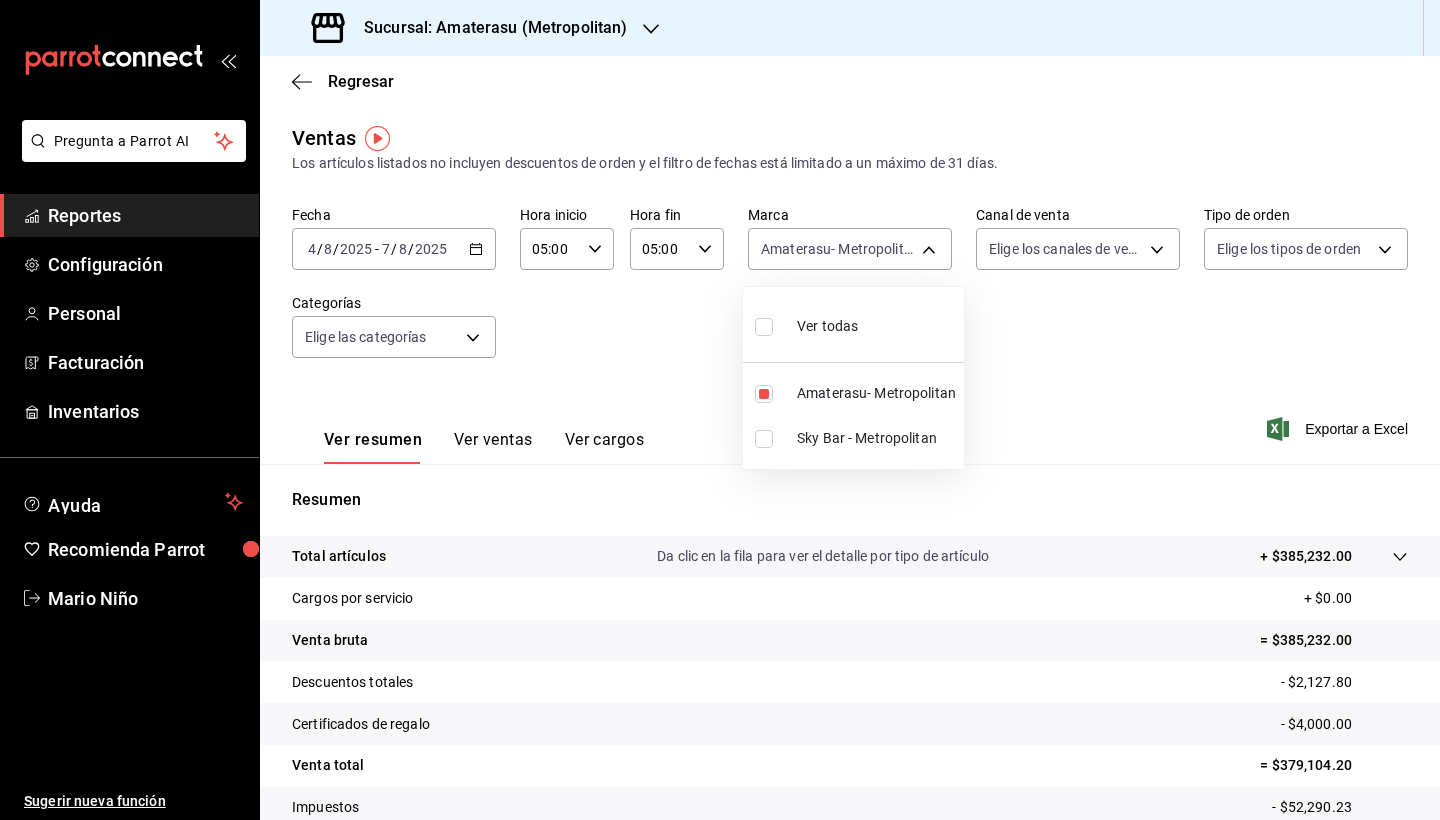 click at bounding box center (764, 327) 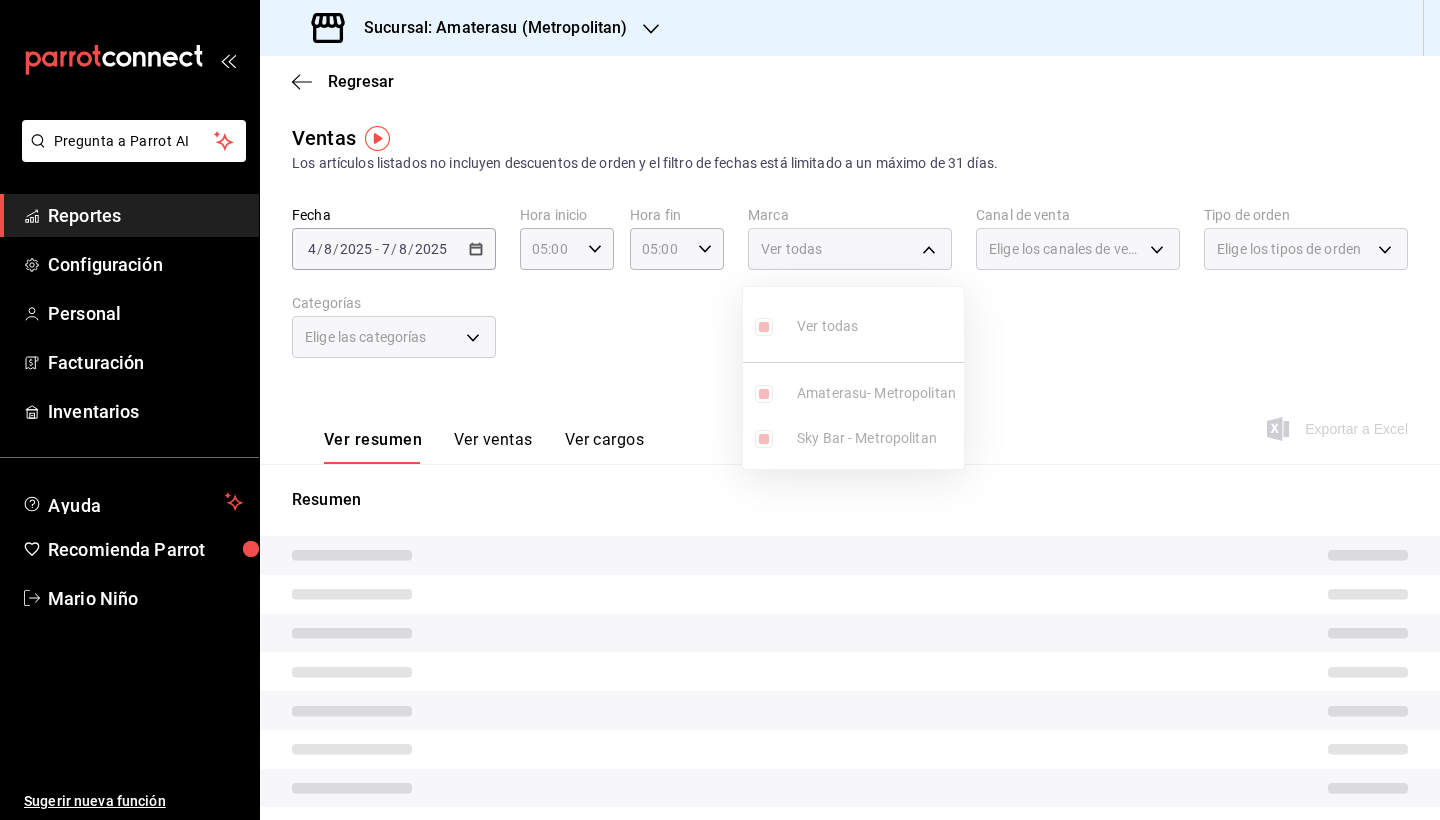 click at bounding box center (720, 410) 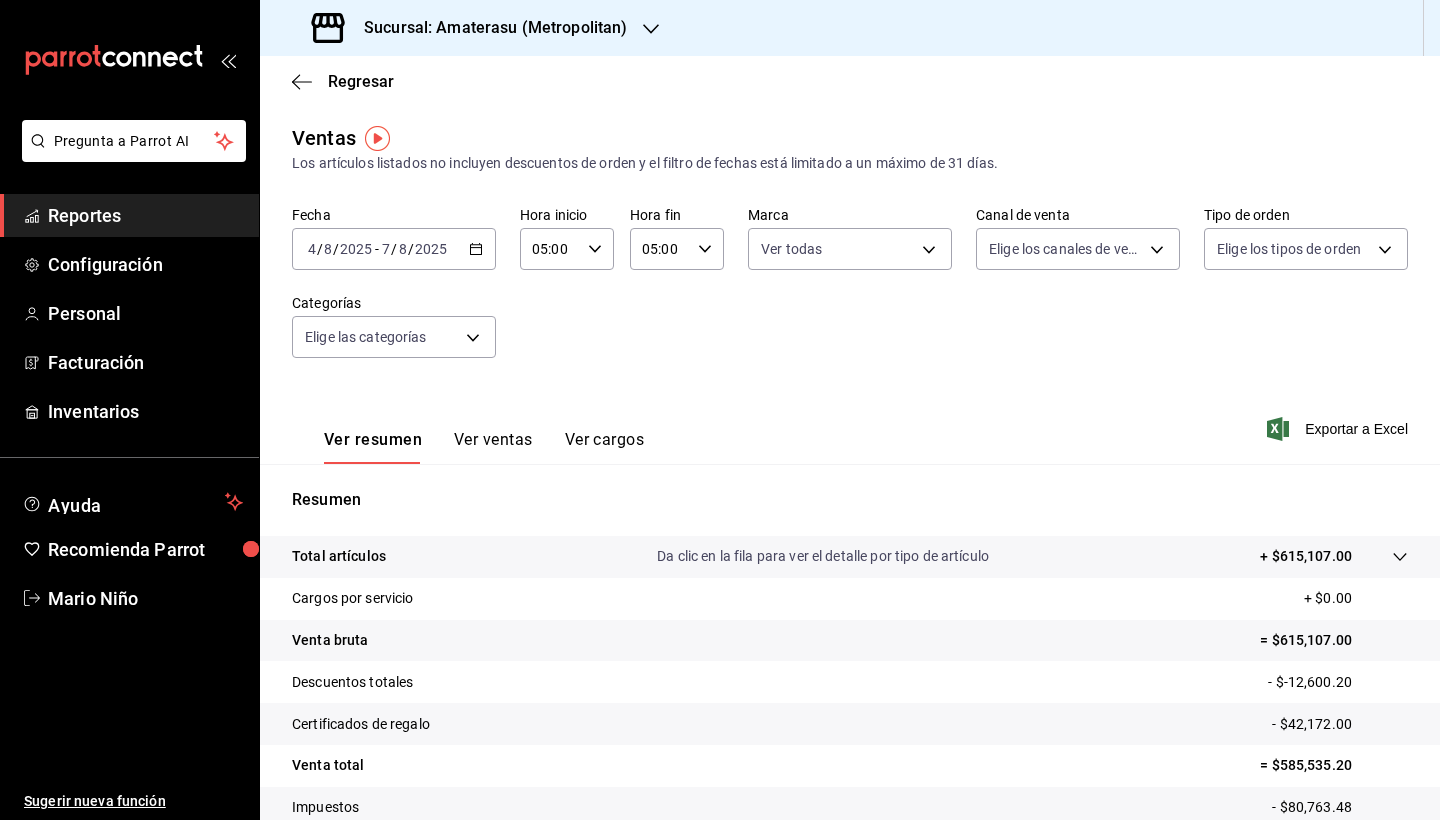 scroll, scrollTop: 138, scrollLeft: 0, axis: vertical 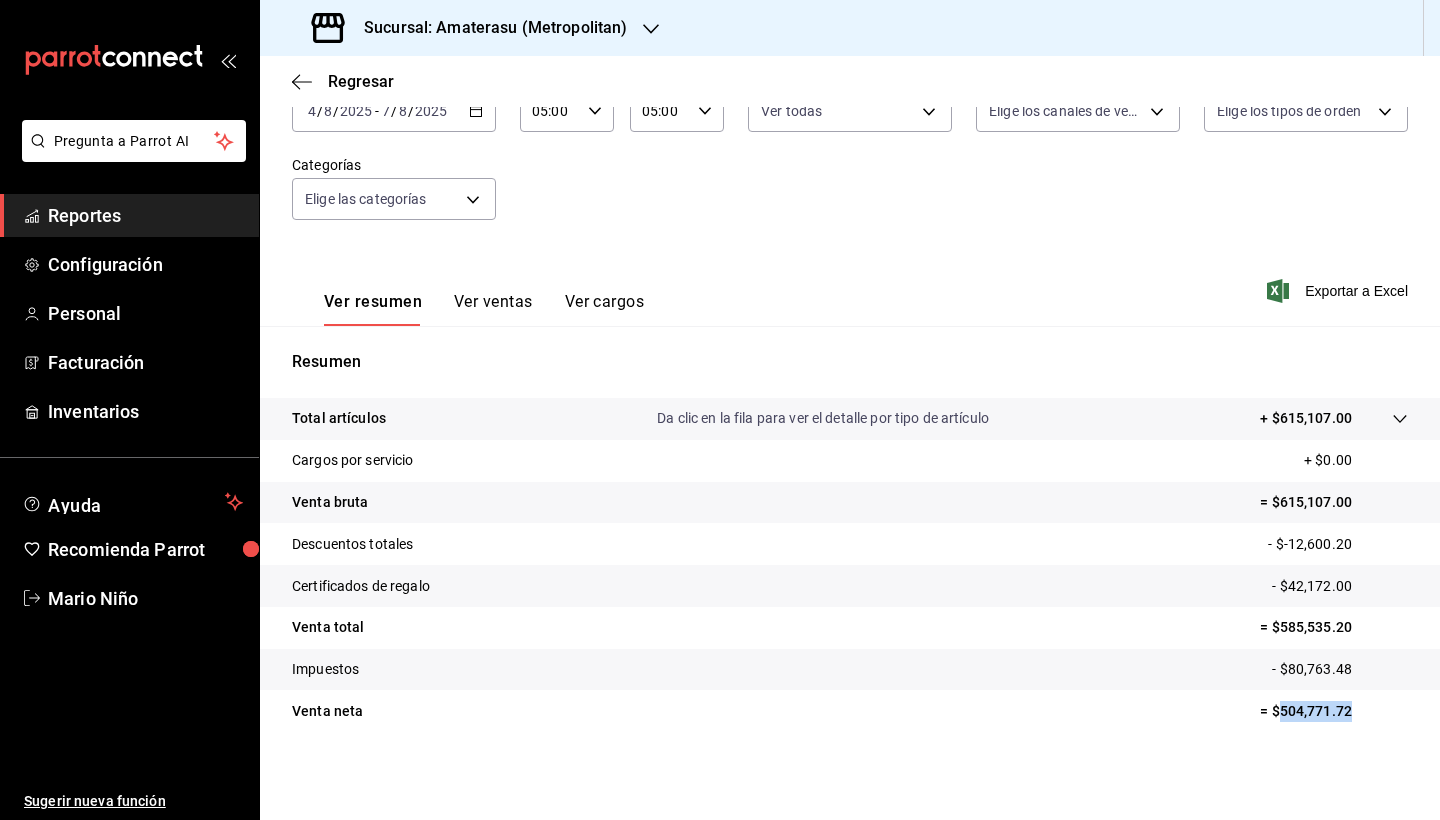 drag, startPoint x: 1264, startPoint y: 713, endPoint x: 1350, endPoint y: 711, distance: 86.023254 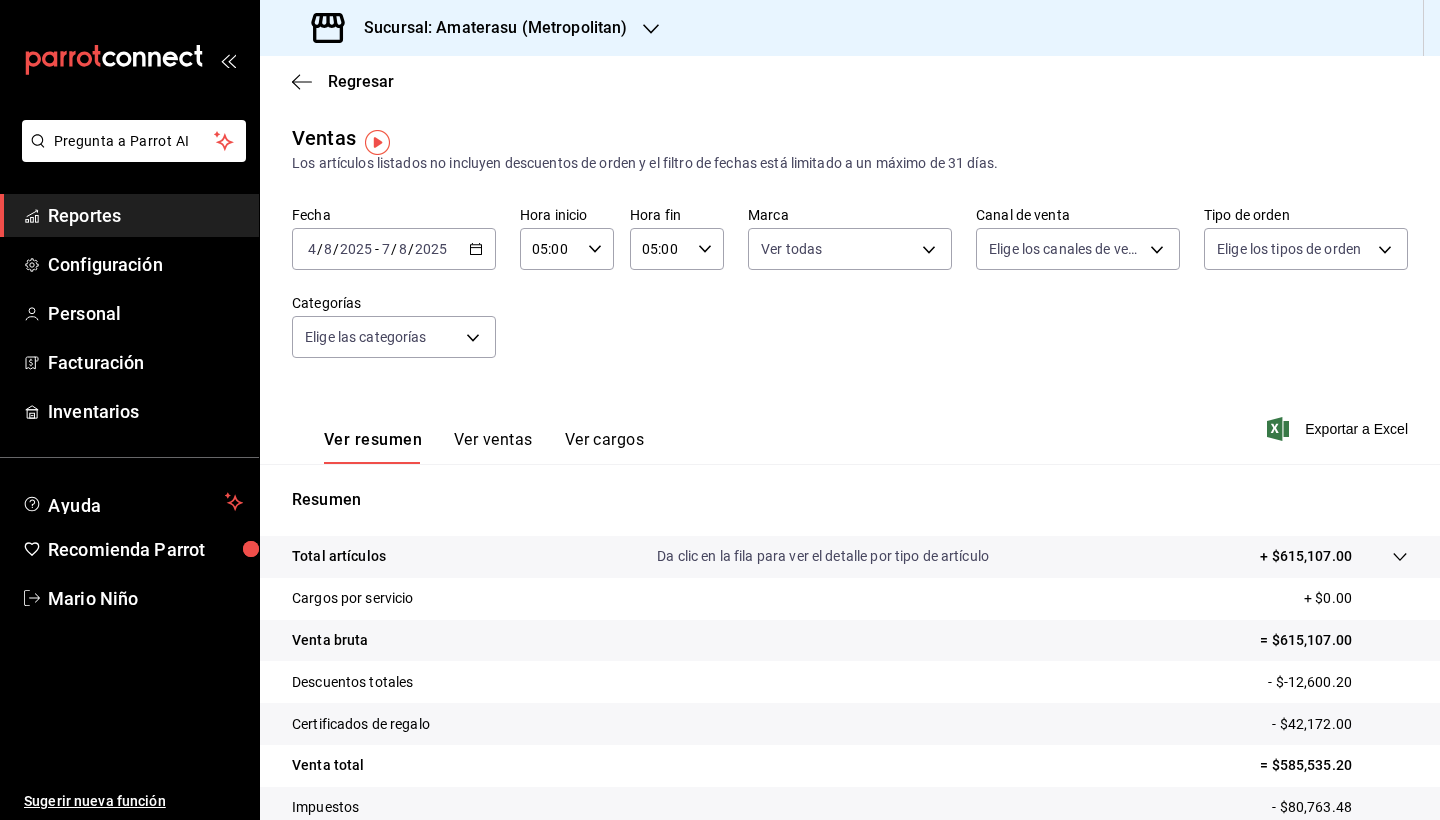 scroll, scrollTop: 0, scrollLeft: 0, axis: both 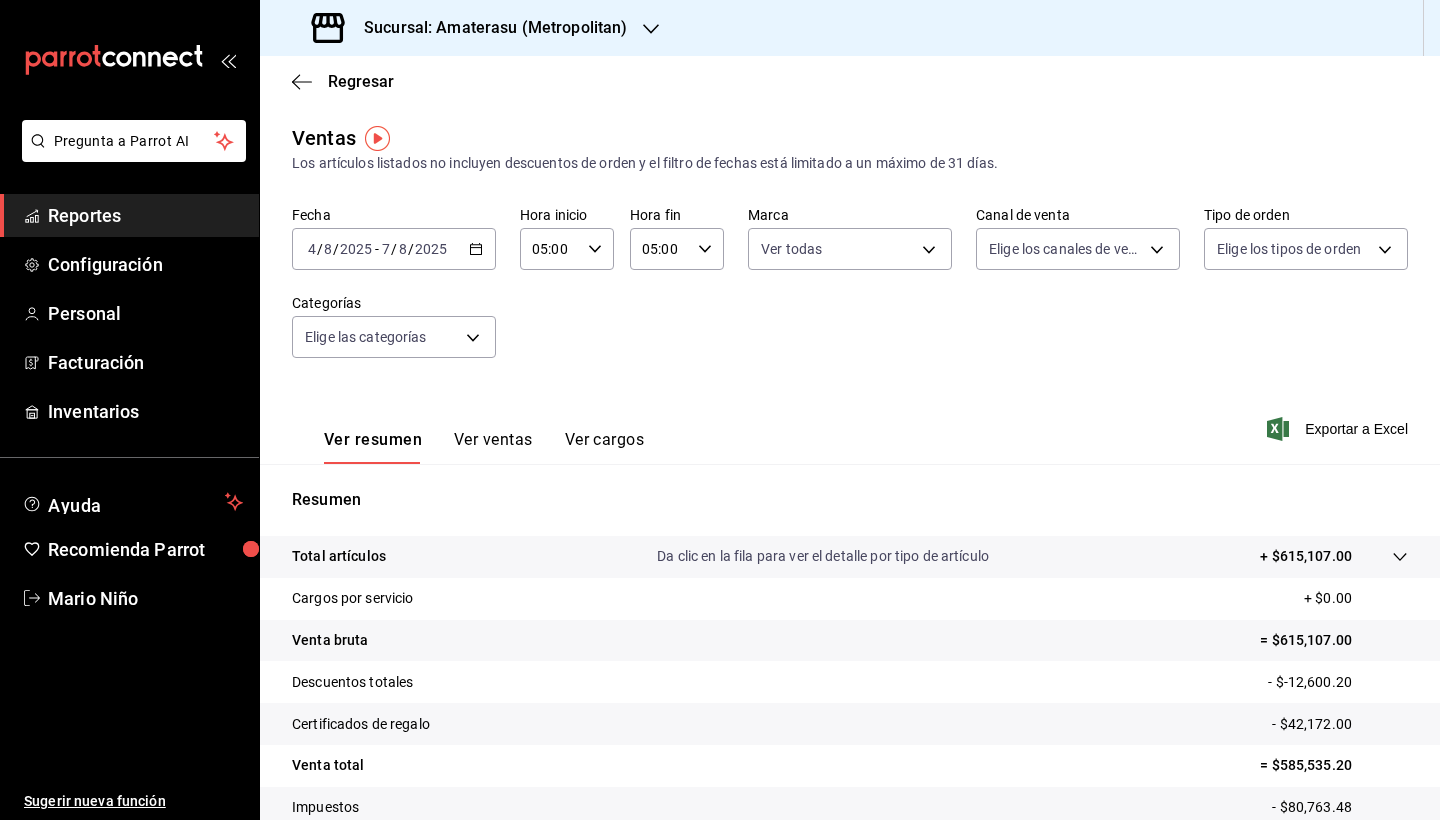 click 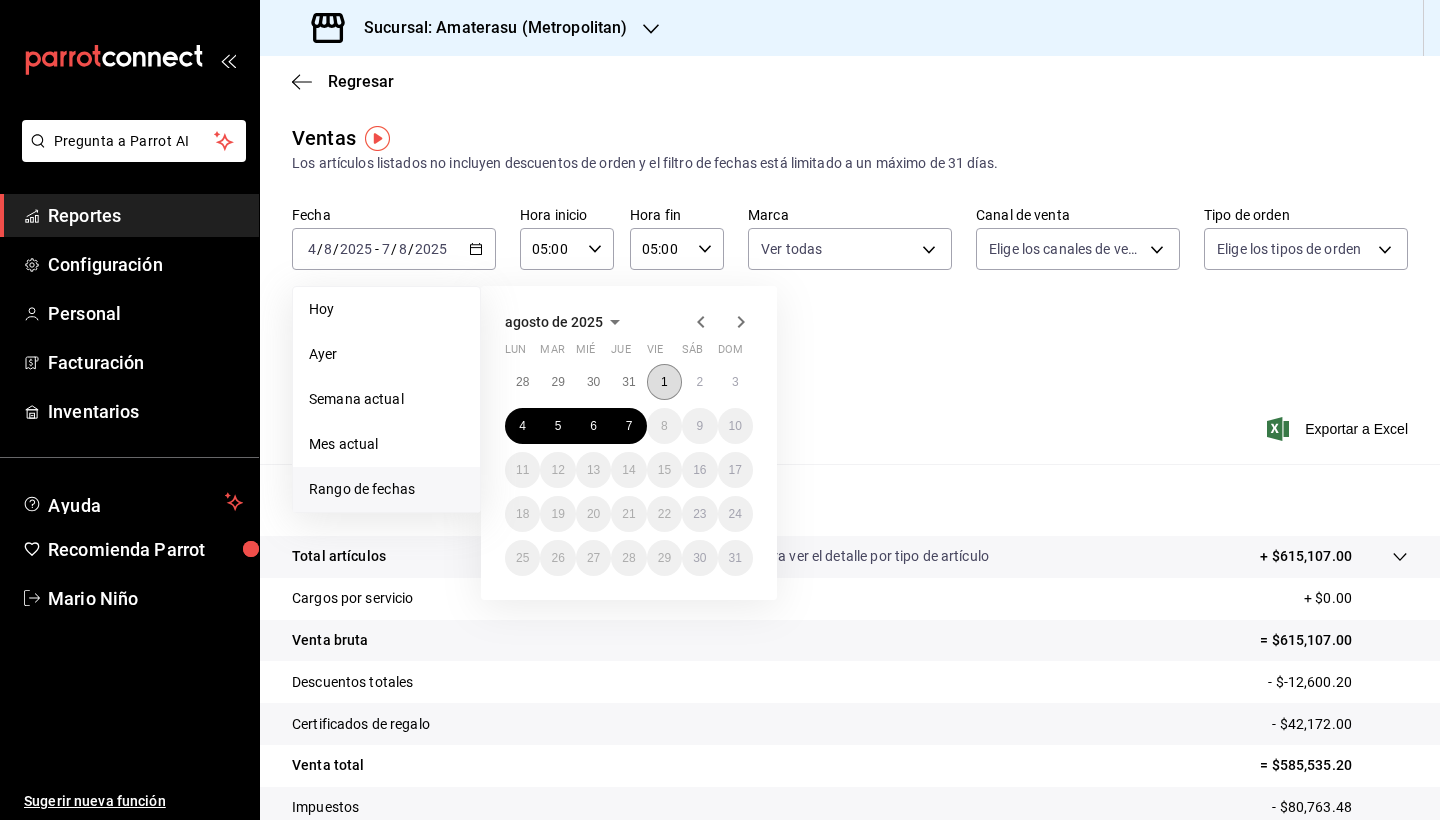 click on "1" at bounding box center [664, 382] 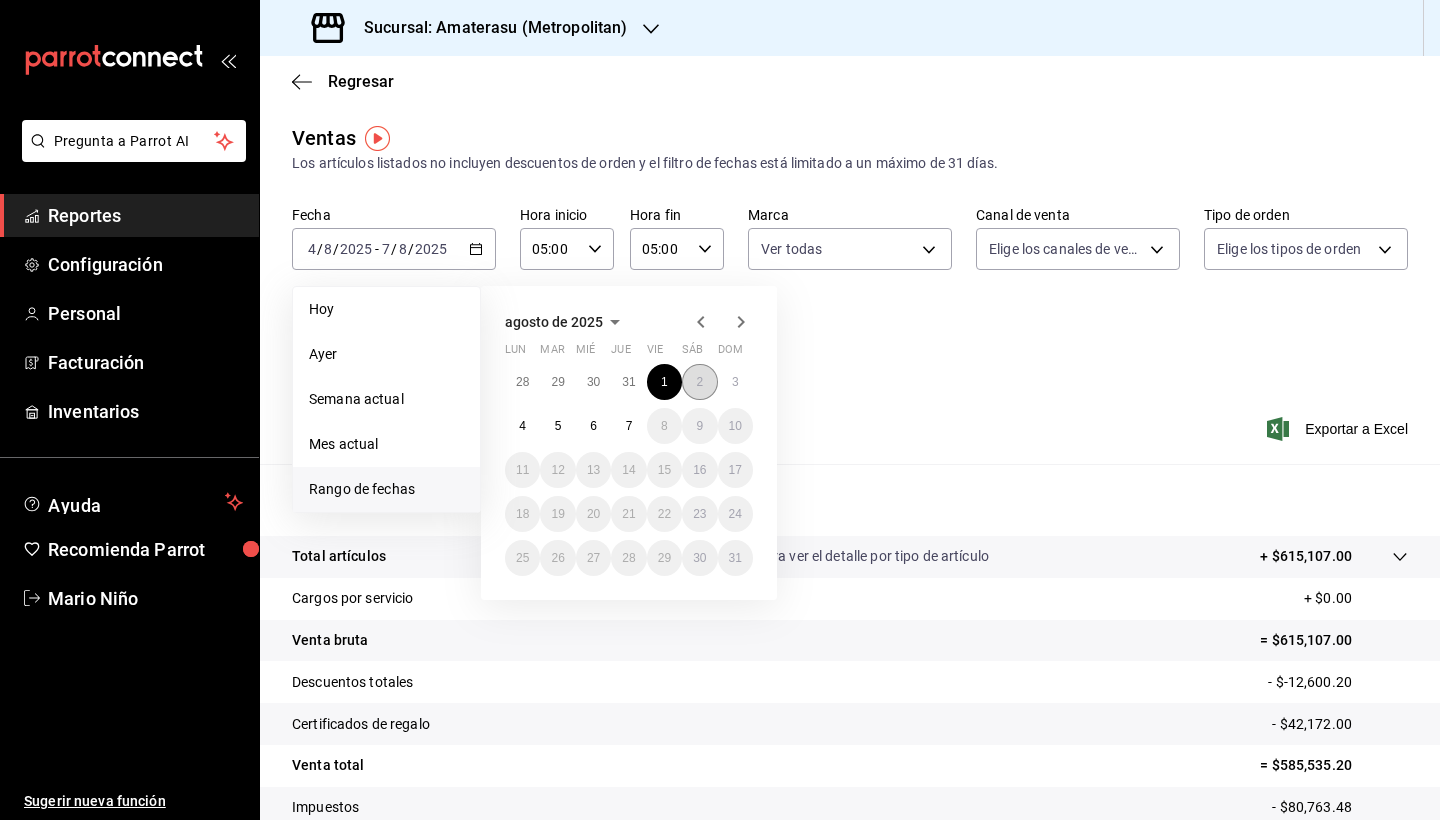 click on "2" at bounding box center [699, 382] 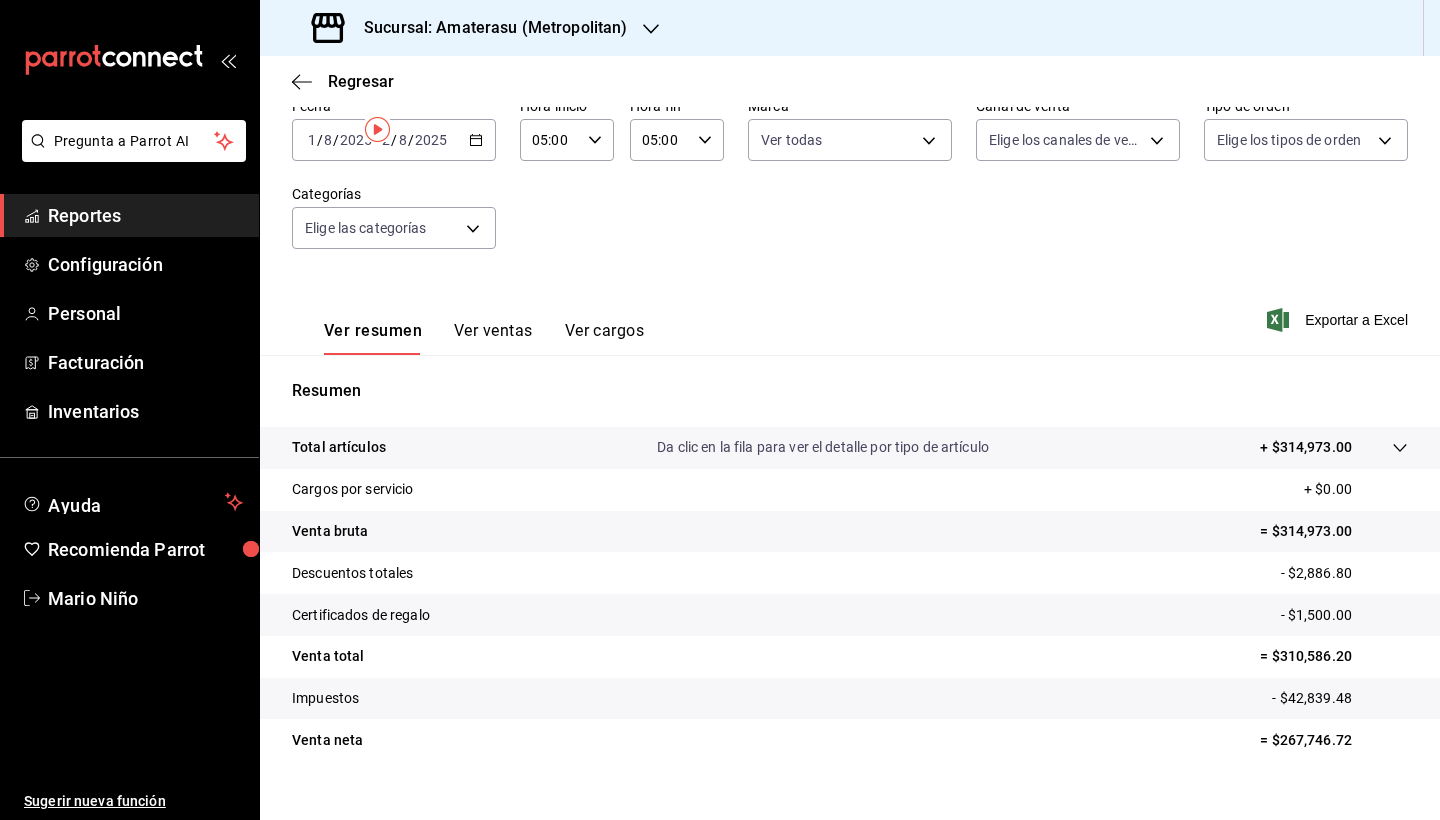 scroll, scrollTop: 138, scrollLeft: 0, axis: vertical 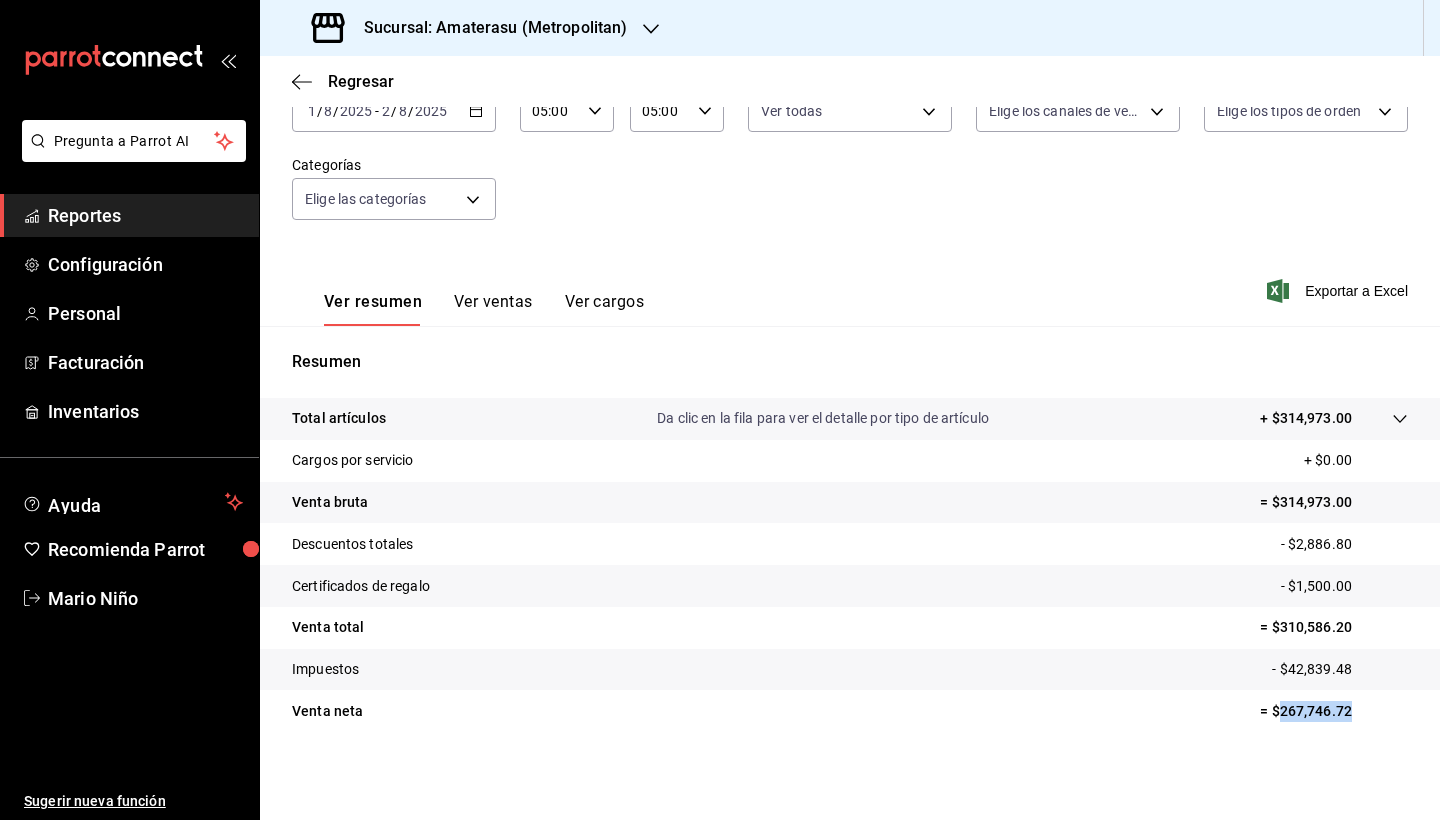 drag, startPoint x: 1266, startPoint y: 715, endPoint x: 1346, endPoint y: 712, distance: 80.05623 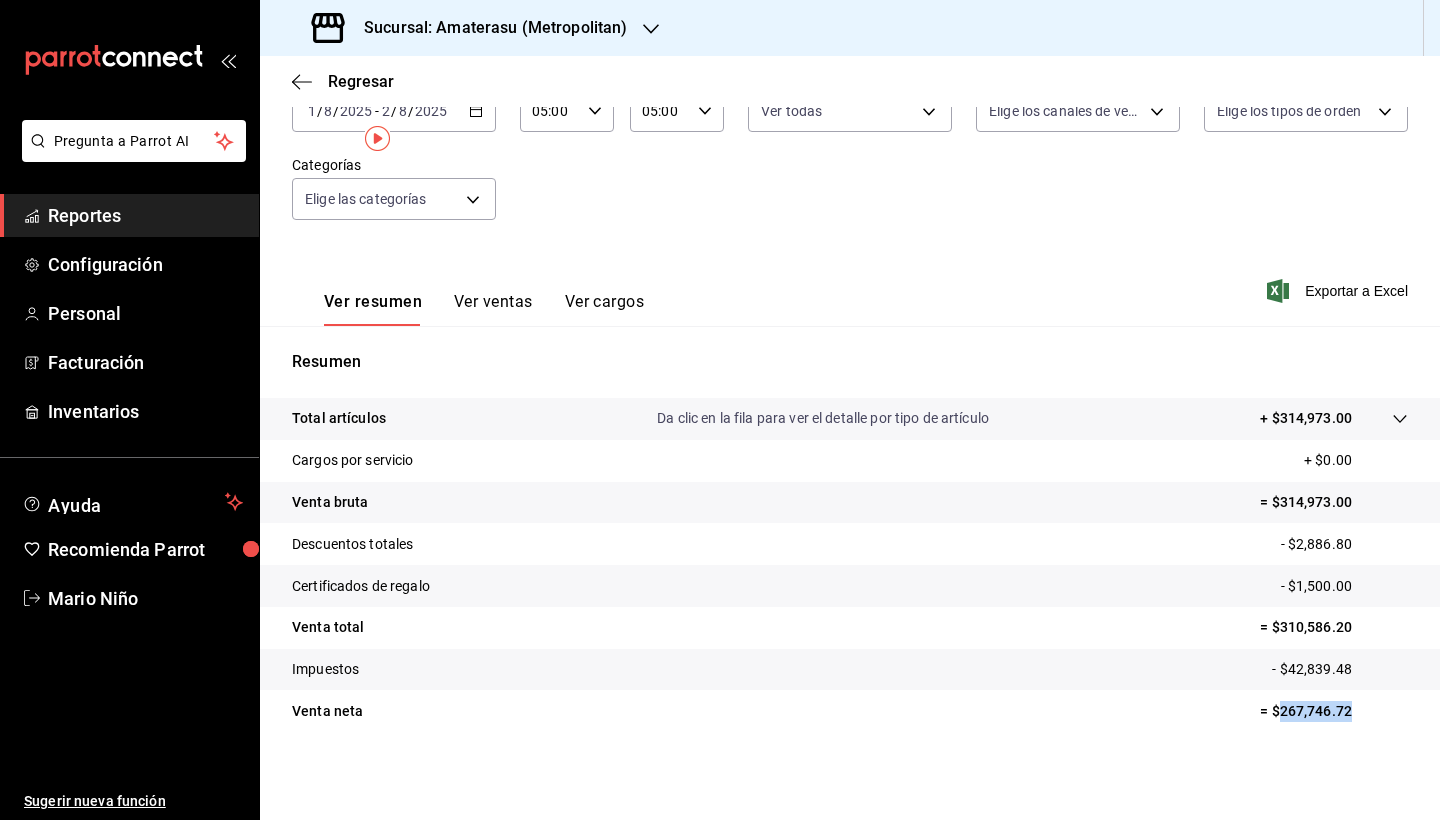 scroll, scrollTop: 0, scrollLeft: 0, axis: both 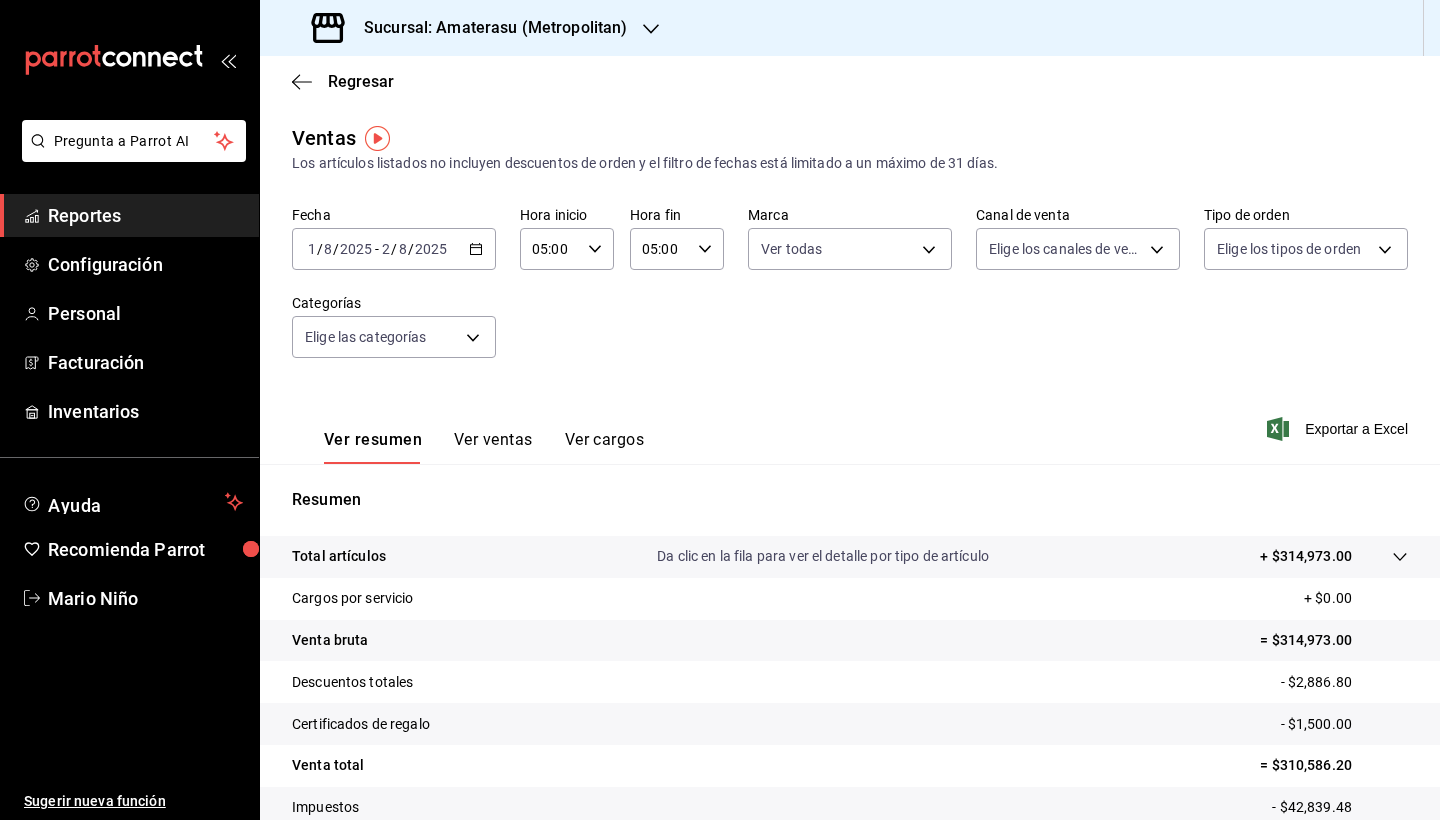 click 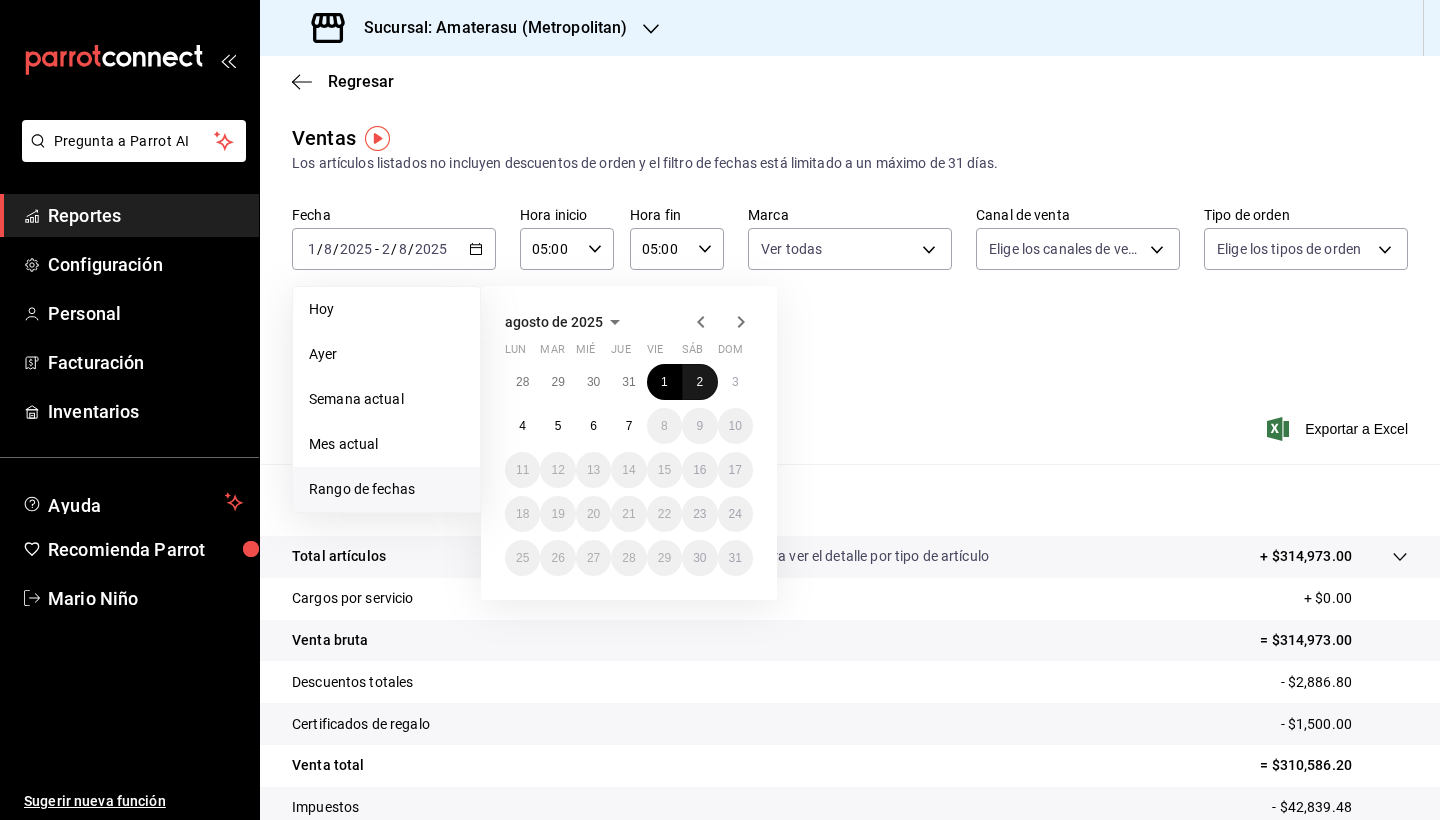 click on "2" at bounding box center [699, 382] 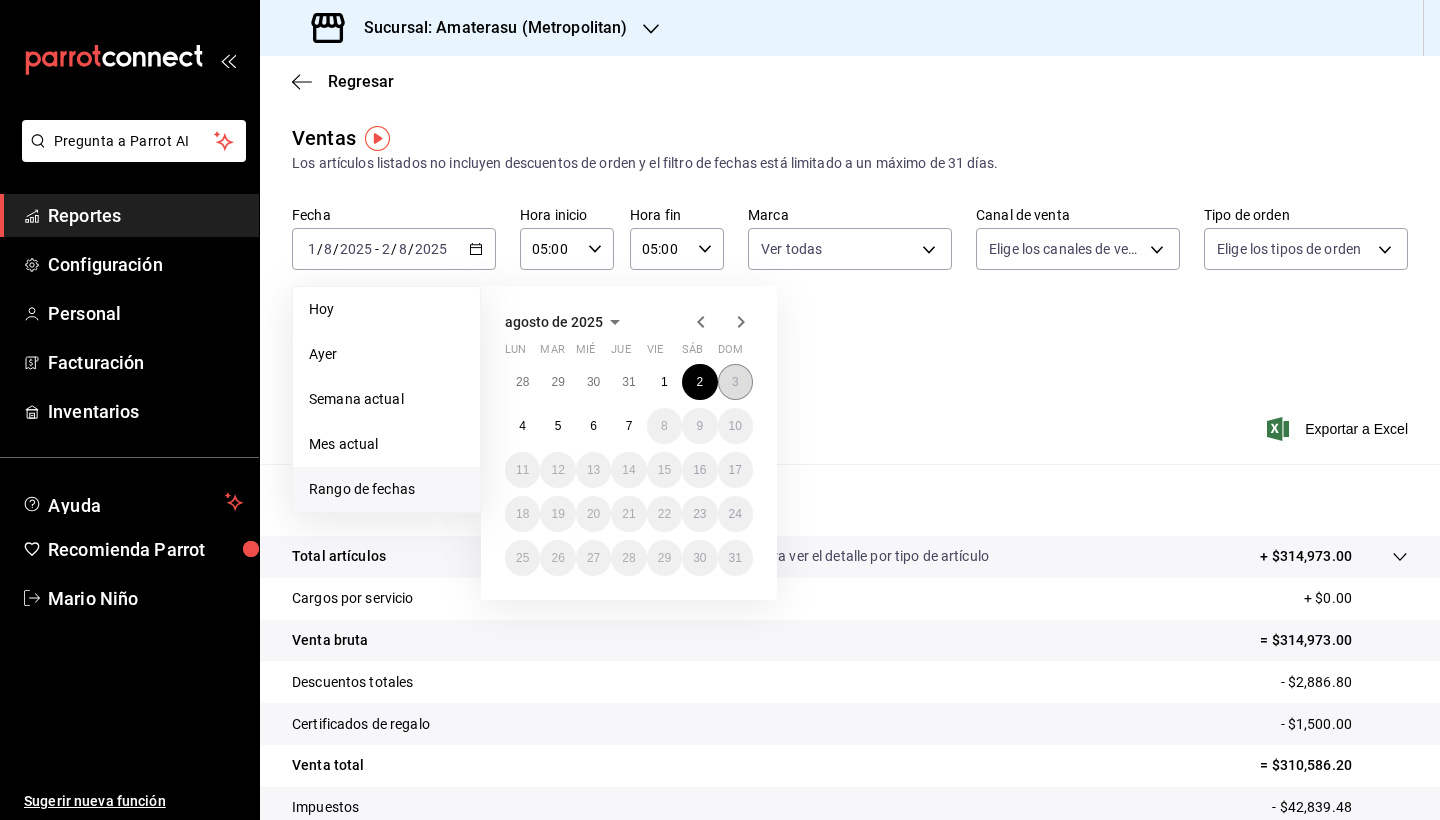 click on "3" at bounding box center [735, 382] 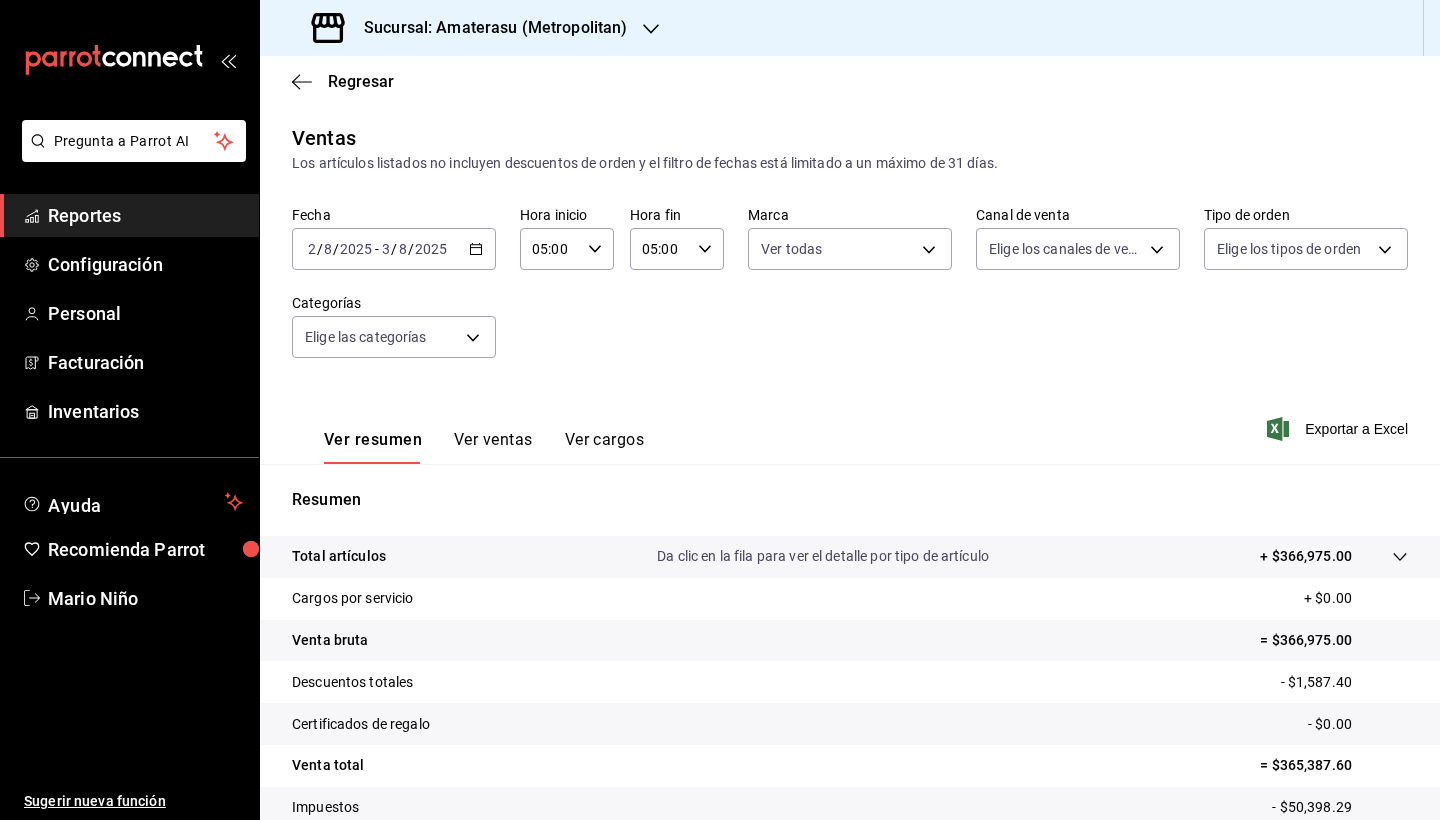 scroll, scrollTop: 138, scrollLeft: 0, axis: vertical 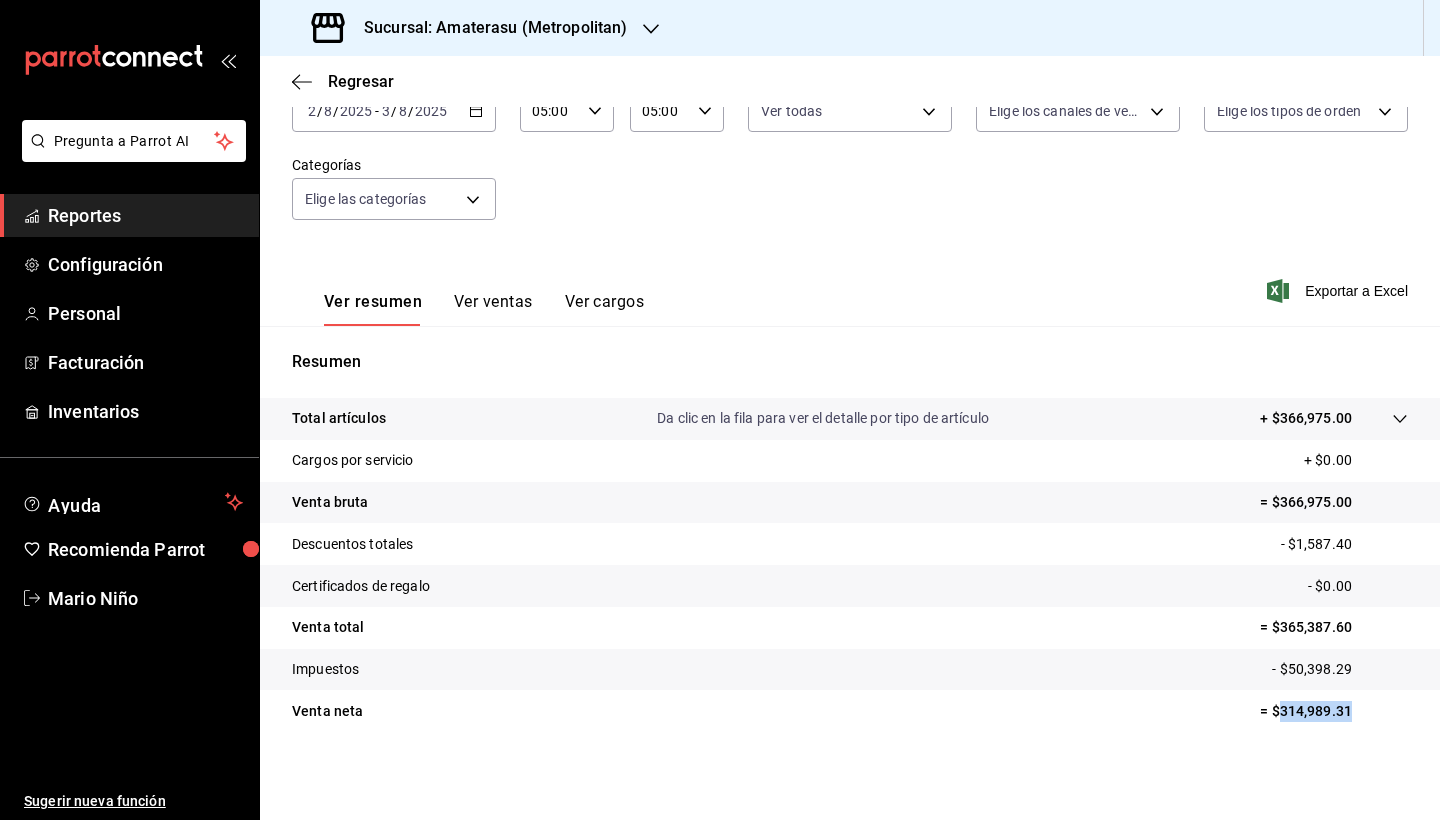 drag, startPoint x: 1265, startPoint y: 705, endPoint x: 1343, endPoint y: 704, distance: 78.00641 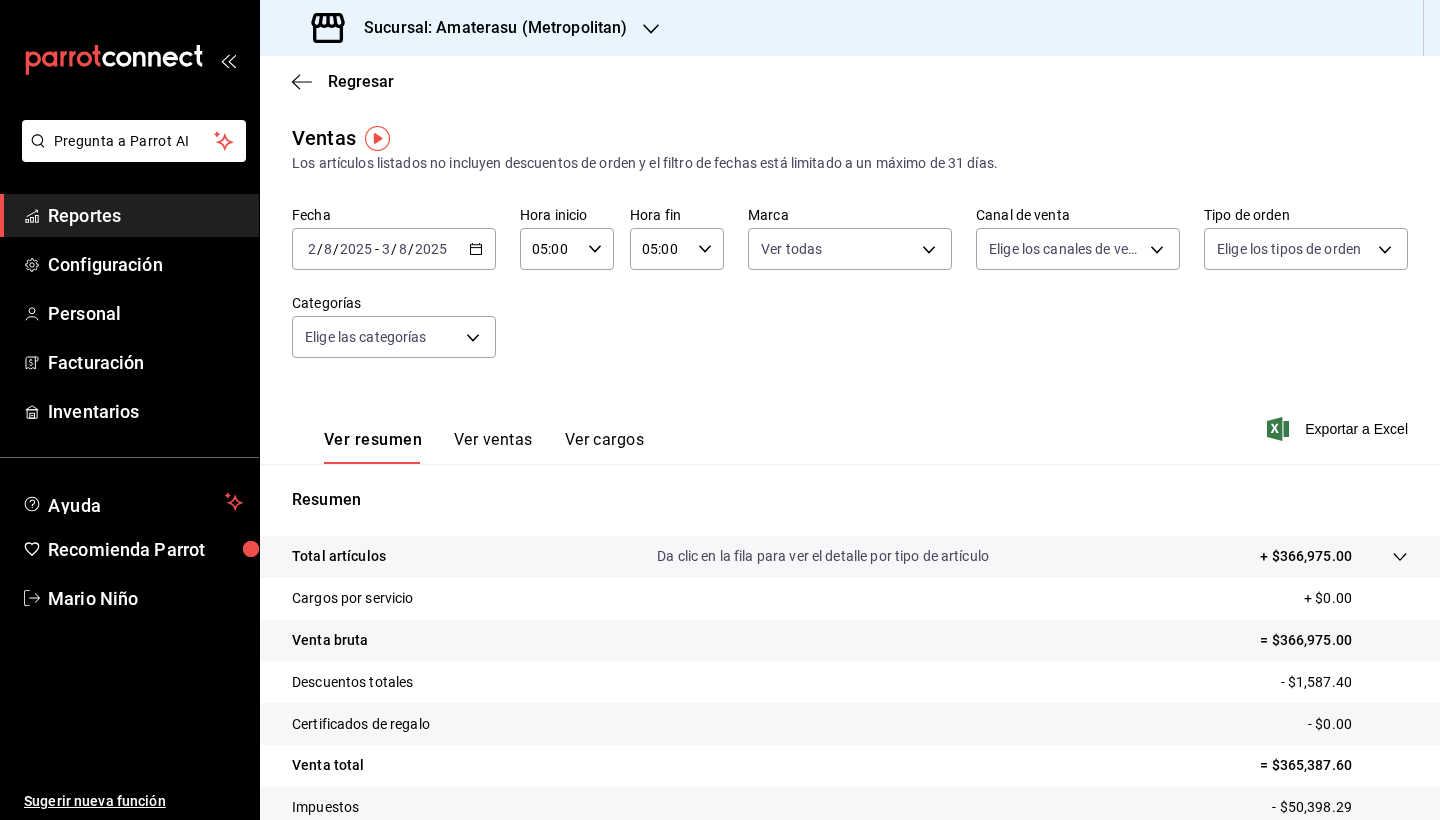 click 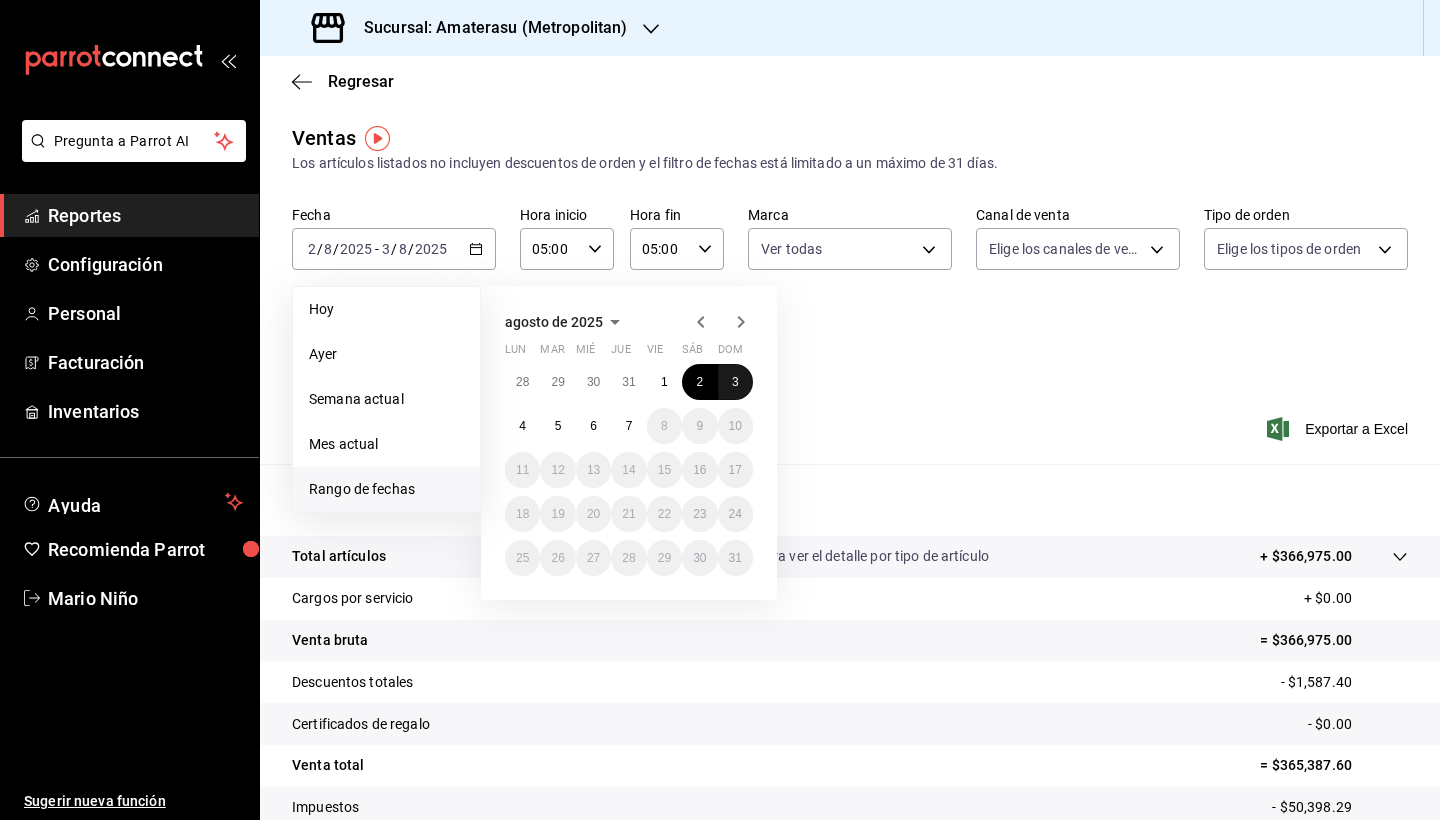 click on "3" at bounding box center (735, 382) 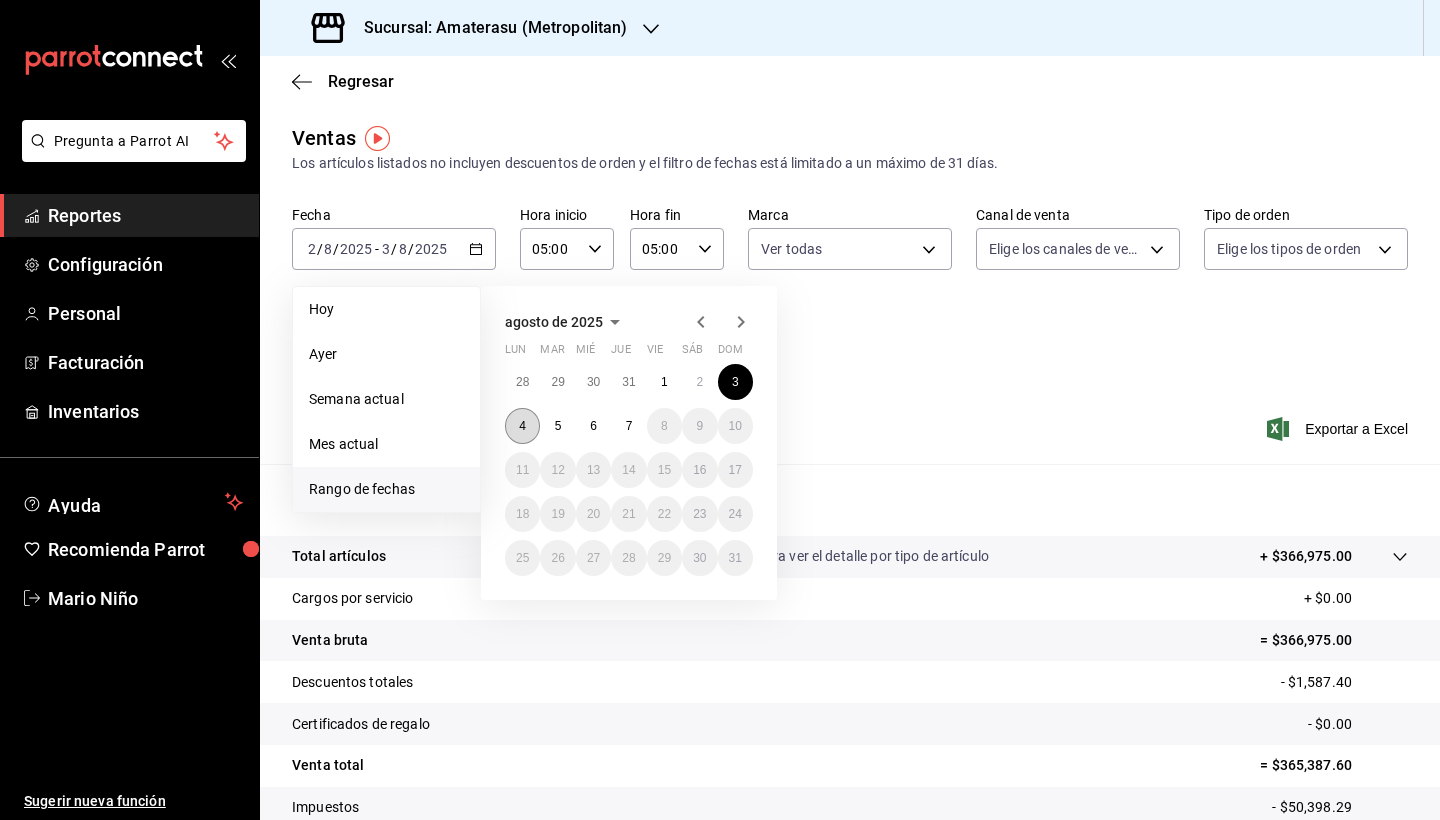 click on "4" at bounding box center (522, 426) 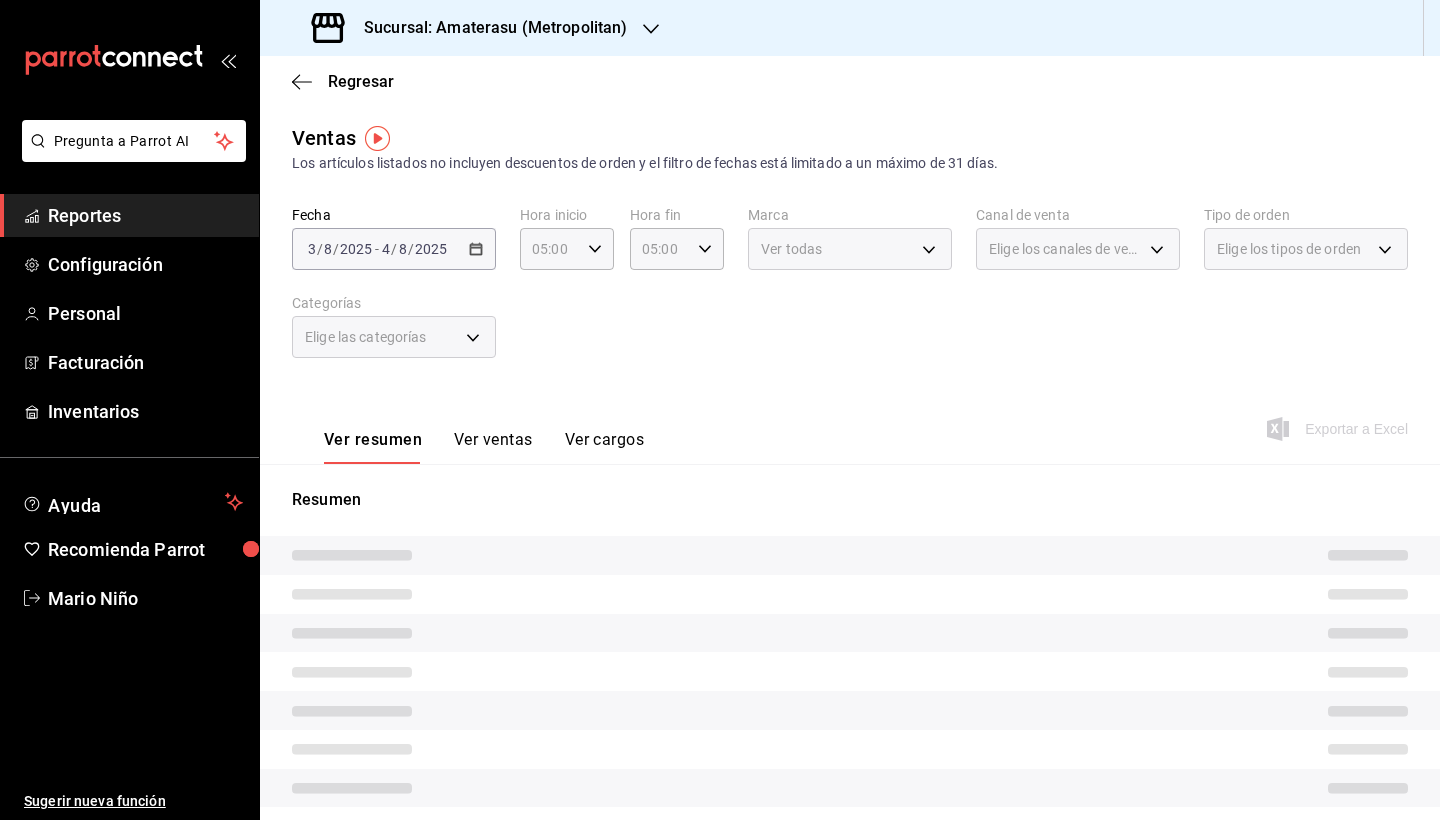 click on "Resumen" at bounding box center (850, 500) 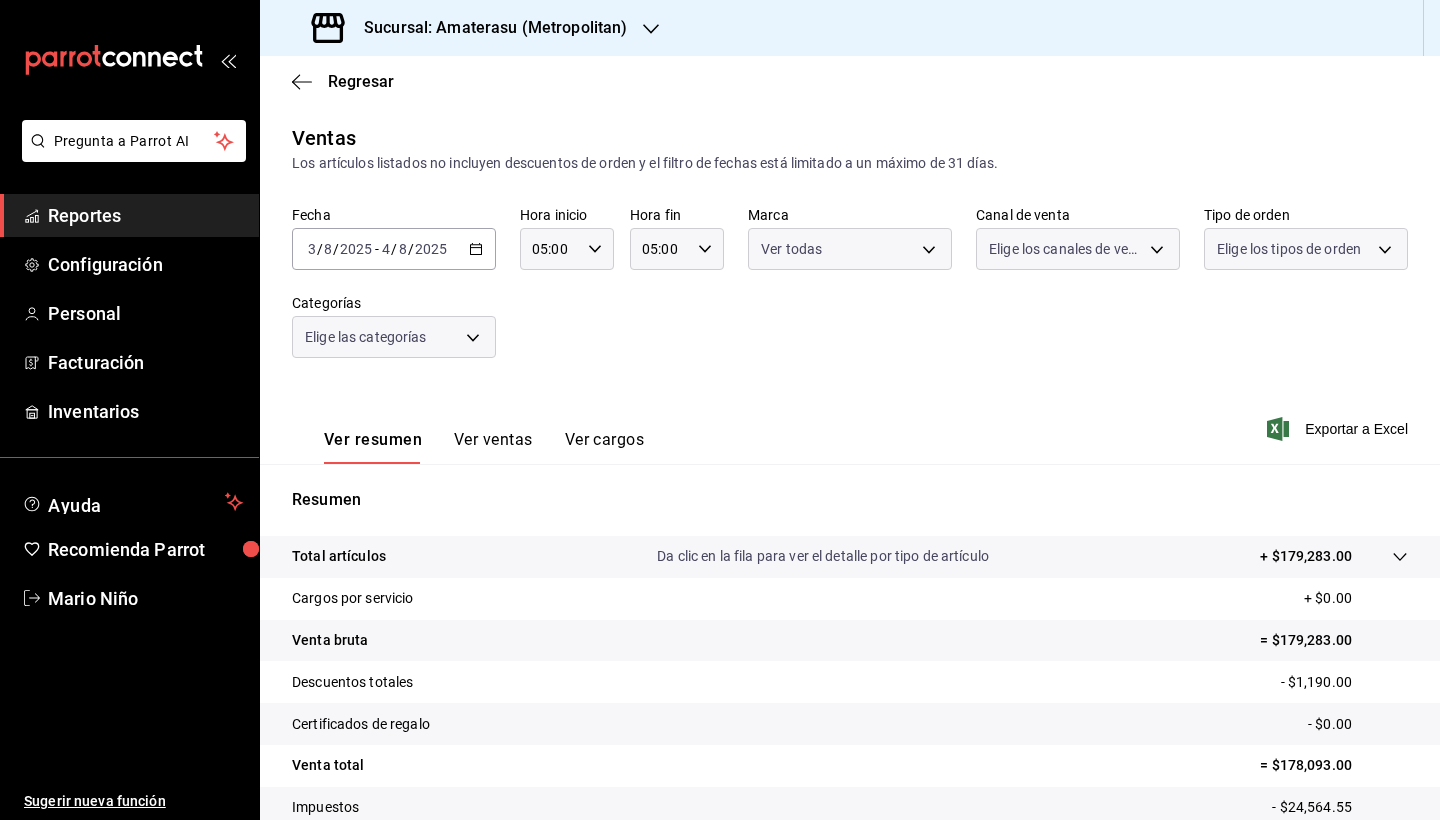 scroll, scrollTop: 138, scrollLeft: 0, axis: vertical 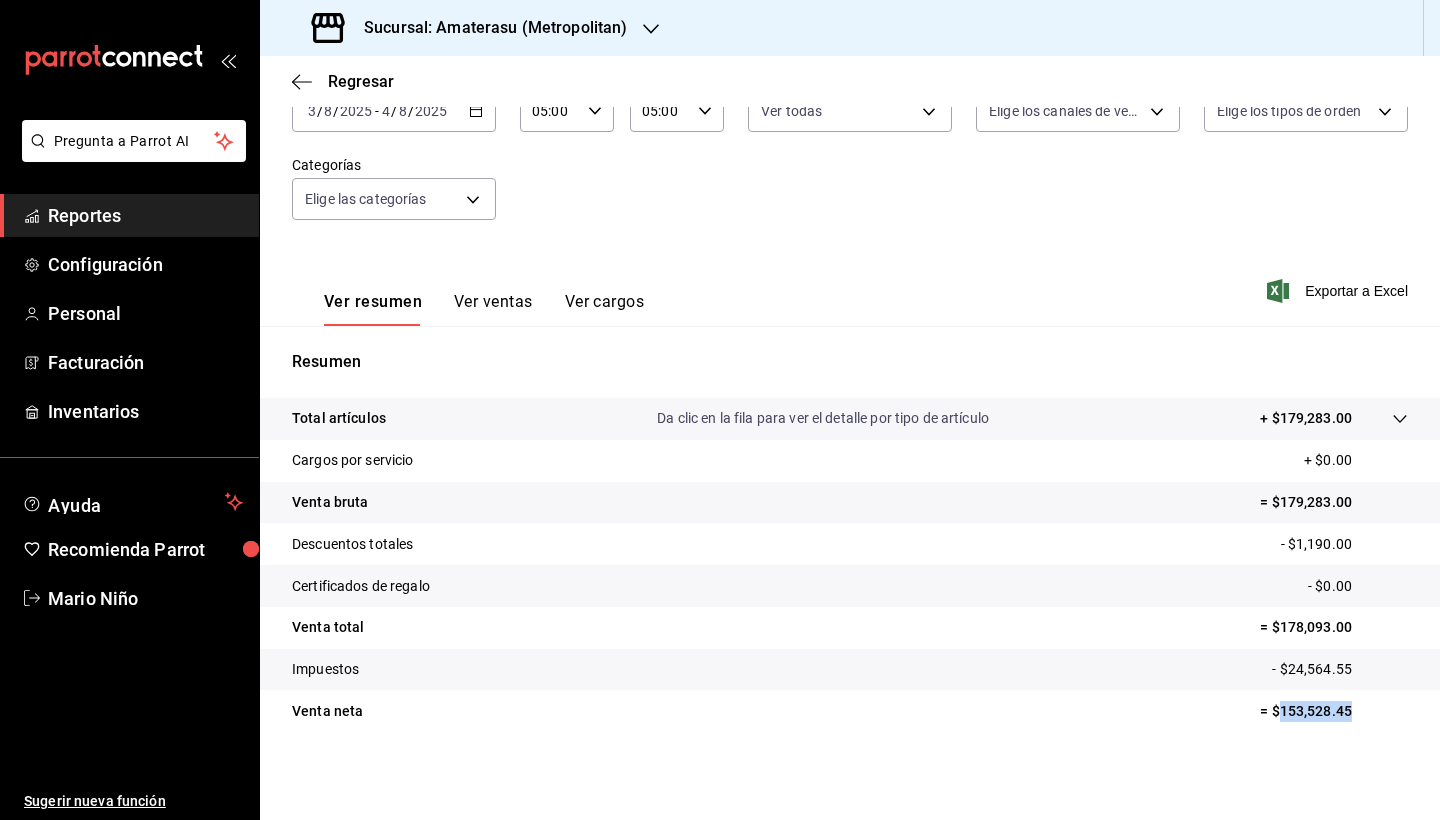 drag, startPoint x: 1267, startPoint y: 712, endPoint x: 1363, endPoint y: 712, distance: 96 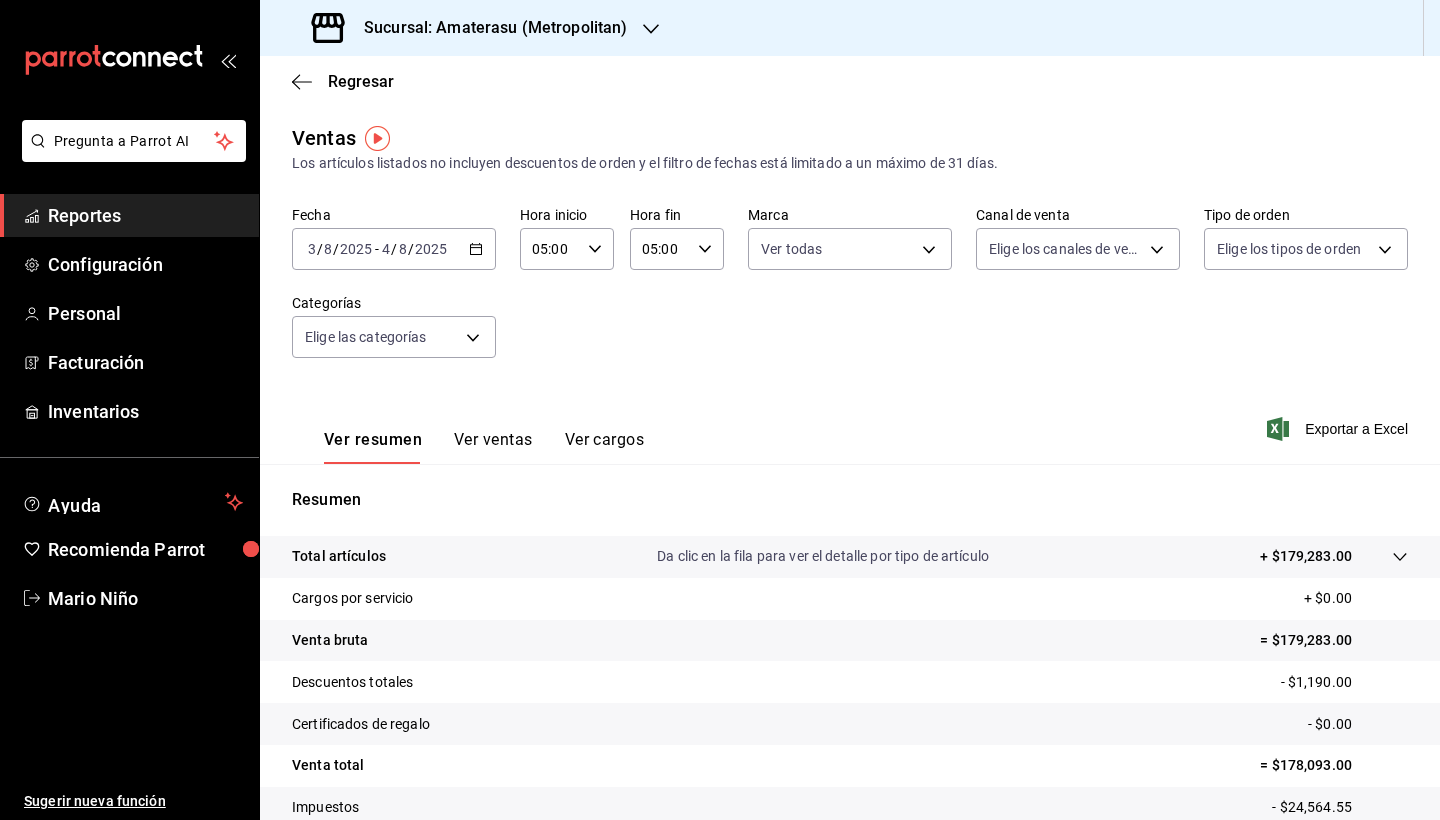 click 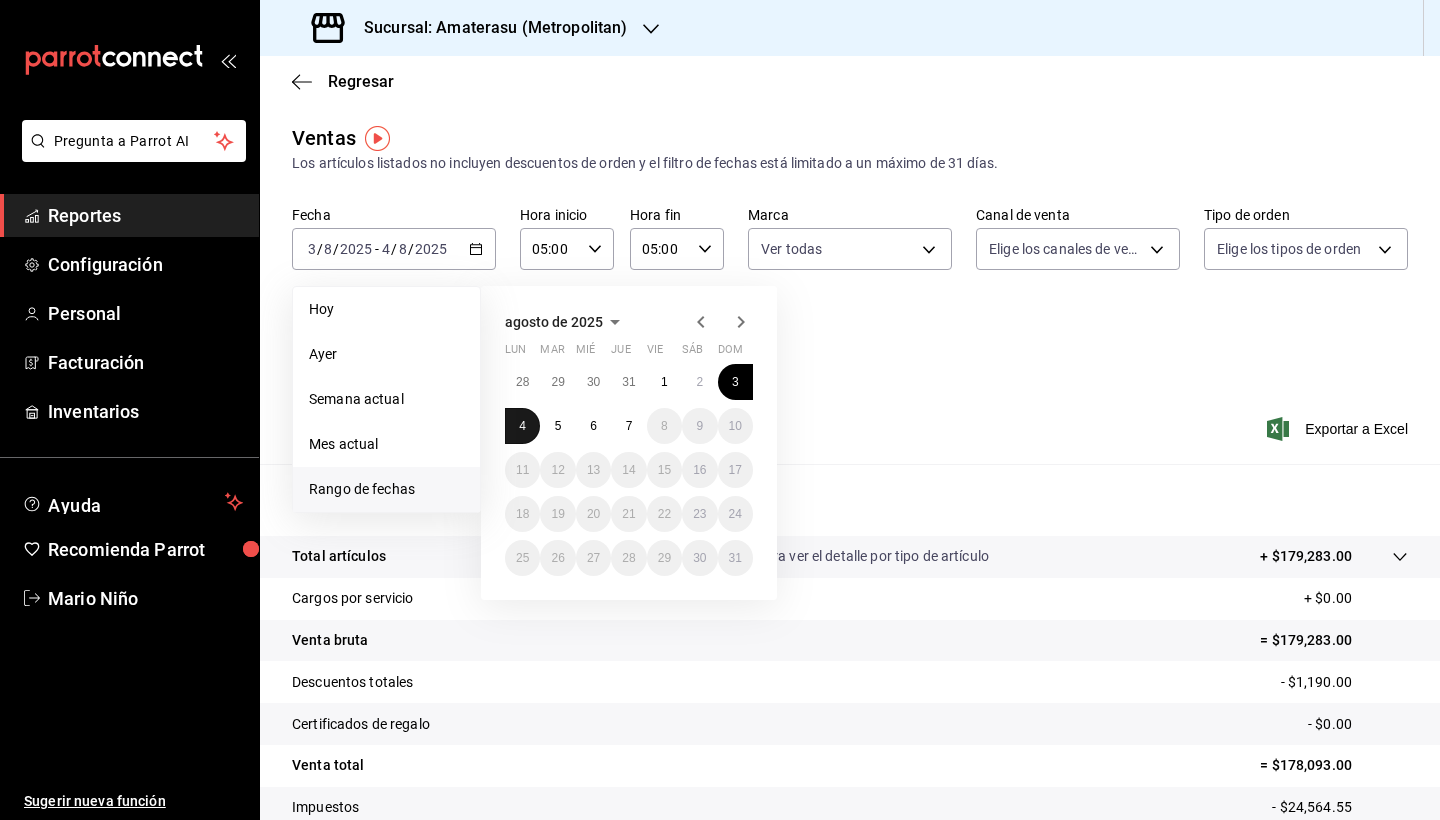 click on "4" at bounding box center (522, 426) 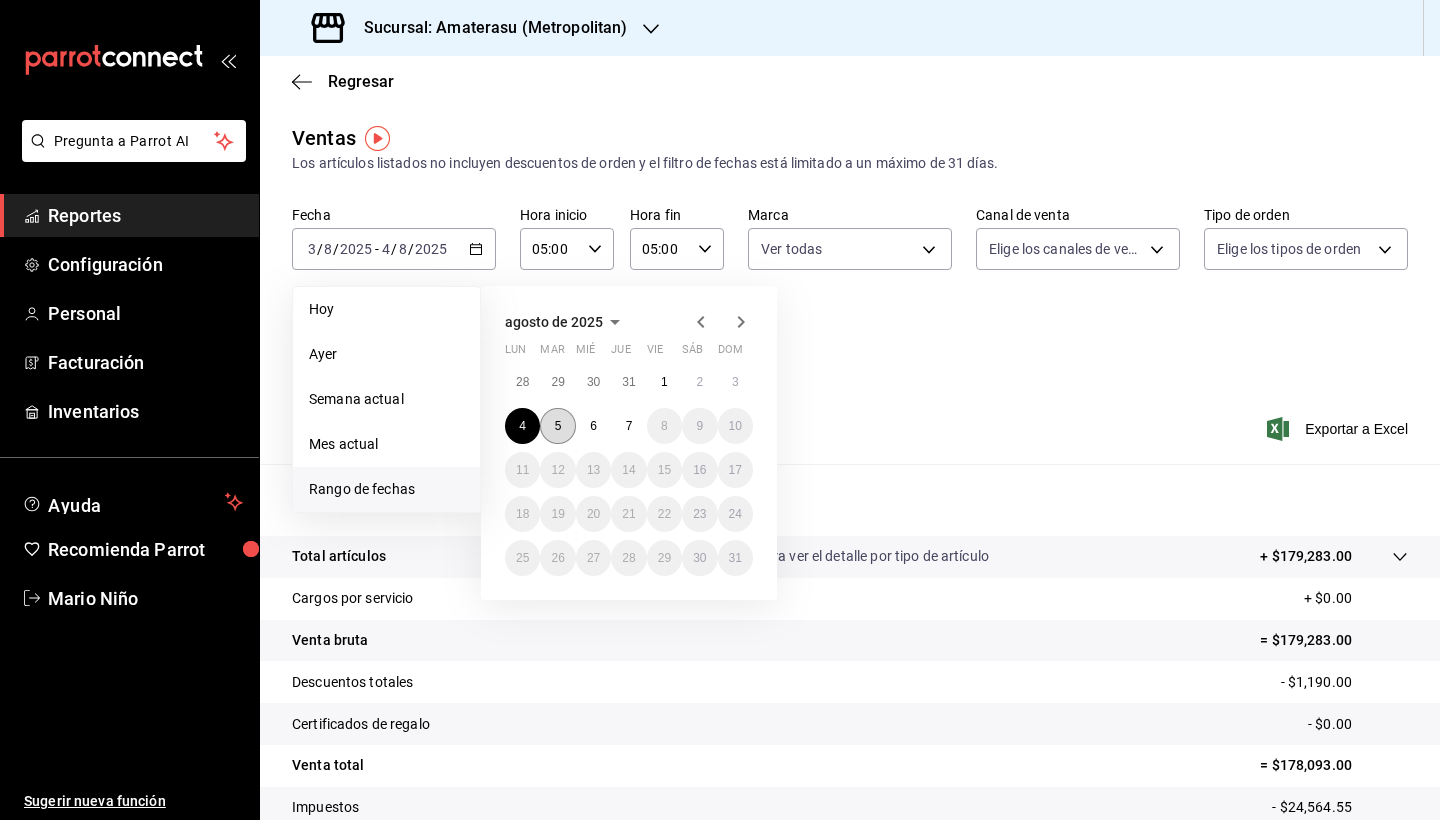 click on "5" at bounding box center [558, 426] 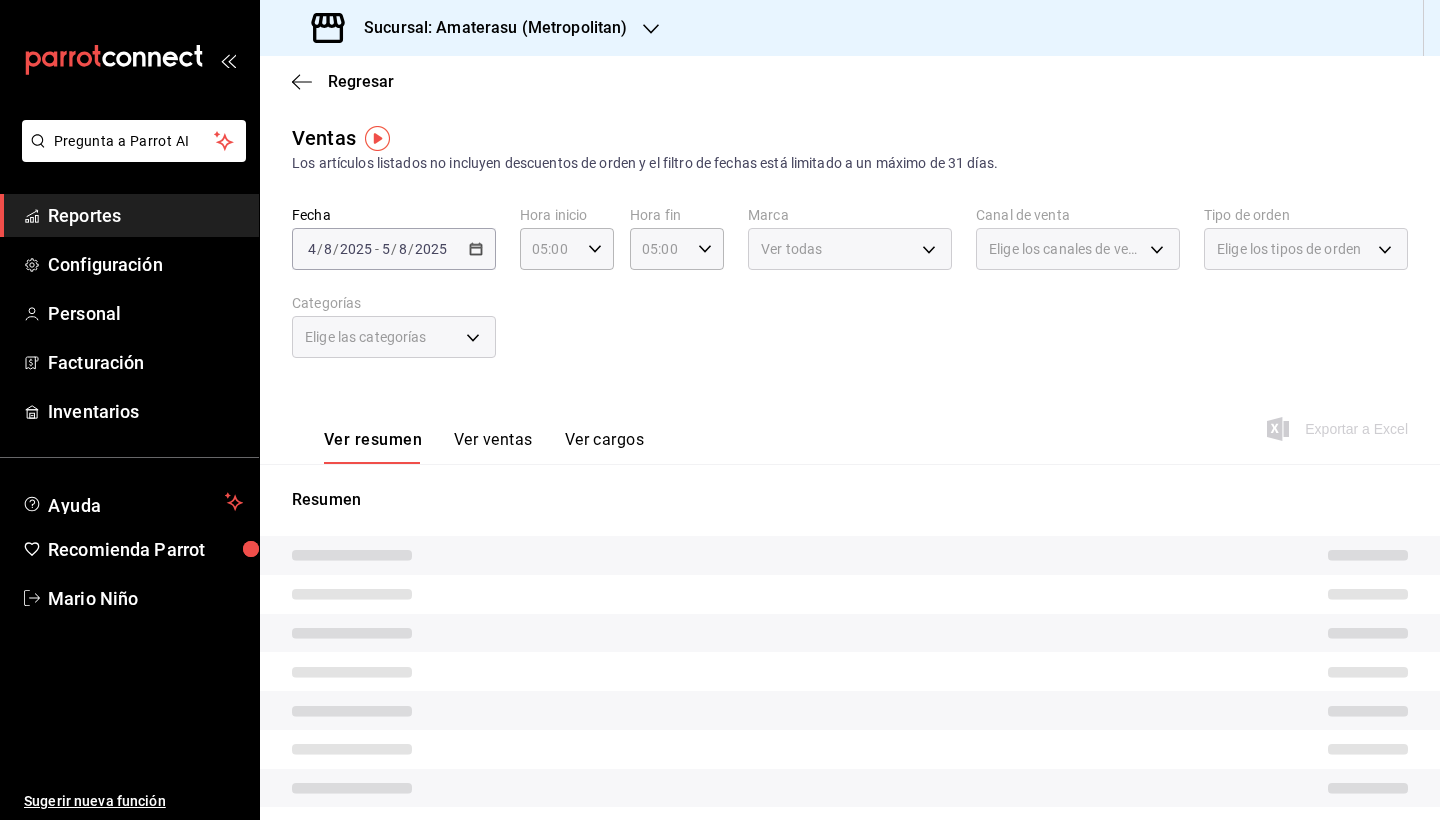 click on "Resumen" at bounding box center [850, 698] 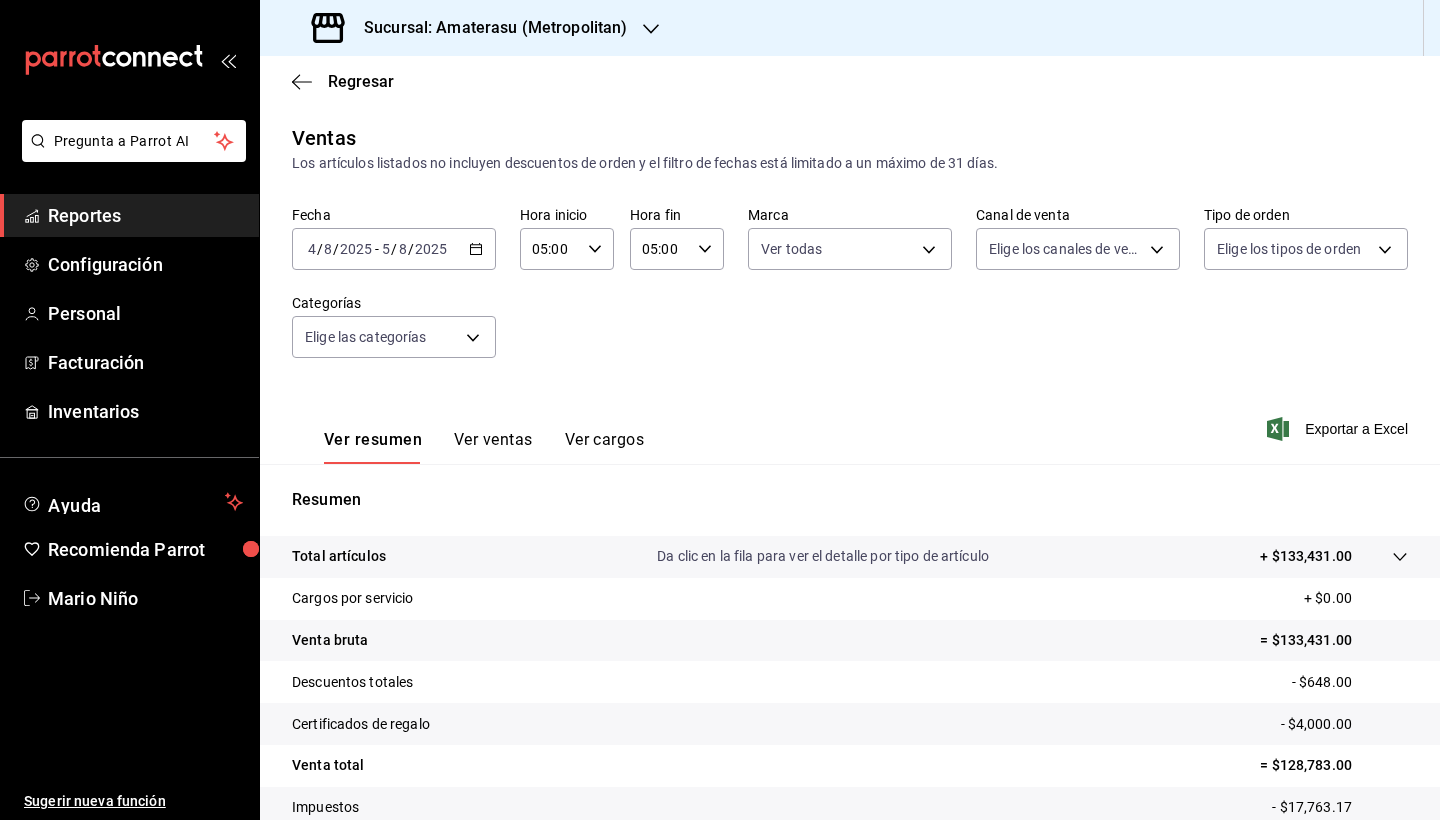scroll, scrollTop: 138, scrollLeft: 0, axis: vertical 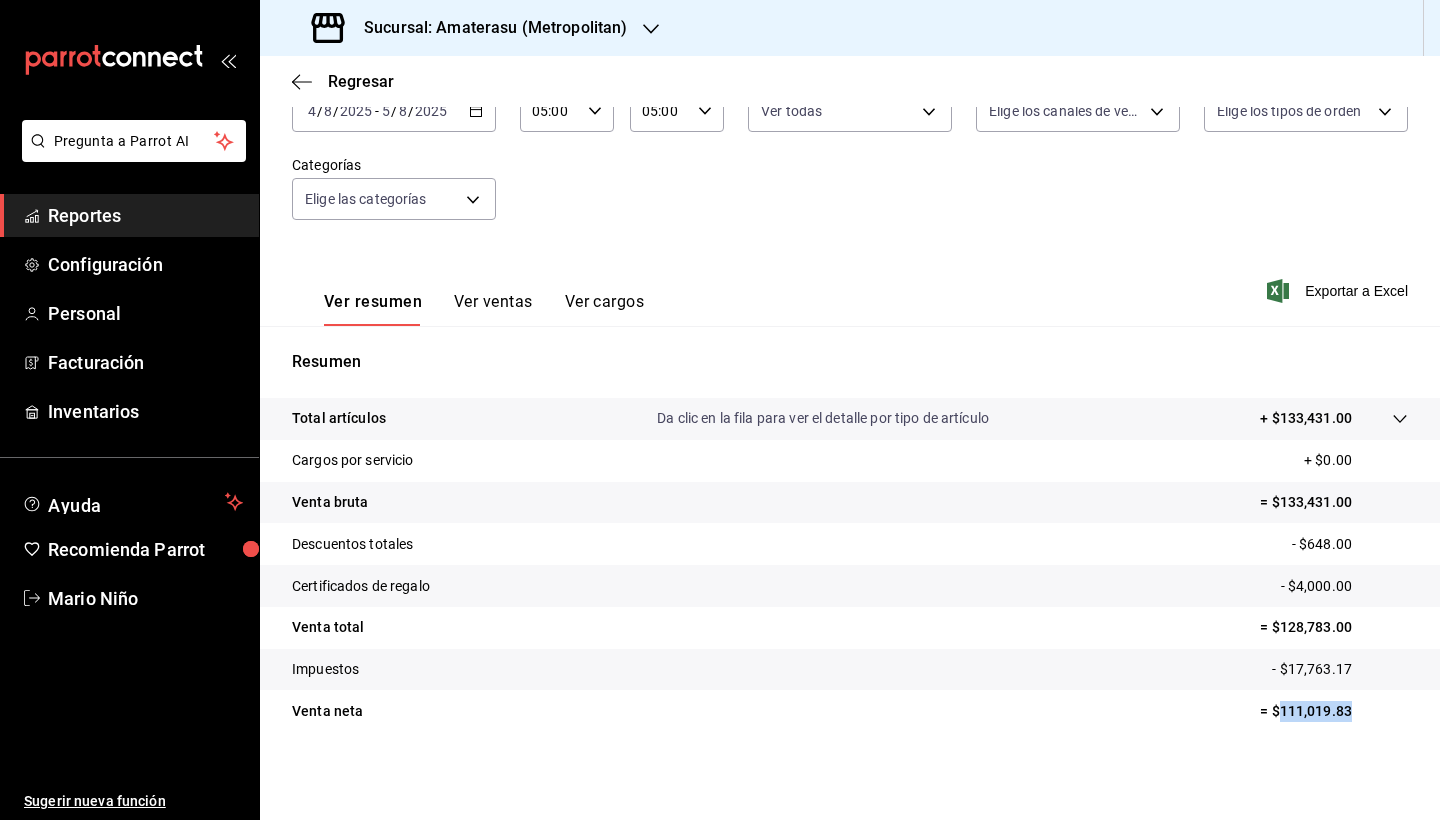 drag, startPoint x: 1266, startPoint y: 711, endPoint x: 1362, endPoint y: 712, distance: 96.00521 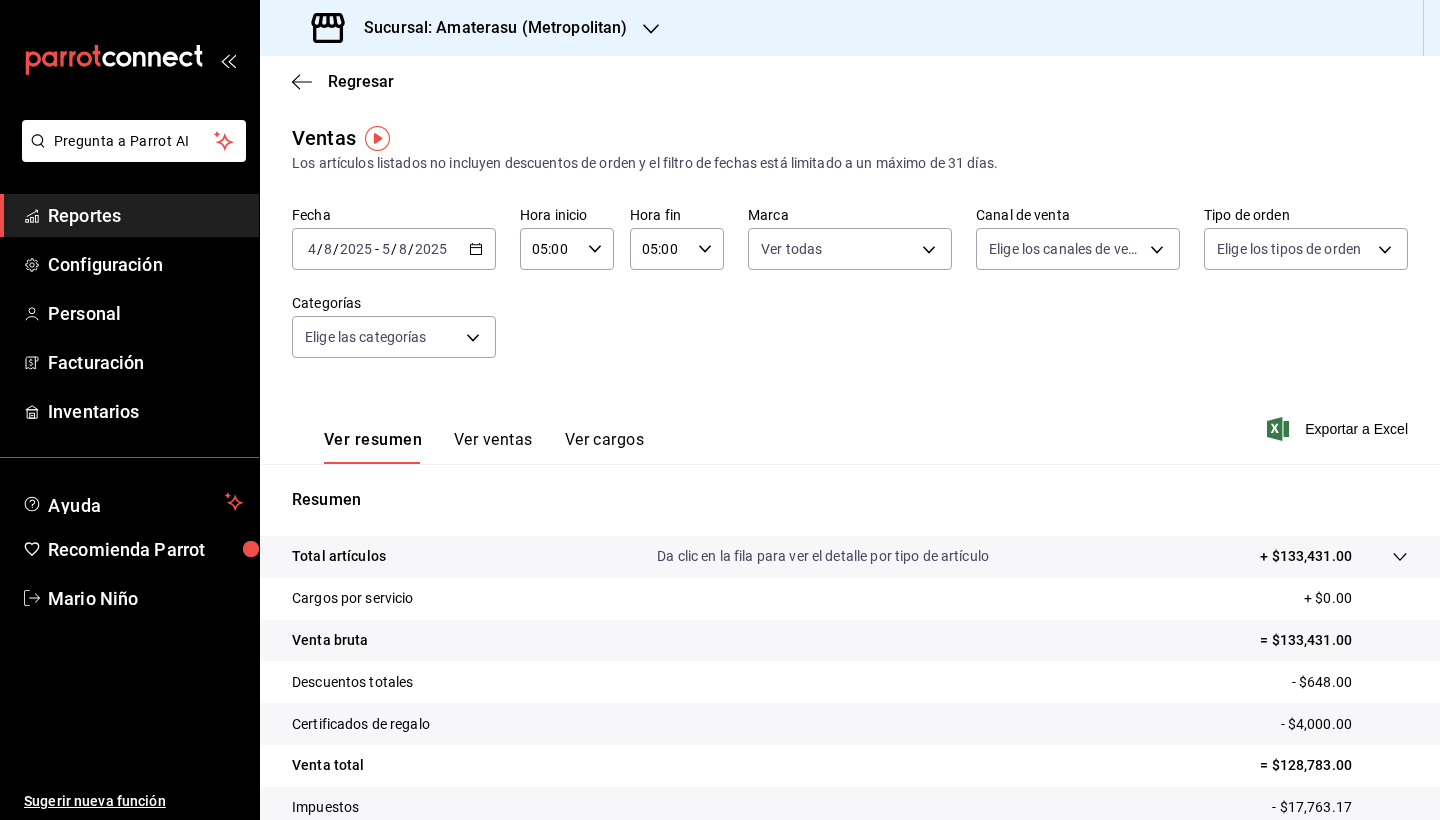 click 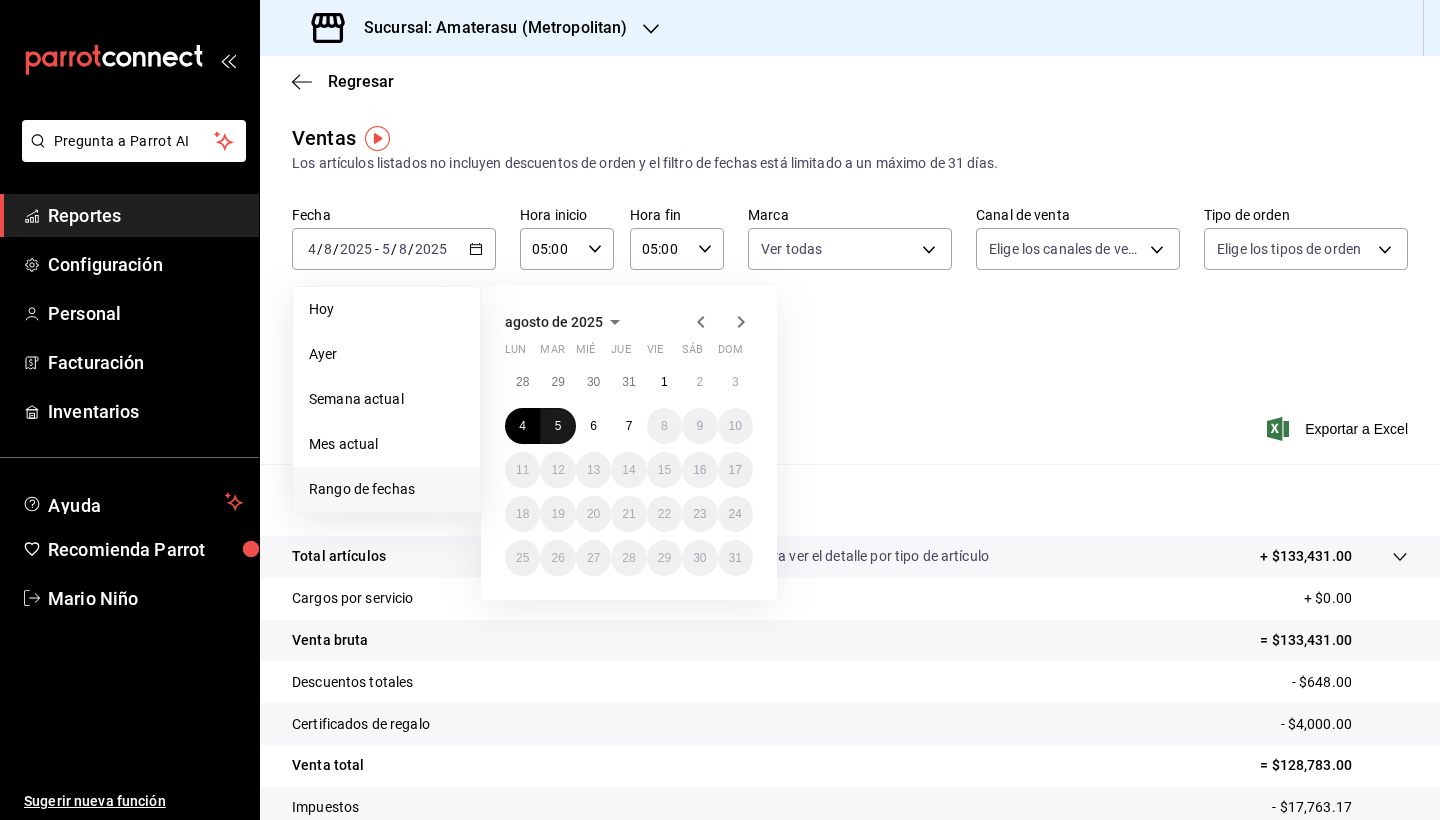 click on "5" at bounding box center [558, 426] 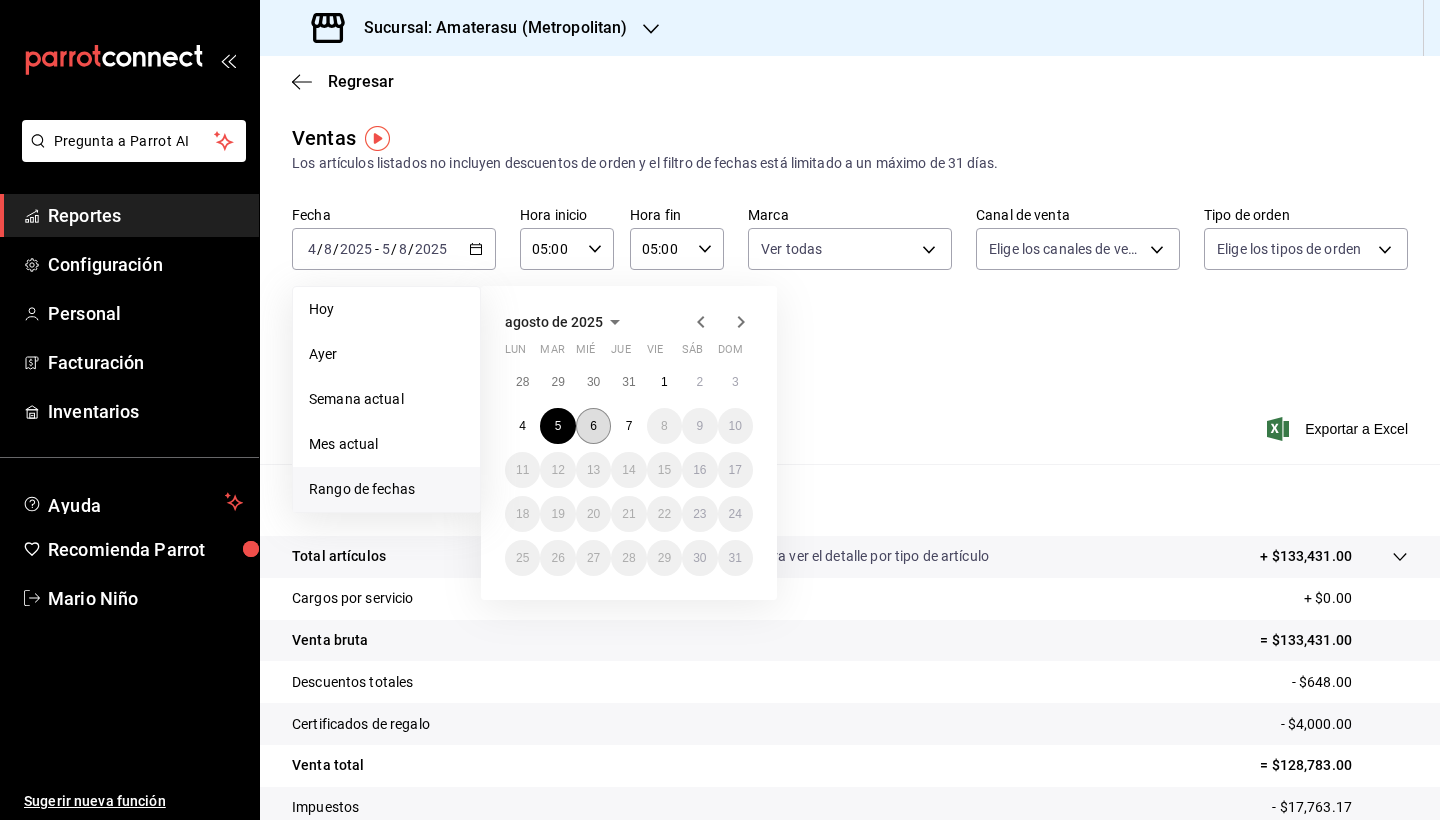 click on "6" at bounding box center (593, 426) 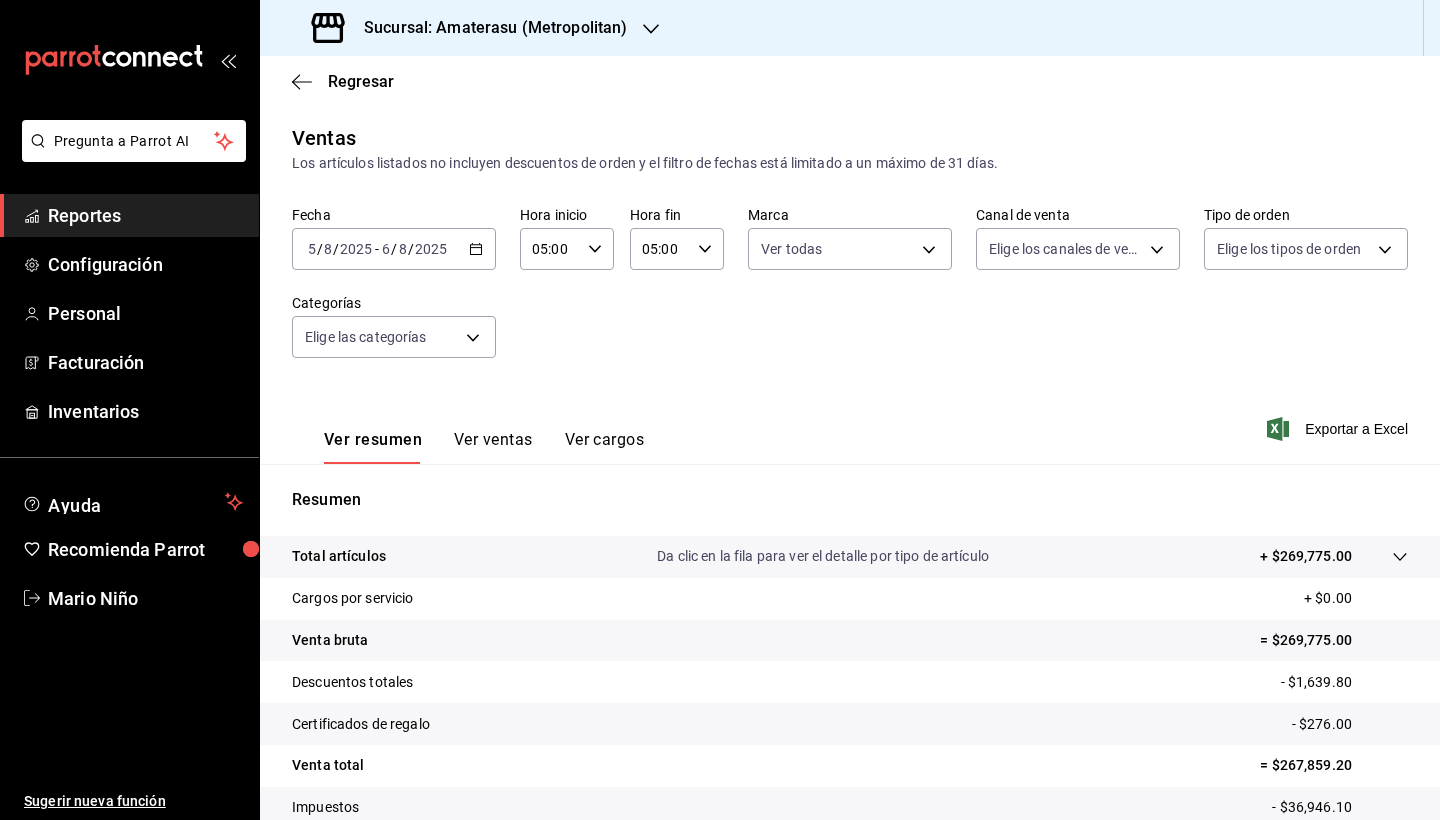 scroll, scrollTop: 138, scrollLeft: 0, axis: vertical 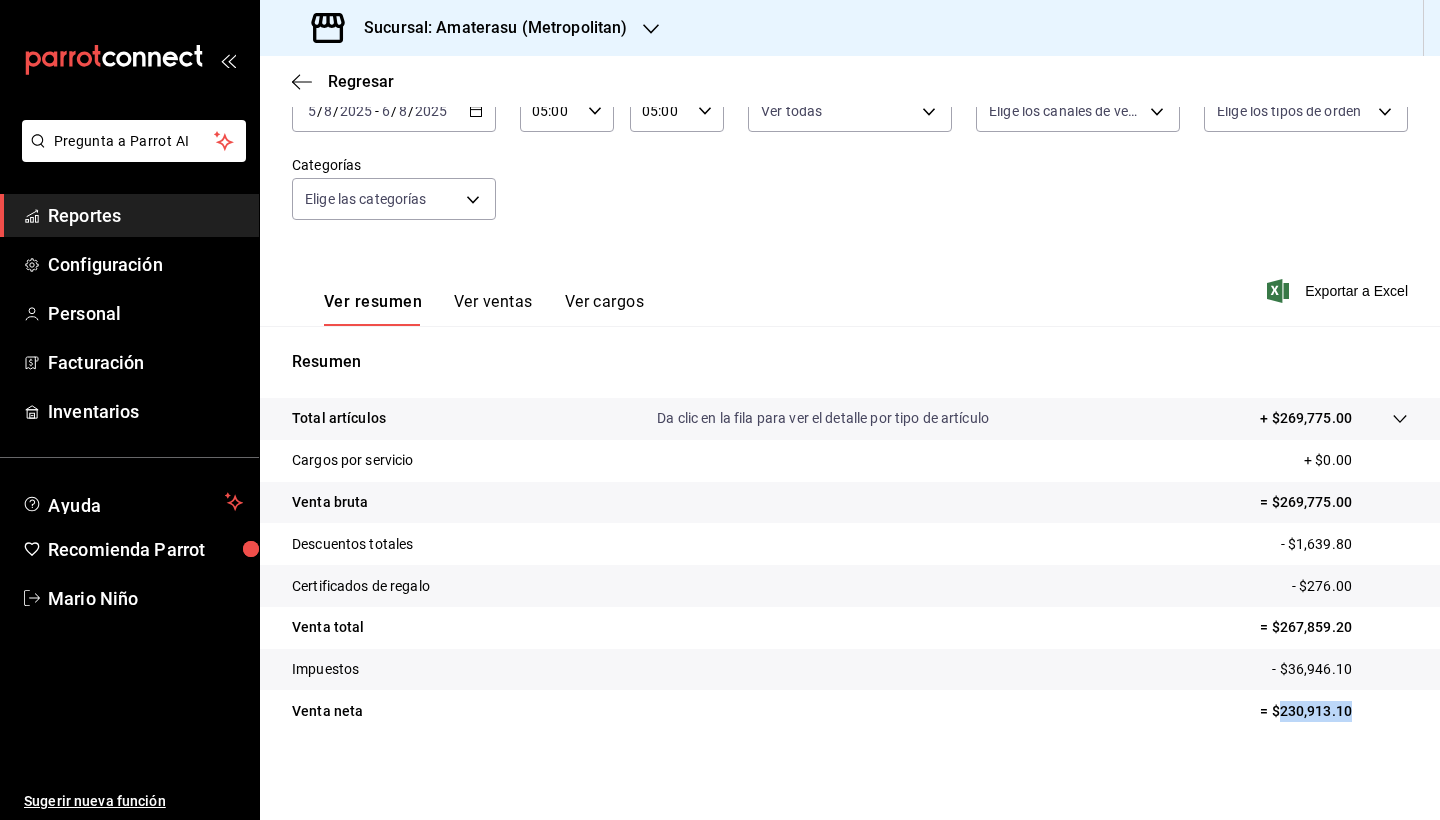 drag, startPoint x: 1265, startPoint y: 712, endPoint x: 1355, endPoint y: 712, distance: 90 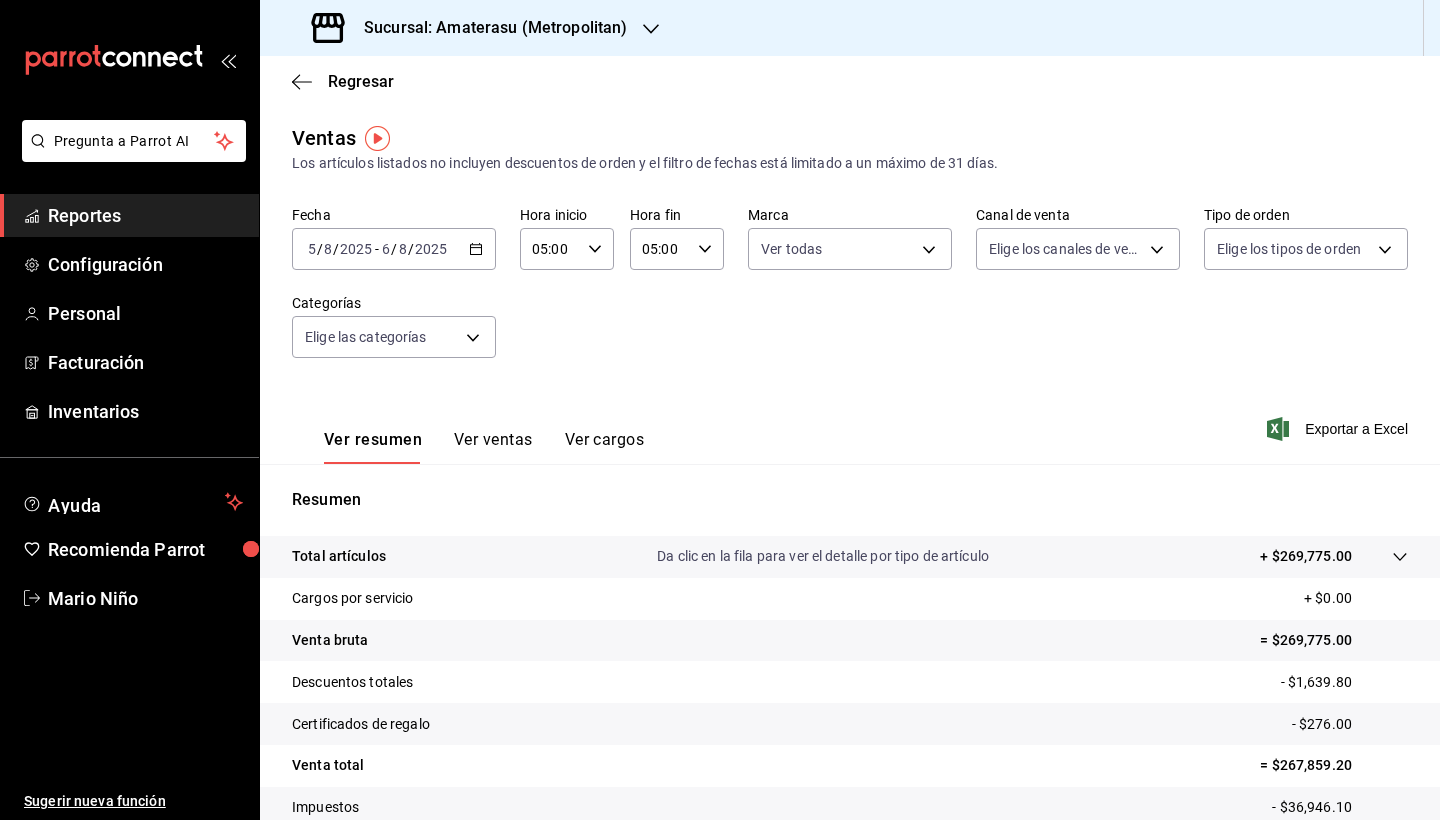 click 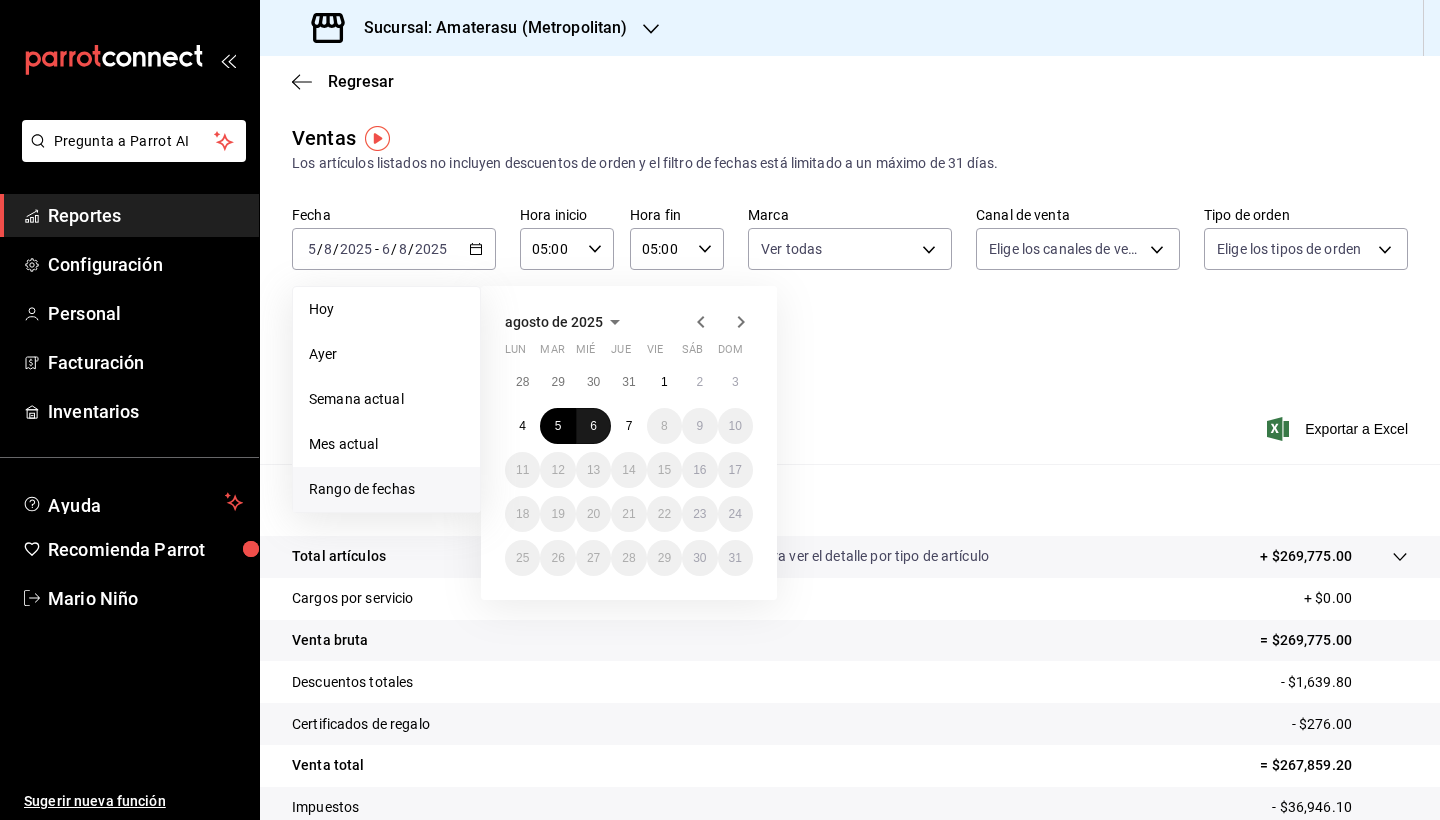 click on "6" at bounding box center (593, 426) 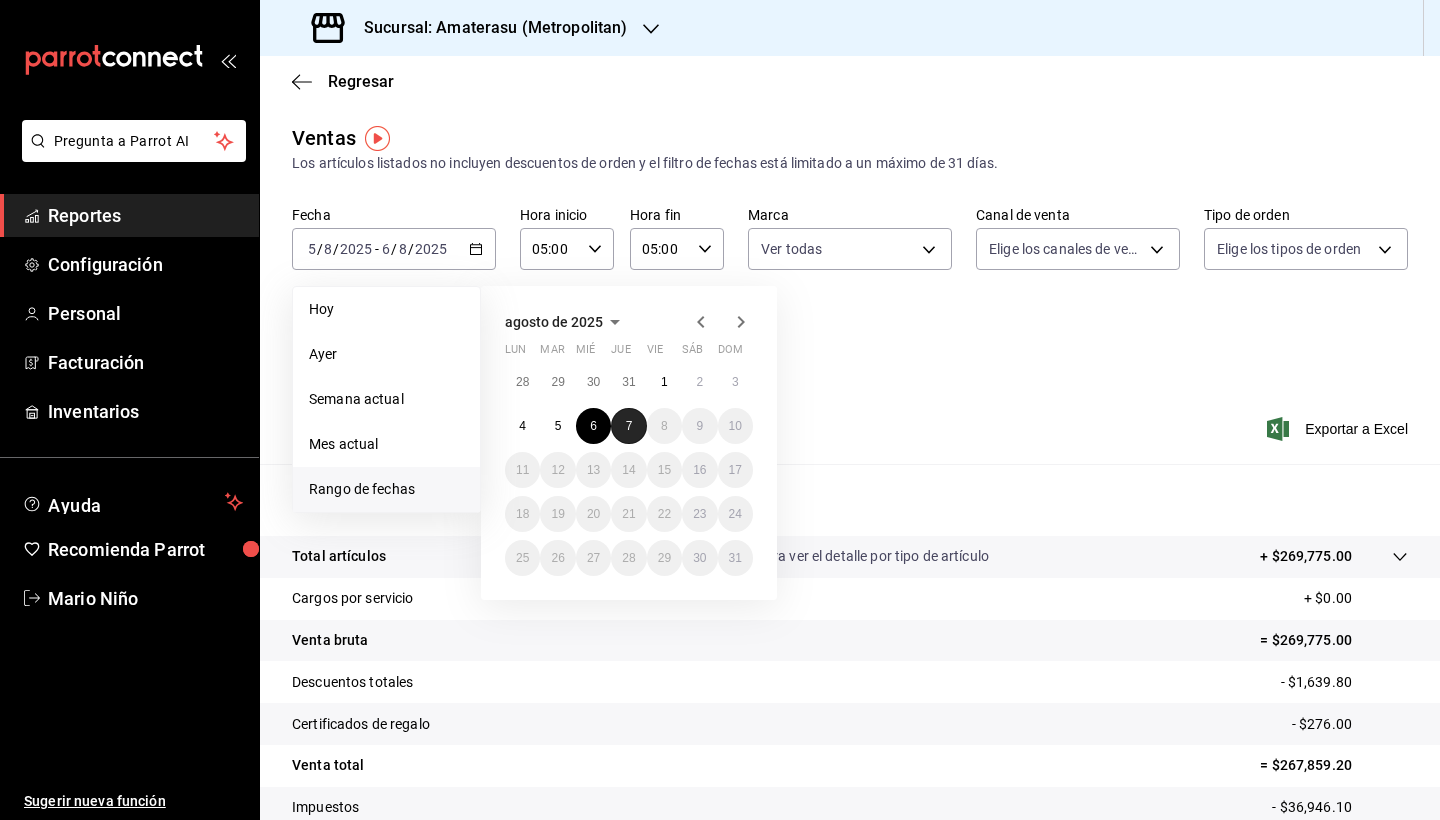 click on "7" at bounding box center (629, 426) 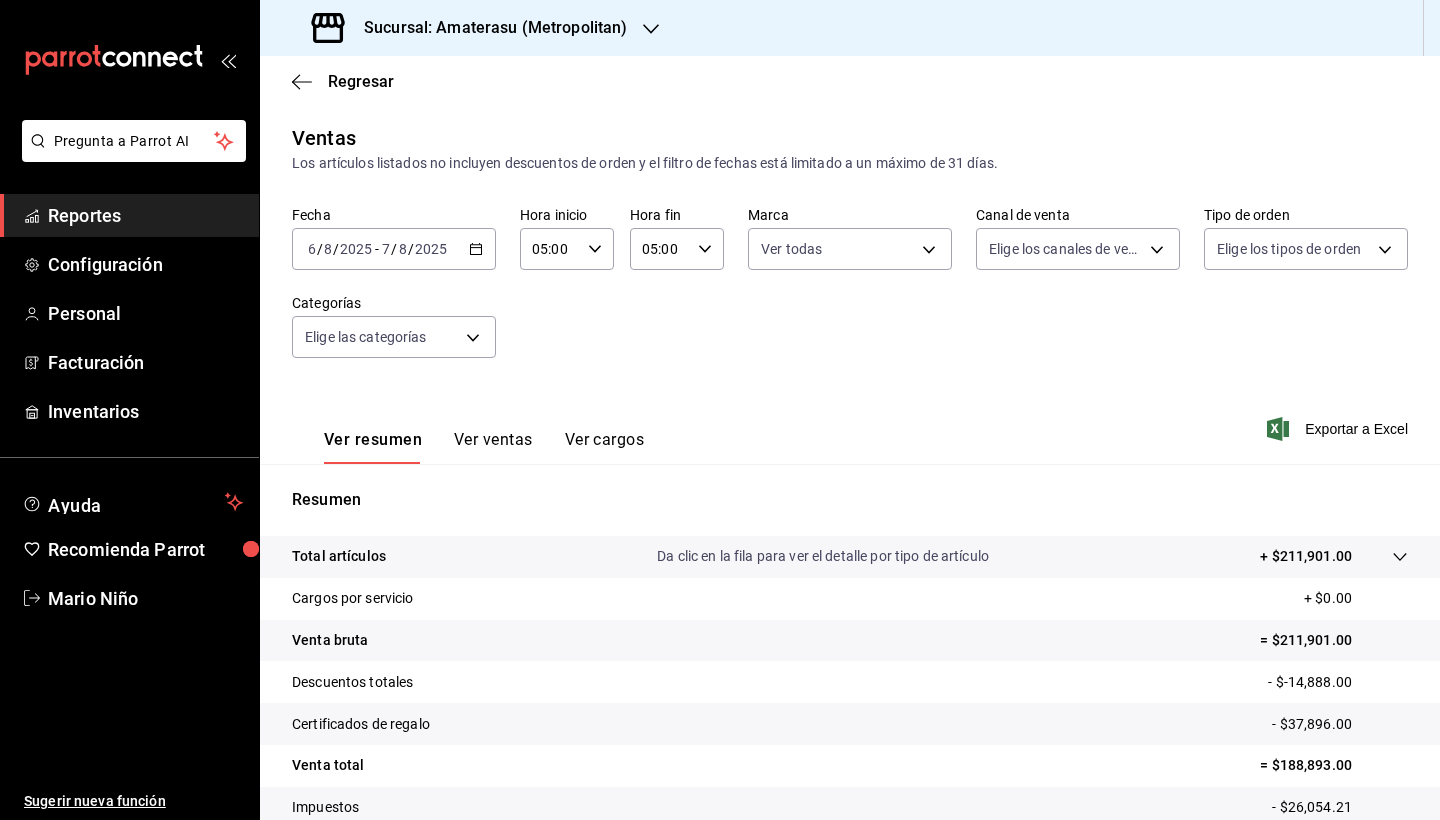 scroll, scrollTop: 138, scrollLeft: 0, axis: vertical 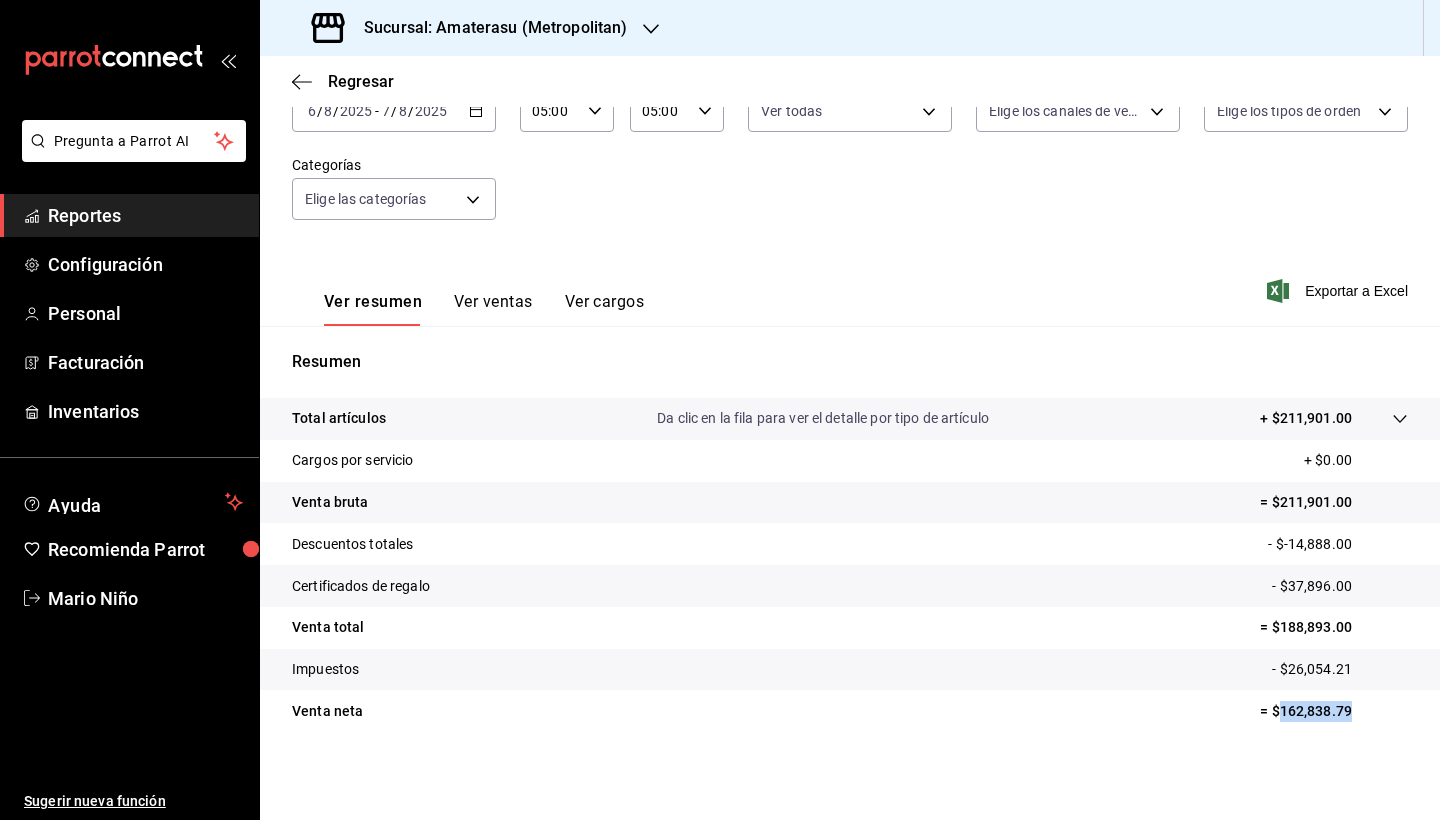 drag, startPoint x: 1267, startPoint y: 711, endPoint x: 1346, endPoint y: 712, distance: 79.00633 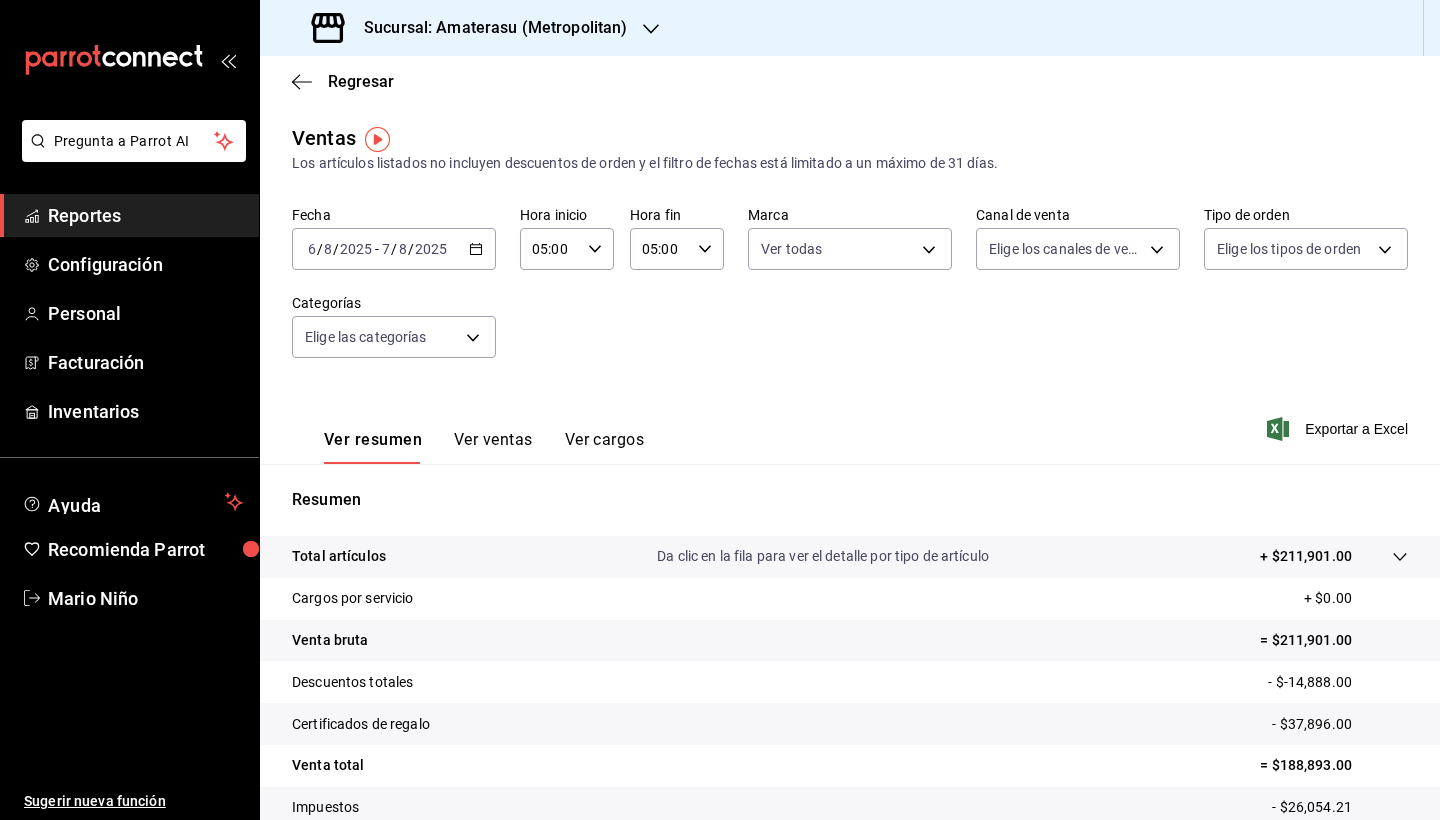 scroll, scrollTop: 0, scrollLeft: 0, axis: both 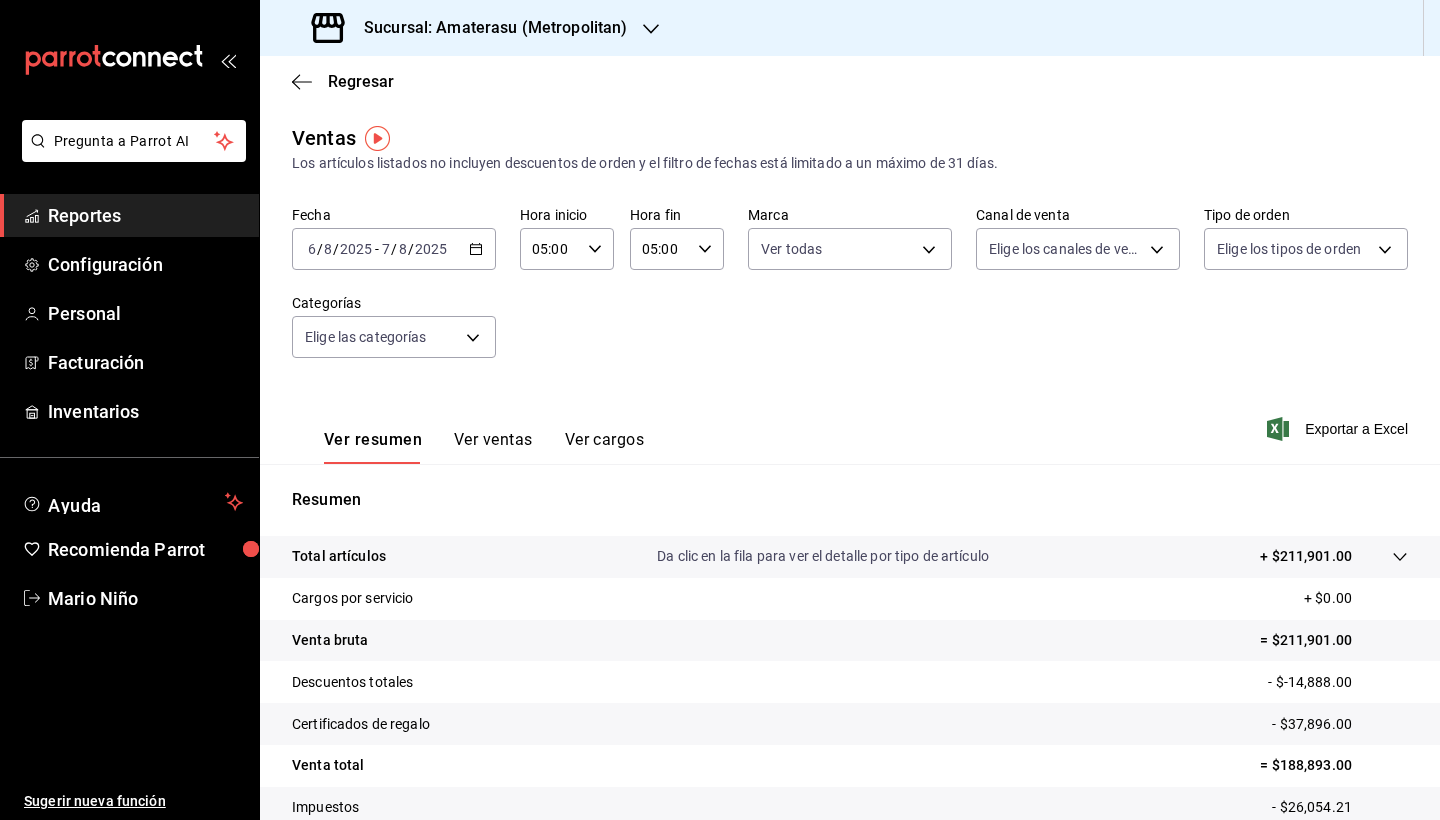 click 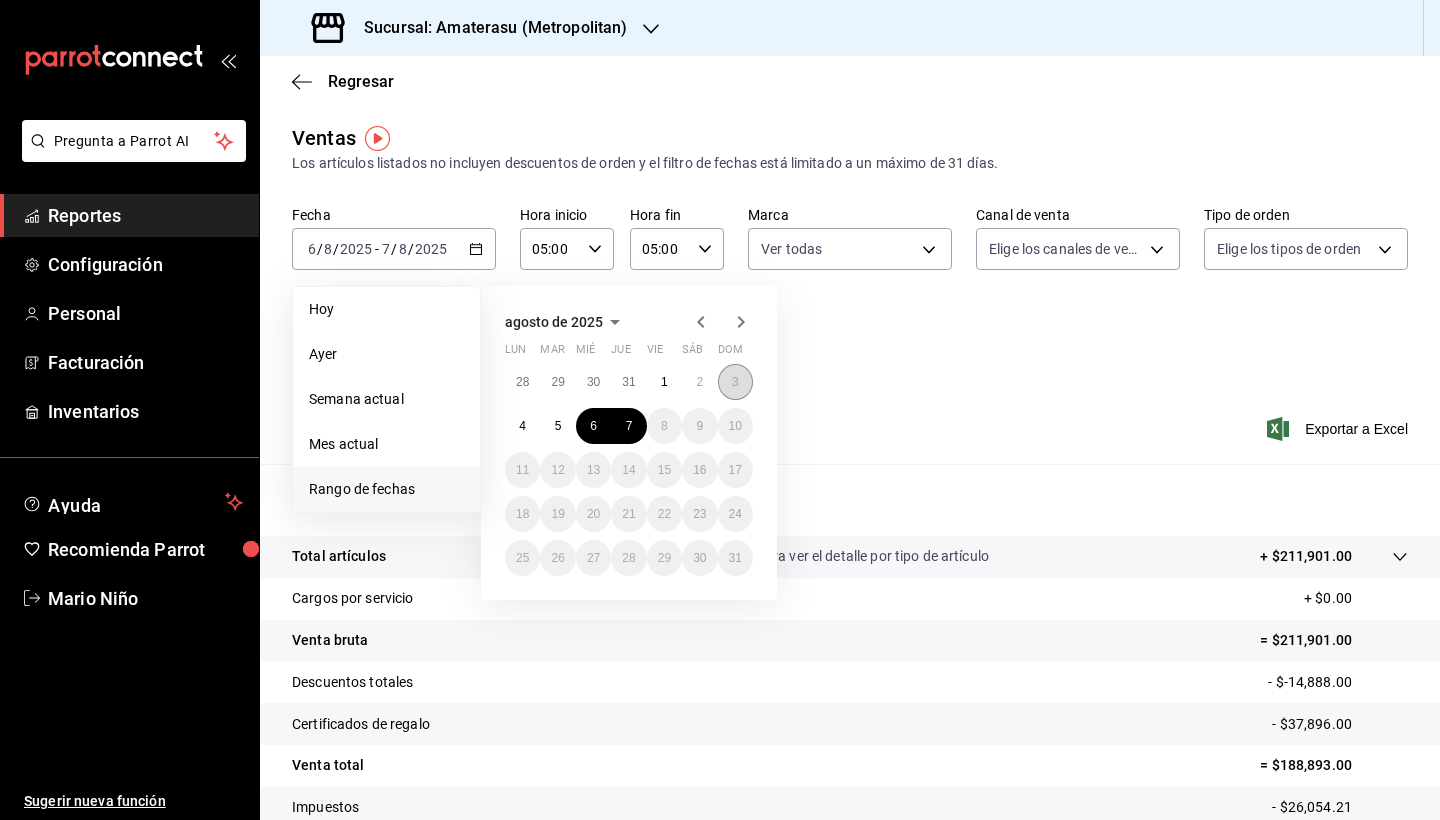 click on "3" at bounding box center [735, 382] 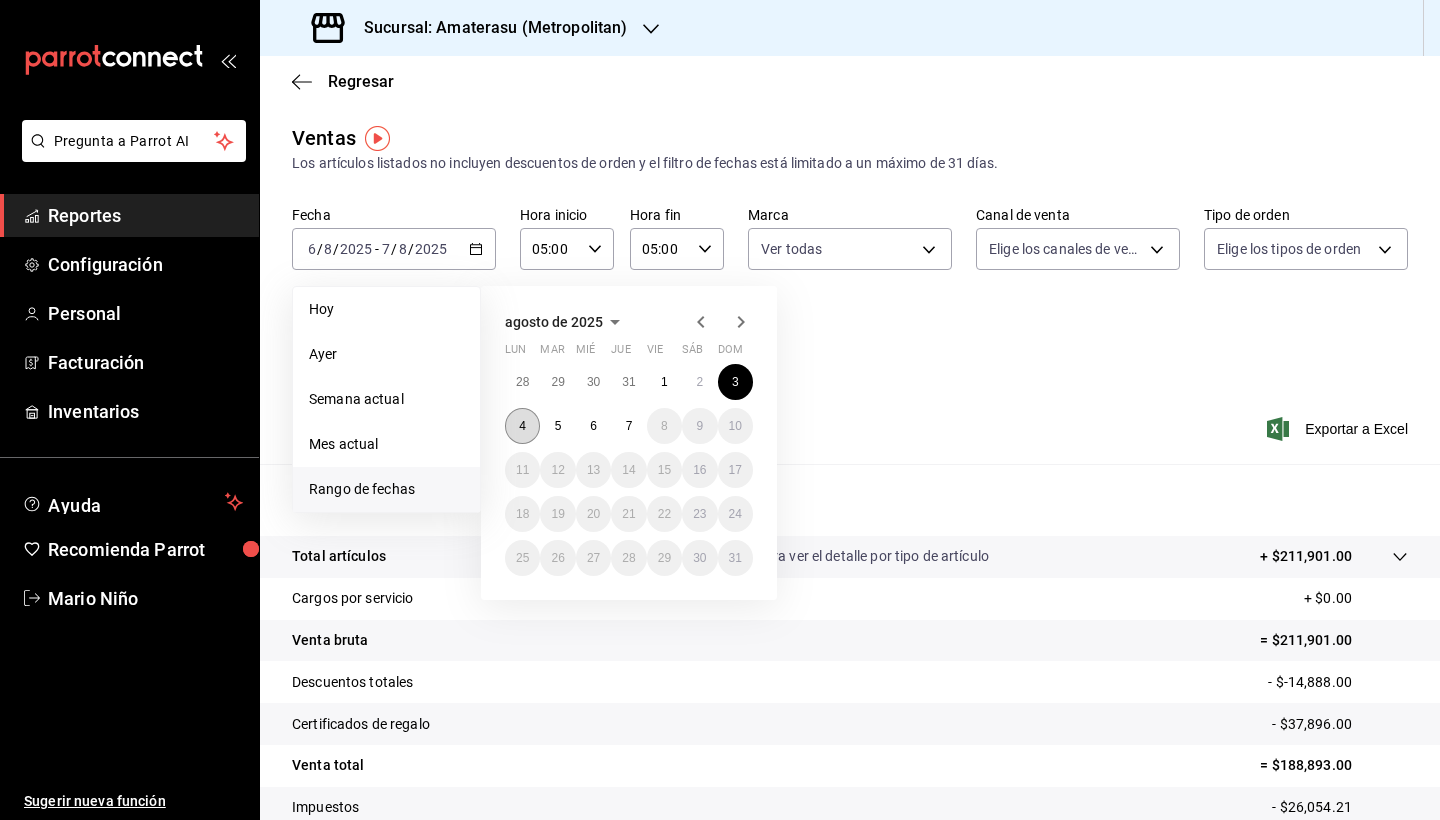 click on "4" at bounding box center (522, 426) 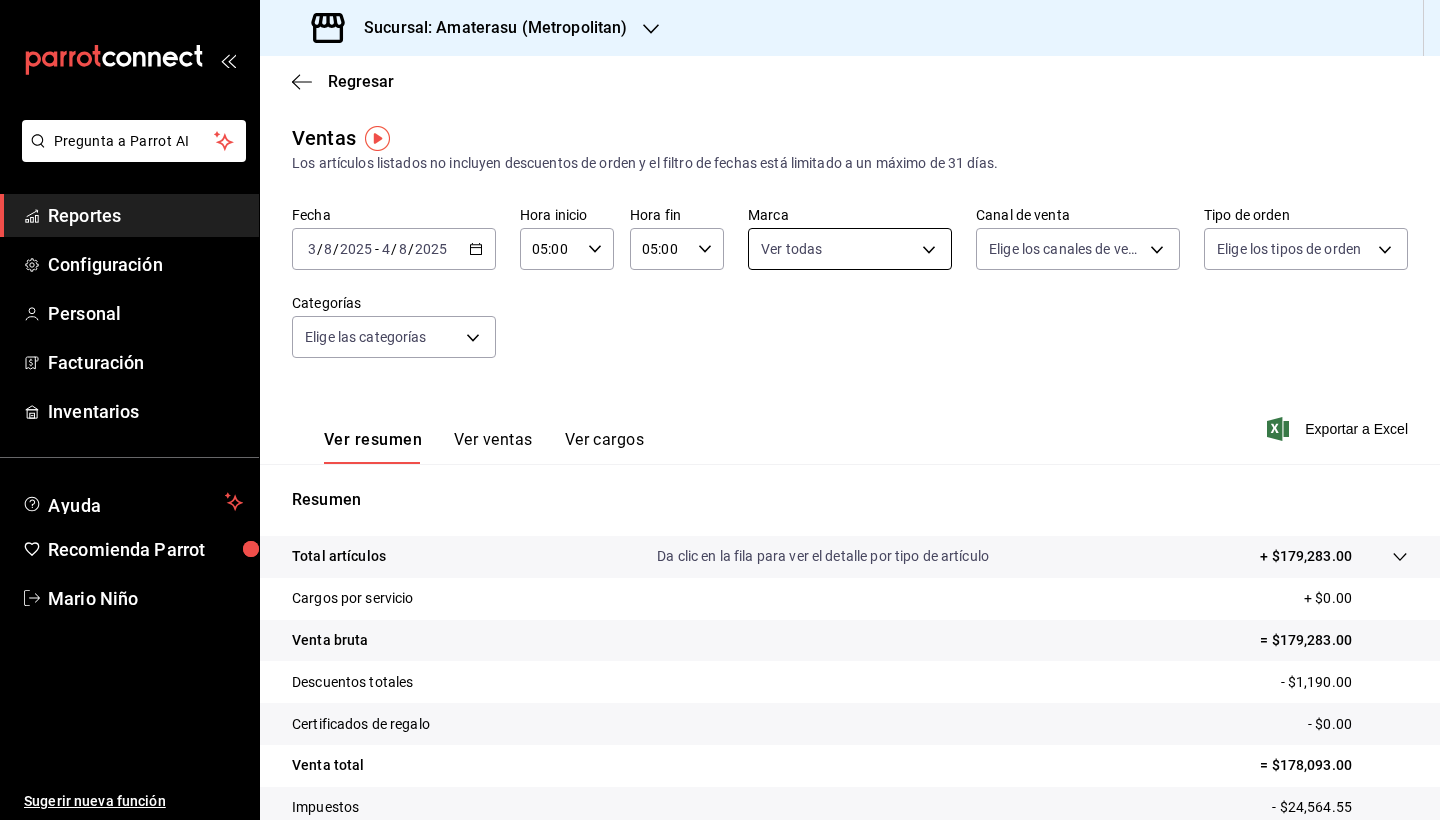 click on "Pregunta a Parrot AI Reportes   Configuración   Personal   Facturación   Inventarios   Ayuda Recomienda Parrot   Mario Niño   Sugerir nueva función   Sucursal: Amaterasu (Metropolitan) Regresar Ventas Los artículos listados no incluyen descuentos de orden y el filtro de fechas está limitado a un máximo de 31 días. Fecha 2025-08-03 3 / 8 / 2025 - 2025-08-04 4 / 8 / 2025 Hora inicio 05:00 Hora inicio Hora fin 05:00 Hora fin Marca Ver todas e4cd7fcb-d45b-43ae-a99f-ad4ccfcd9032,f3afaab8-8c3d-4e49-a299-af9bdf6027b2 Canal de venta Elige los canales de venta Tipo de orden Elige los tipos de orden Categorías Elige las categorías Ver resumen Ver ventas Ver cargos Exportar a Excel Resumen Total artículos Da clic en la fila para ver el detalle por tipo de artículo + $179,283.00 Cargos por servicio + $0.00 Venta bruta = $179,283.00 Descuentos totales - $1,190.00 Certificados de regalo - $0.00 Venta total = $178,093.00 Impuestos - $24,564.55 Venta neta = $153,528.45 GANA 1 MES GRATIS EN TU SUSCRIPCIÓN AQUÍ" at bounding box center (720, 410) 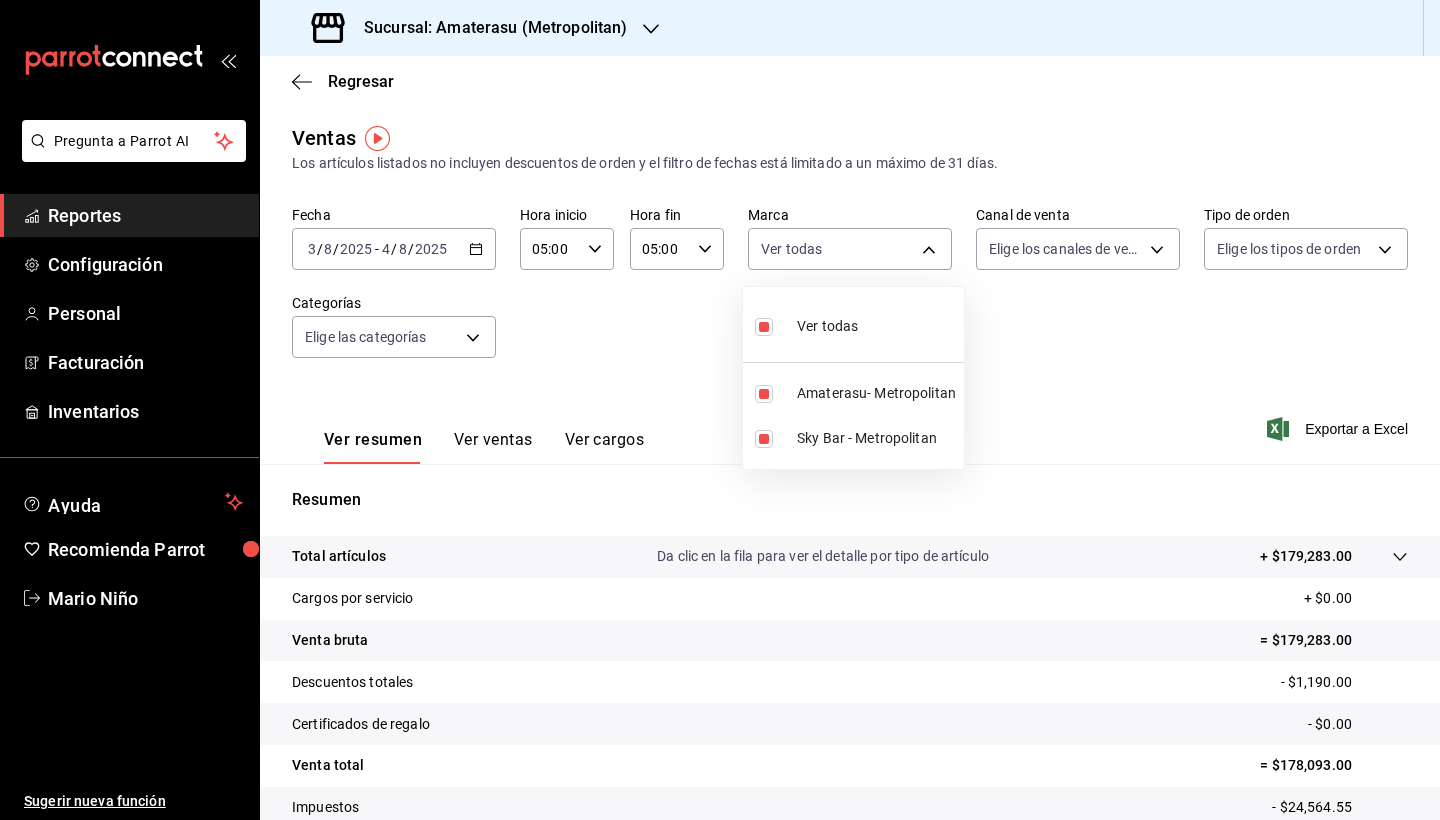click on "Ver todas" at bounding box center (827, 326) 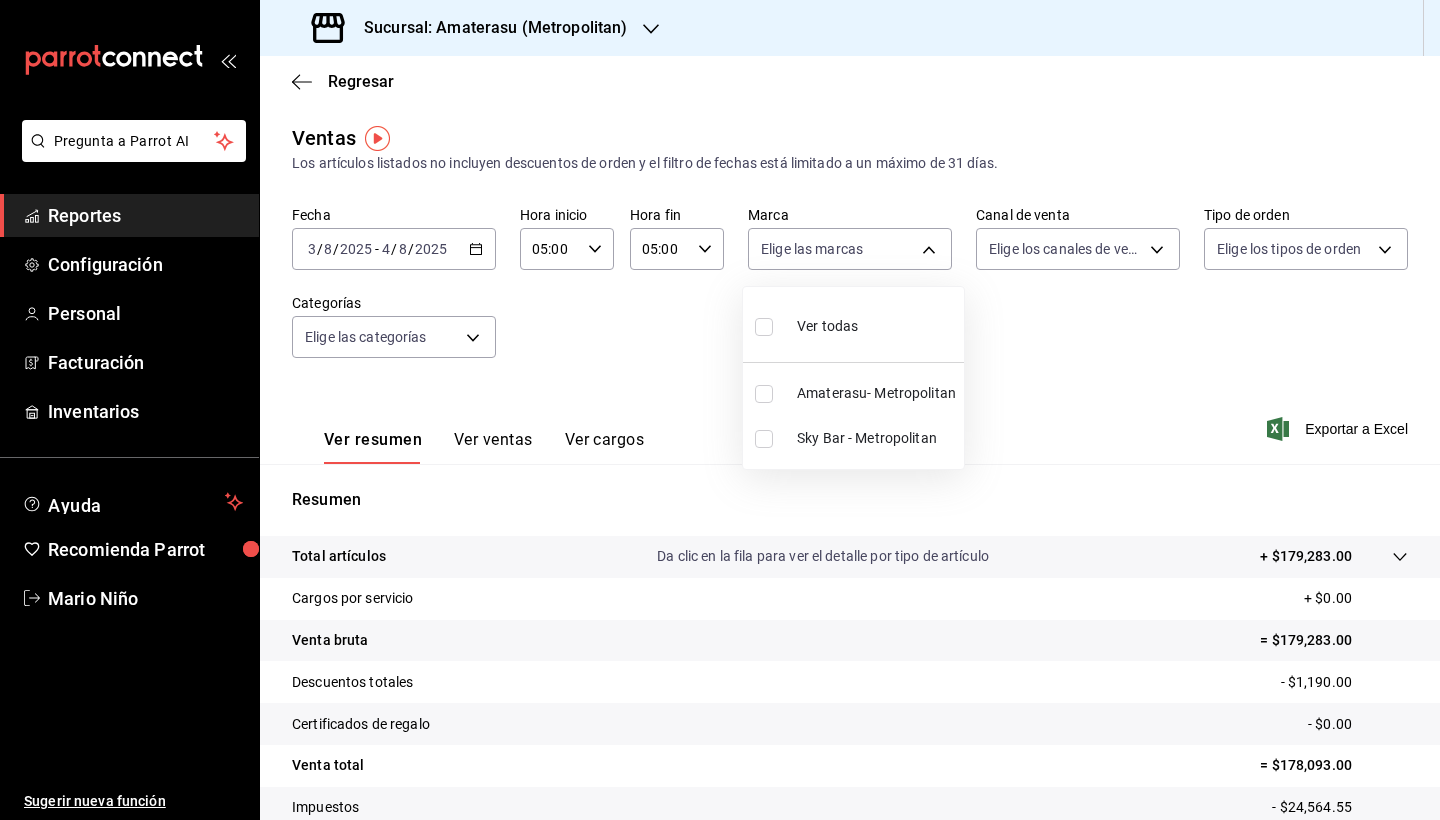 click at bounding box center [764, 439] 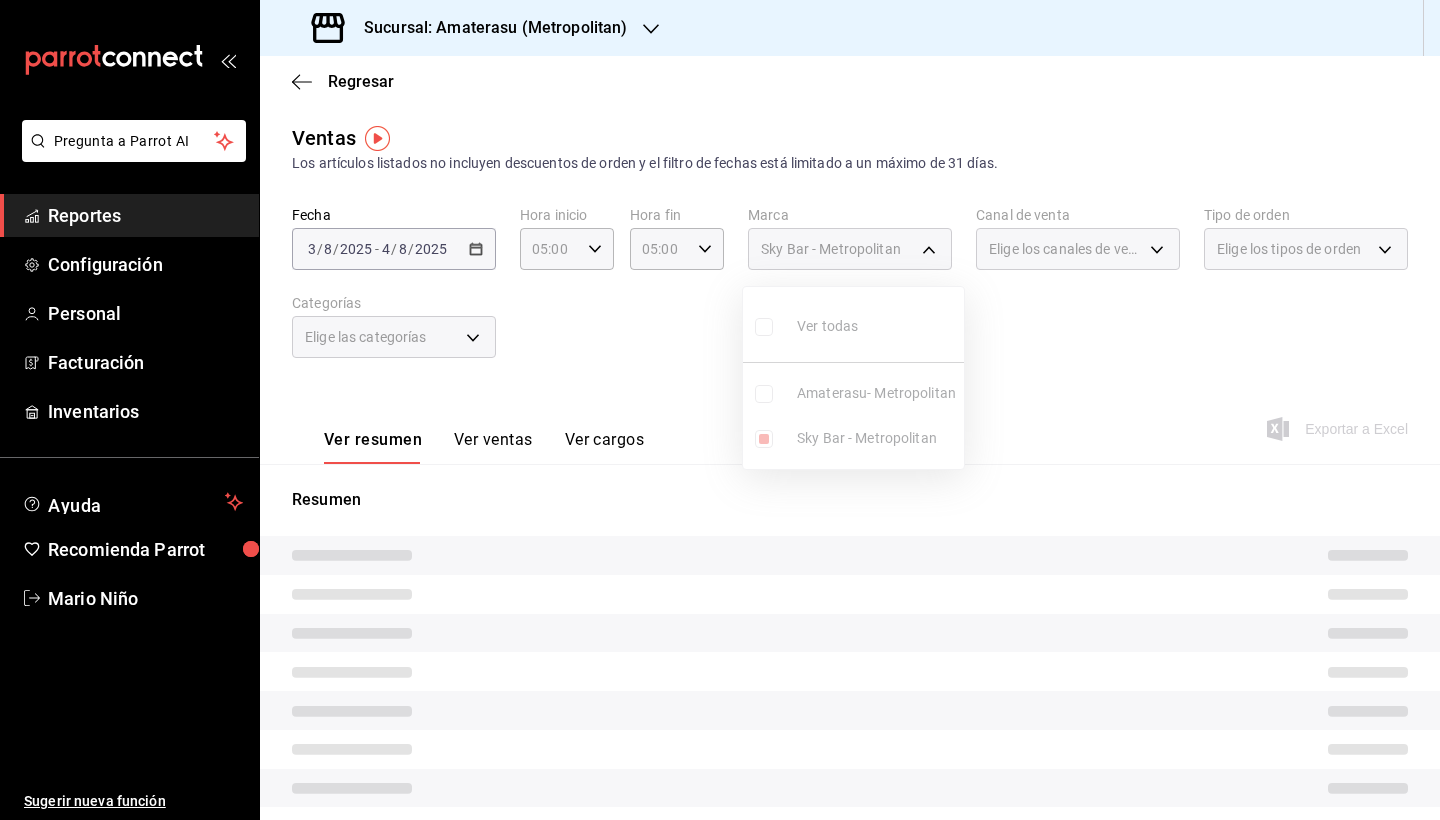 click at bounding box center (720, 410) 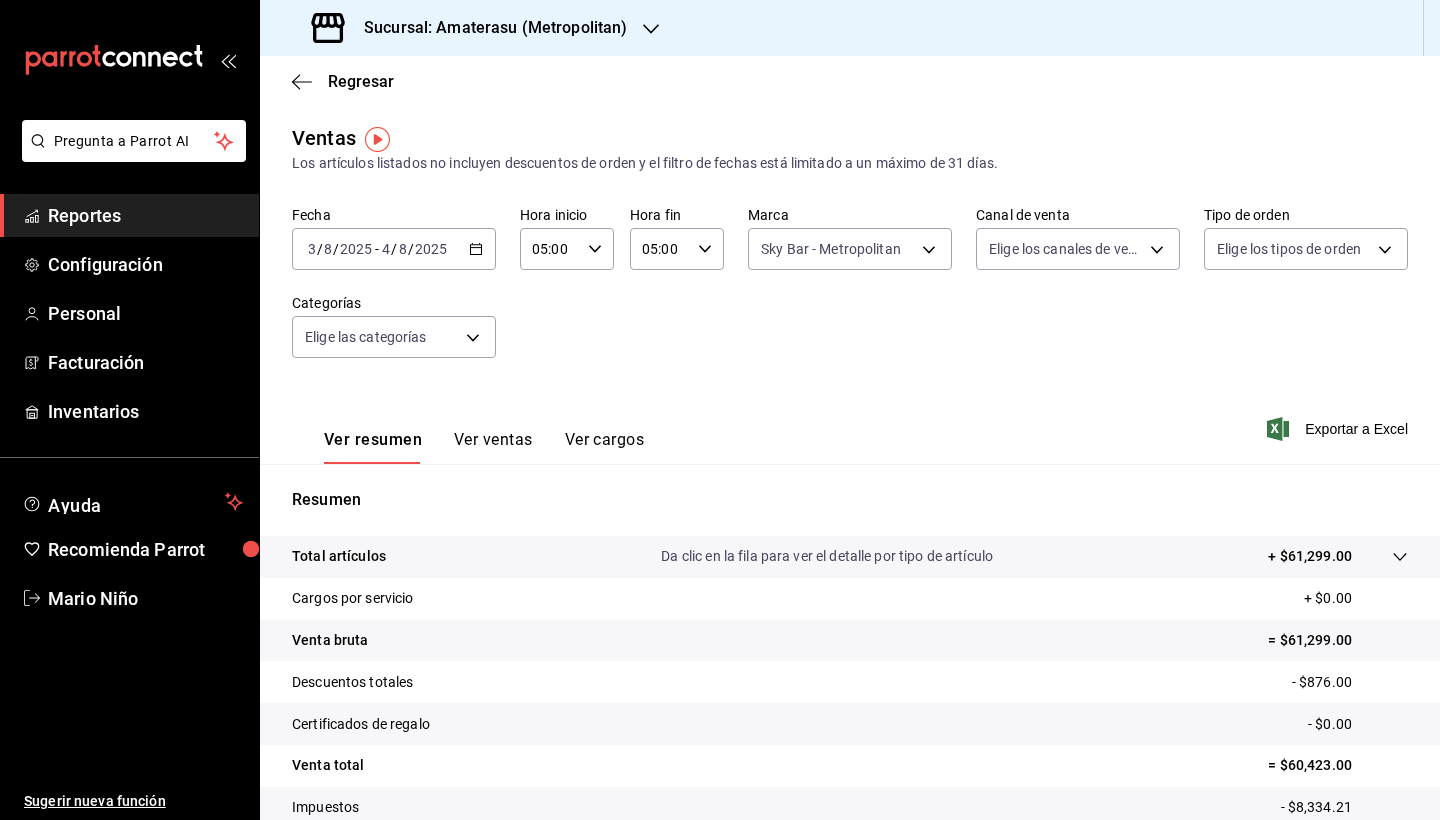 scroll, scrollTop: 0, scrollLeft: 0, axis: both 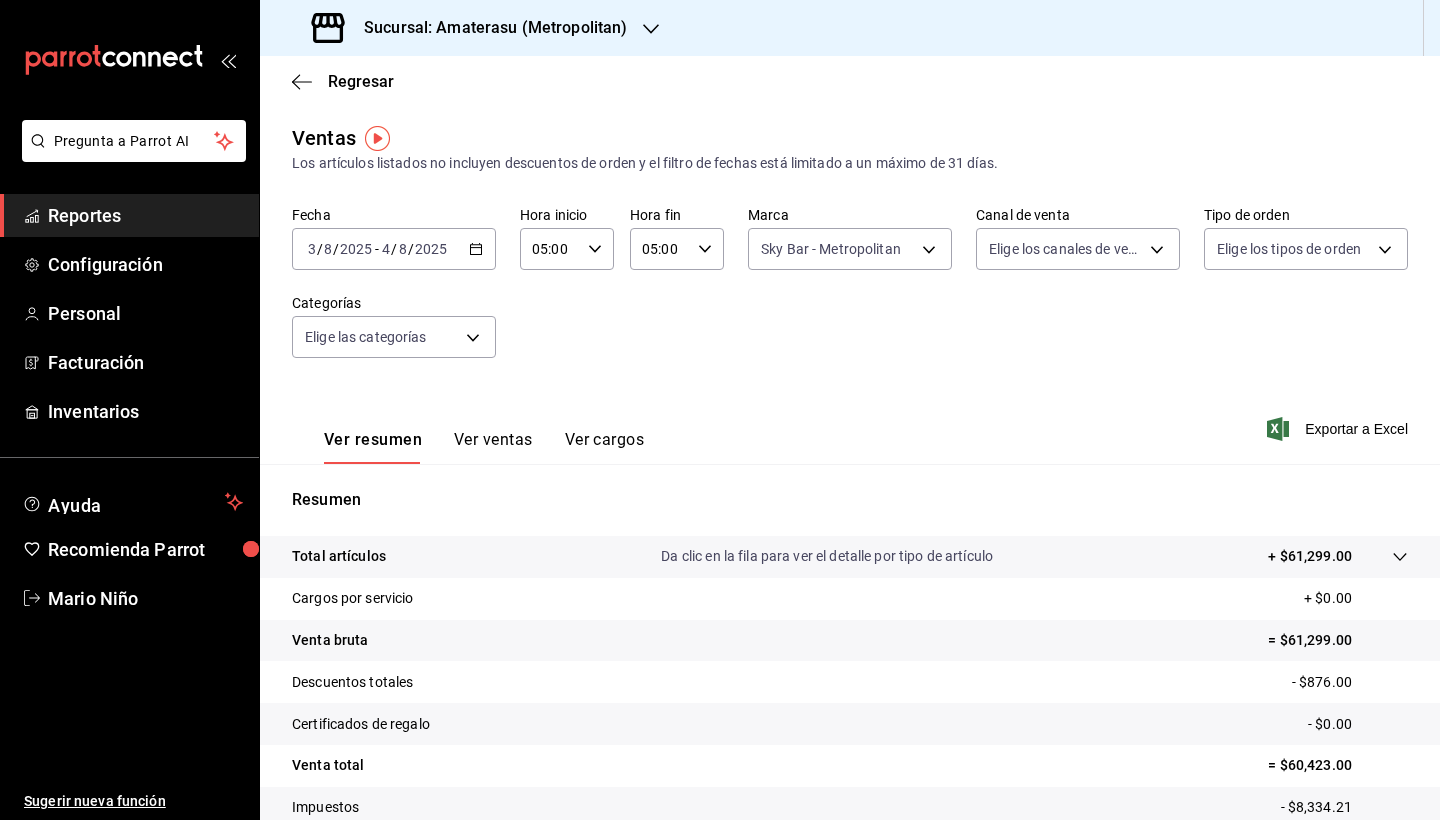 click on "2025-08-03 3 / 8 / 2025 - 2025-08-04 4 / 8 / 2025" at bounding box center (394, 249) 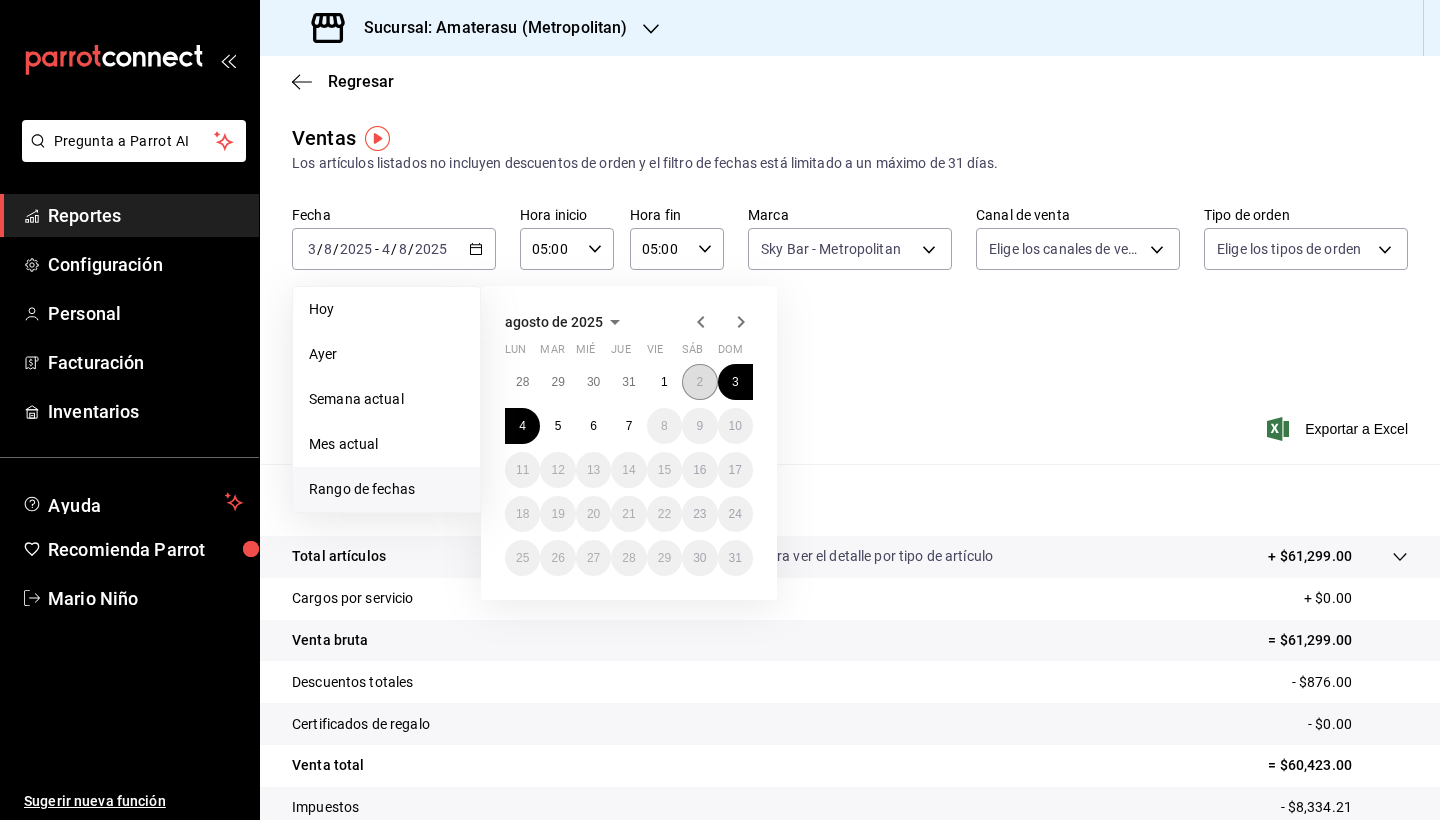 click on "2" at bounding box center [699, 382] 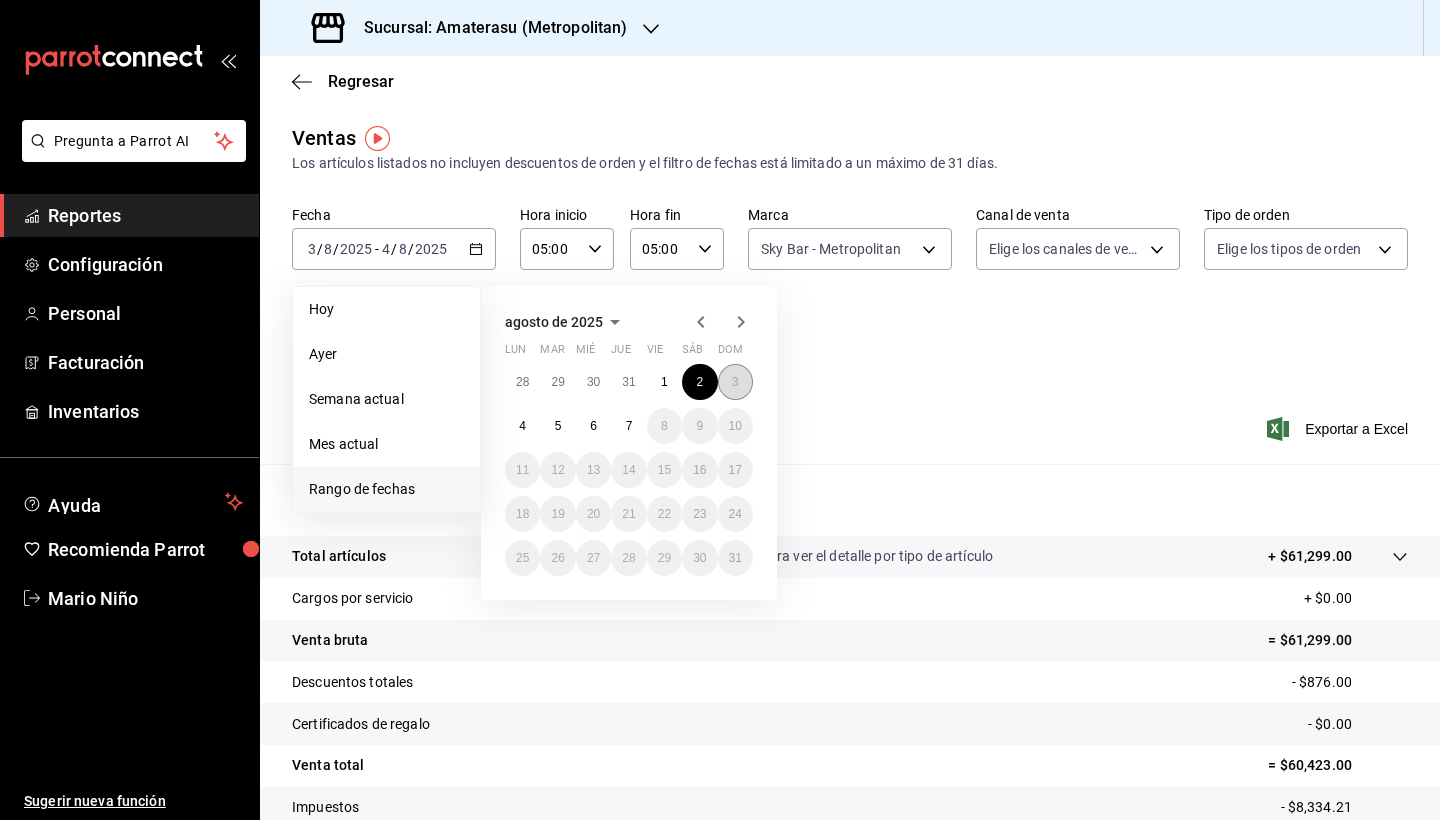 click on "3" at bounding box center (735, 382) 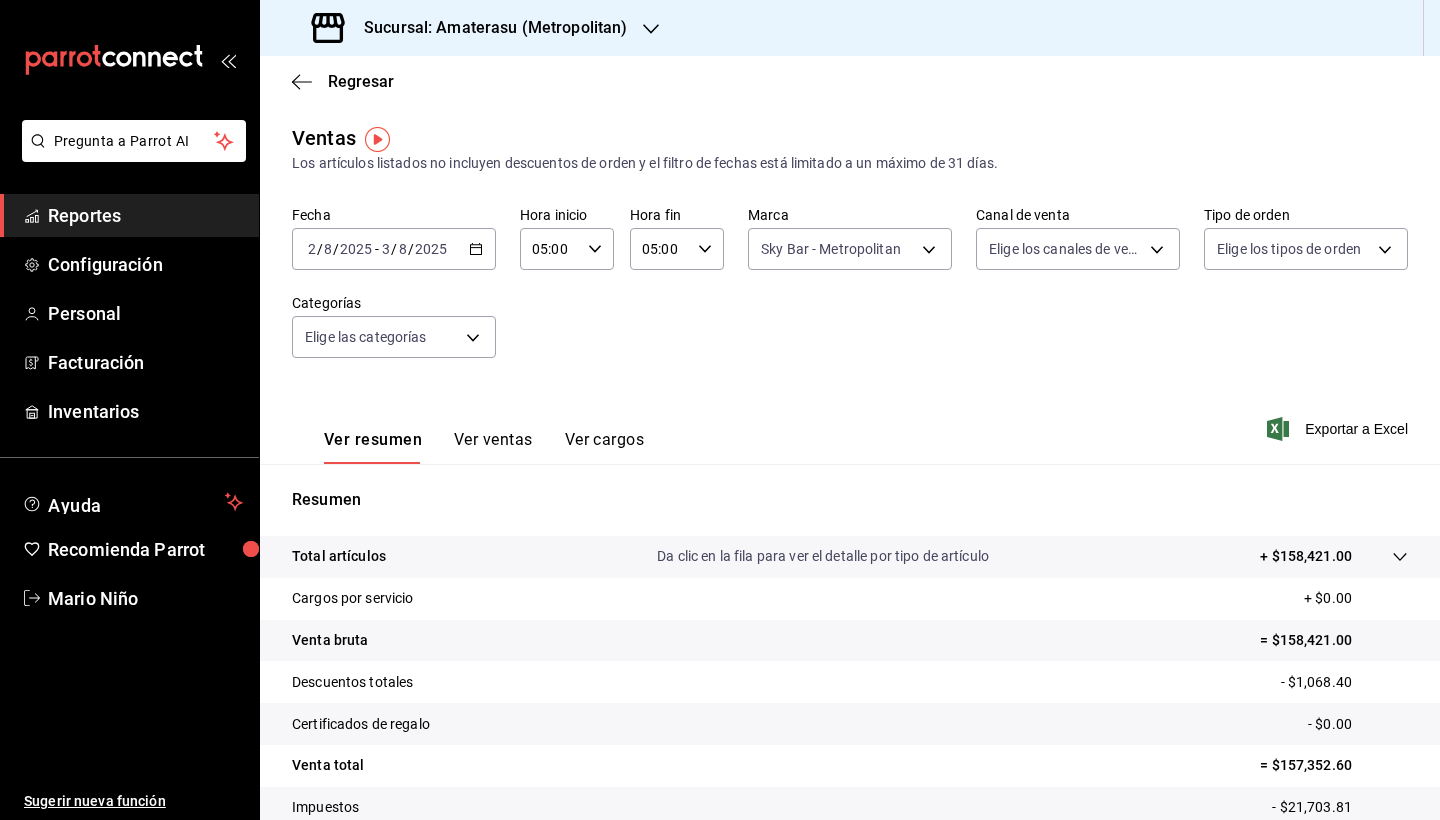 scroll, scrollTop: 0, scrollLeft: 0, axis: both 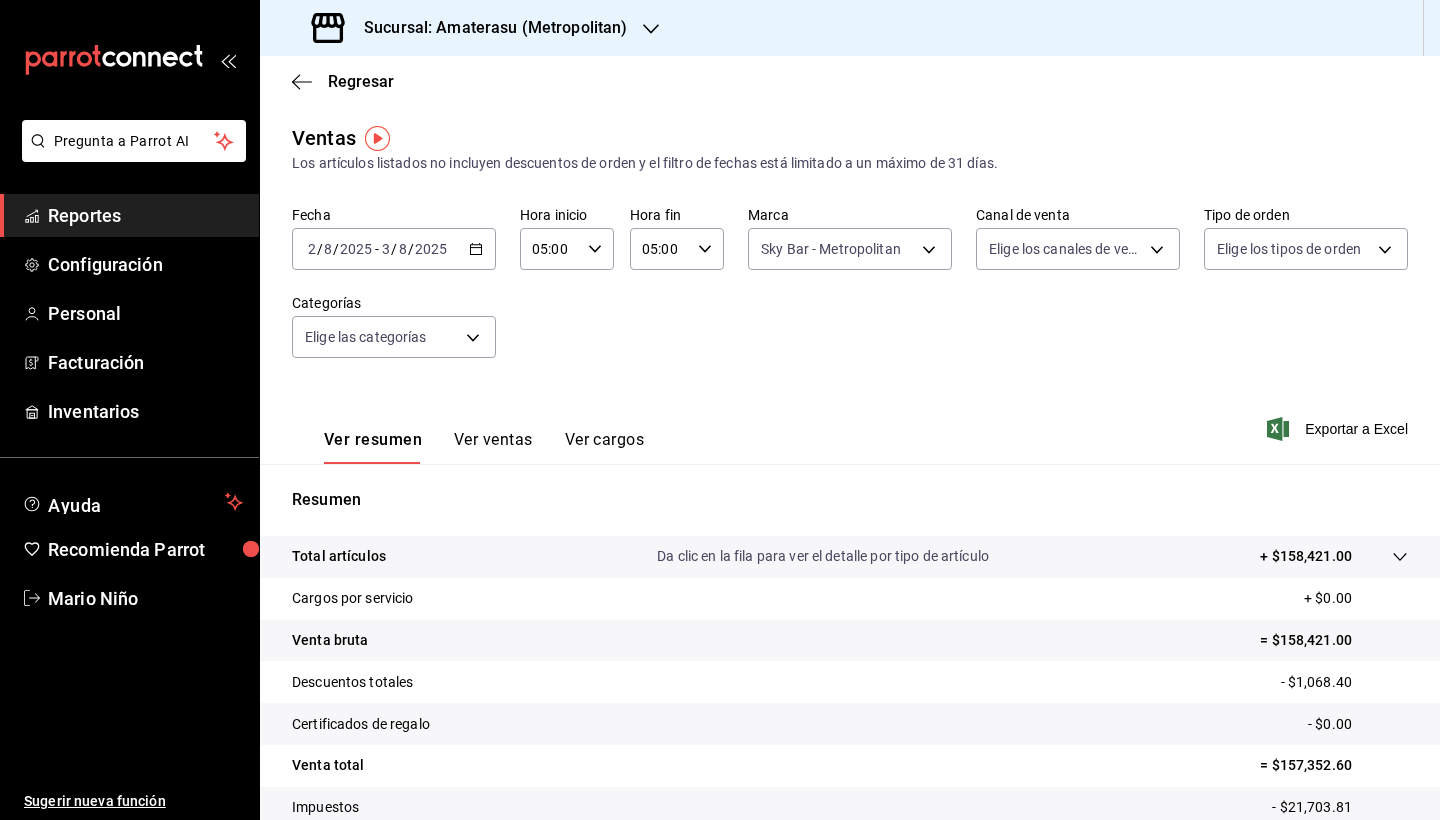 click 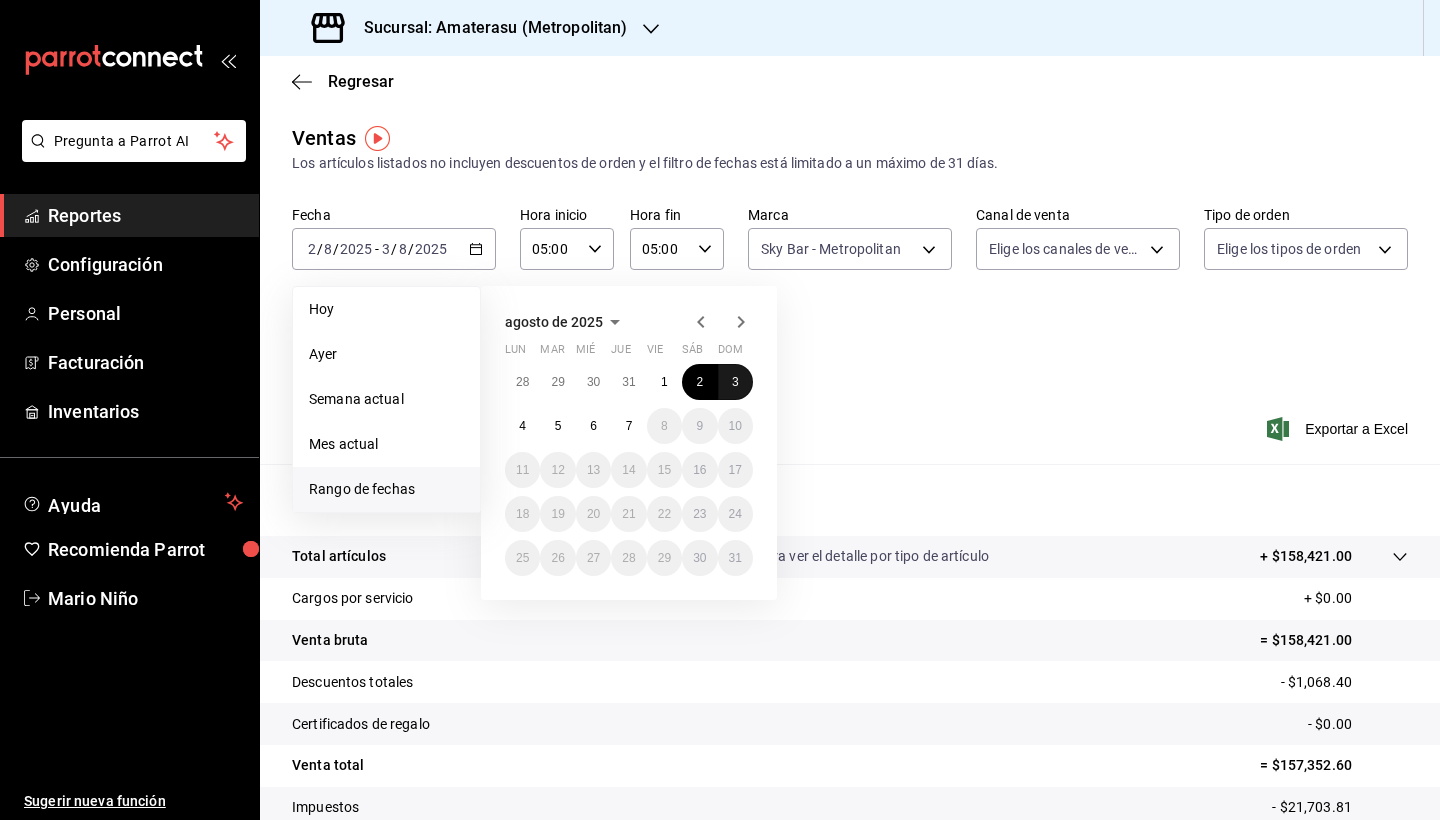 click on "3" at bounding box center [735, 382] 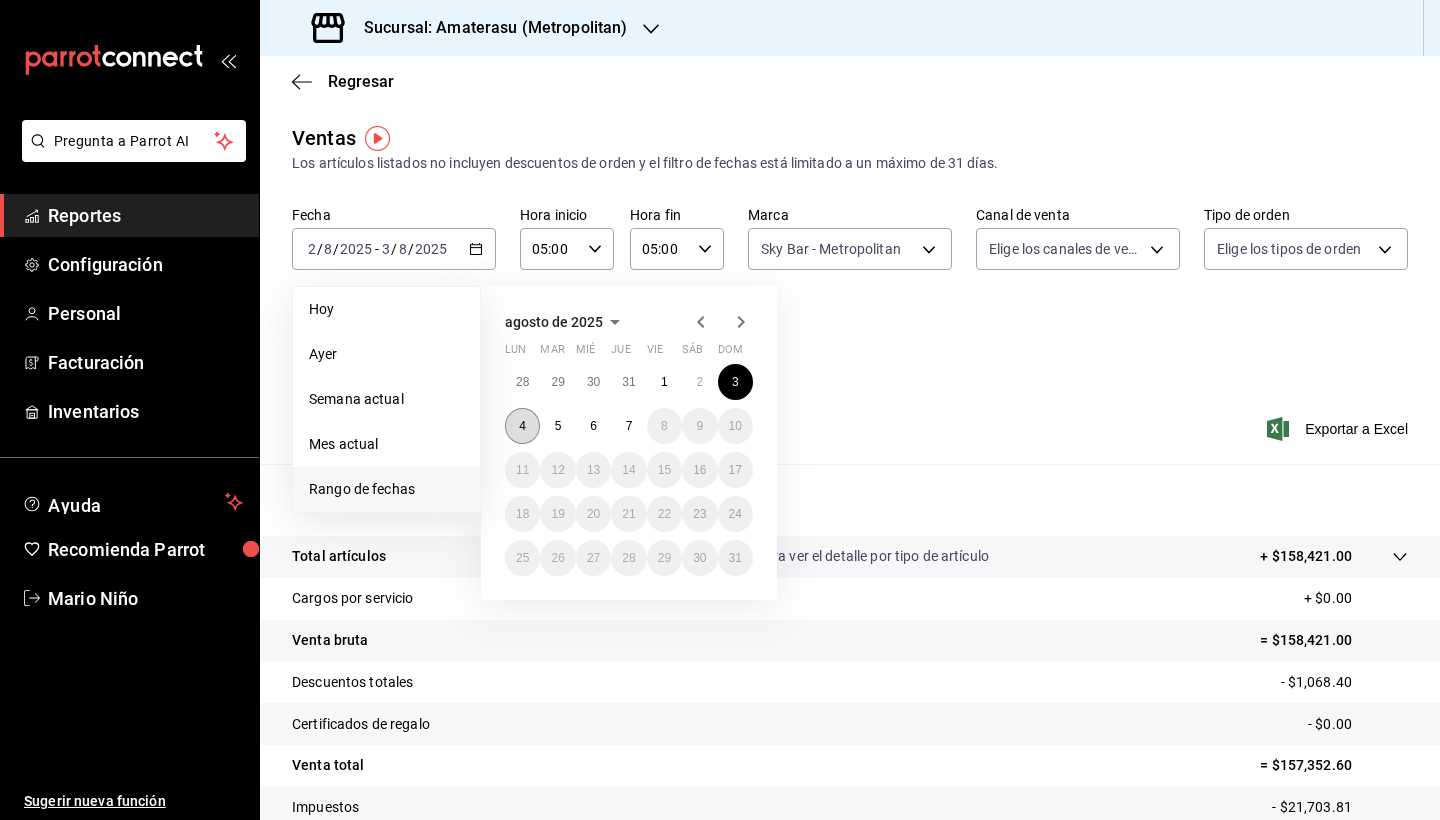 click on "4" at bounding box center [522, 426] 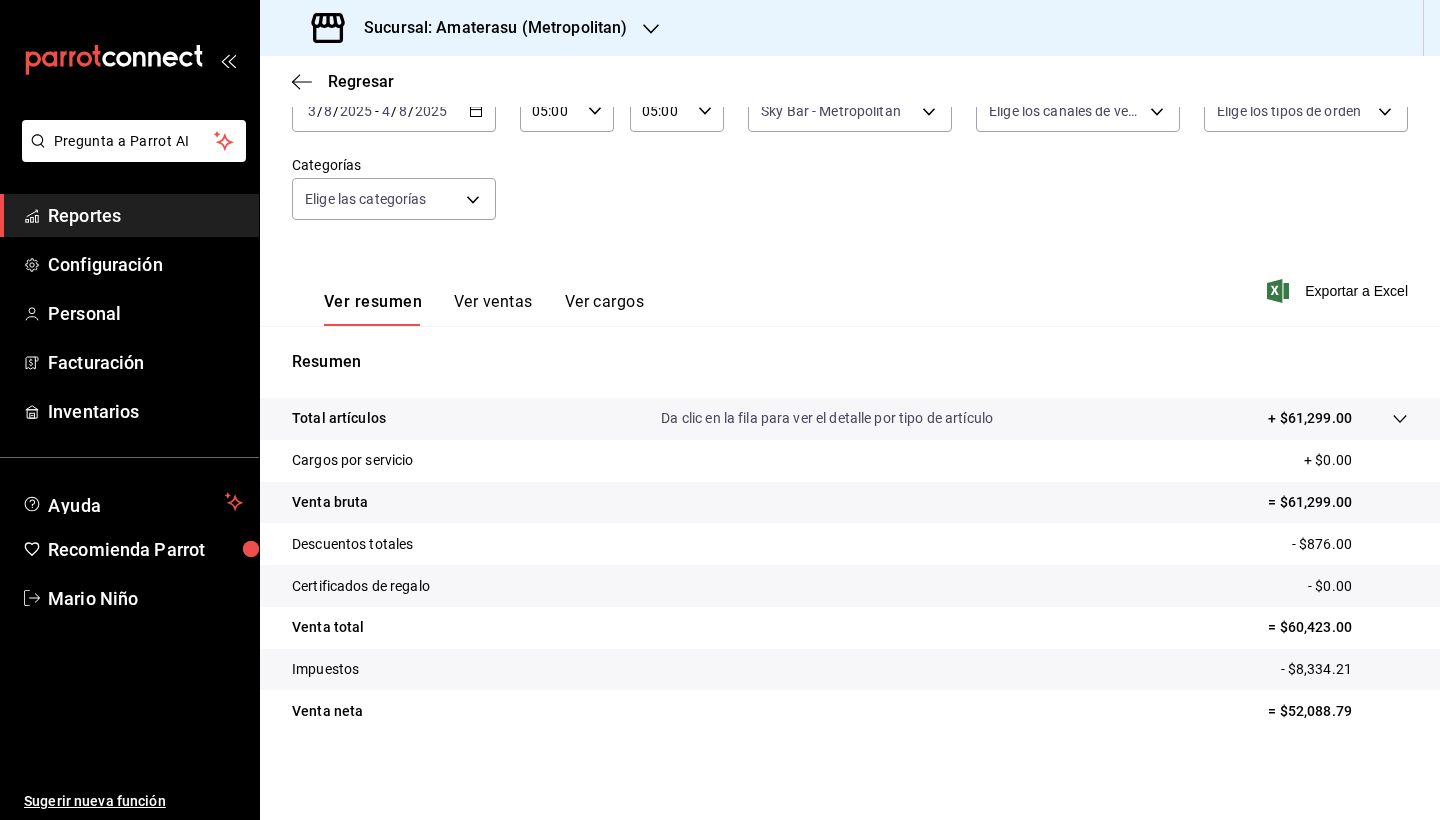 scroll, scrollTop: 138, scrollLeft: 0, axis: vertical 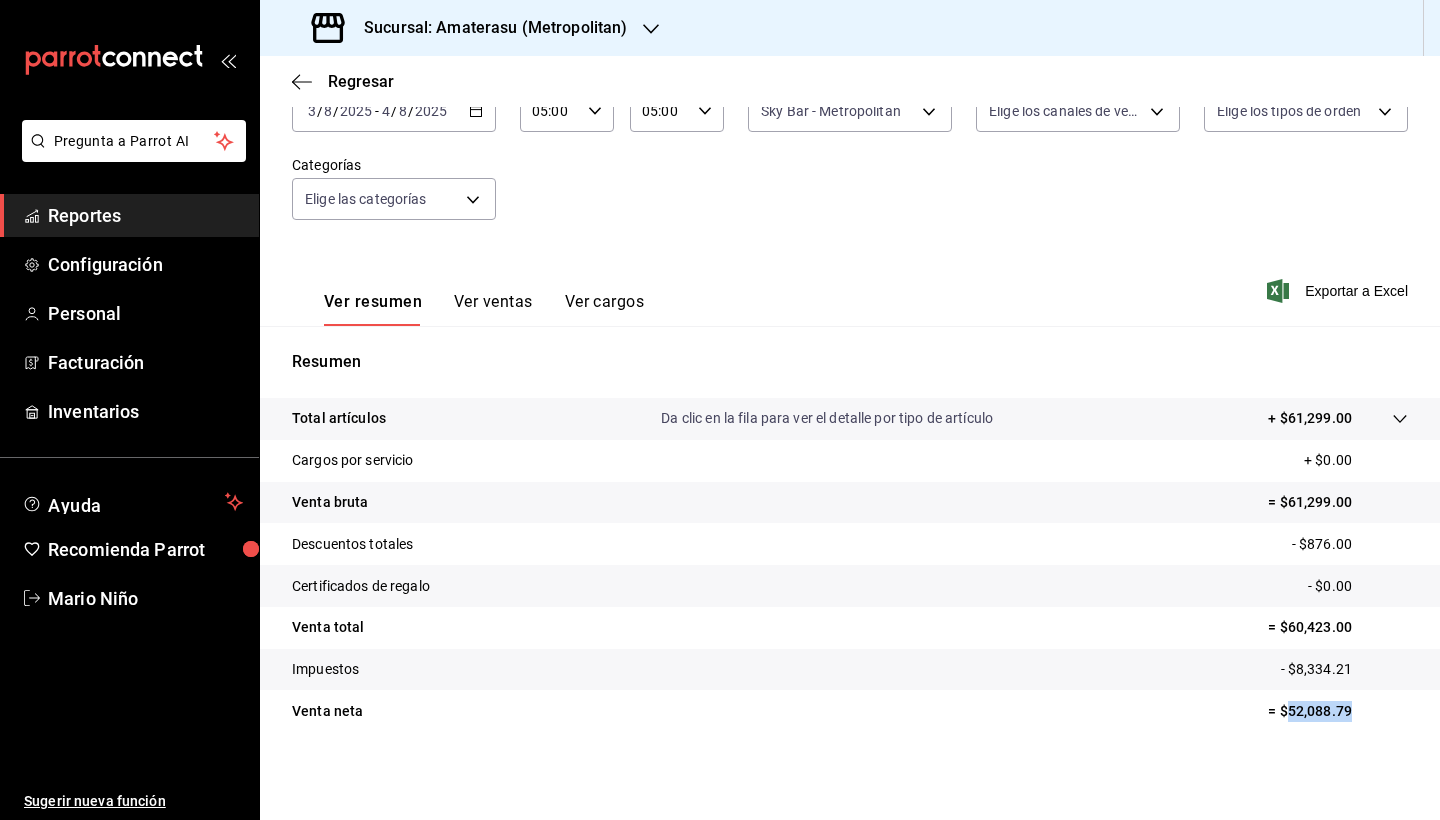 drag, startPoint x: 1276, startPoint y: 711, endPoint x: 1344, endPoint y: 710, distance: 68.007355 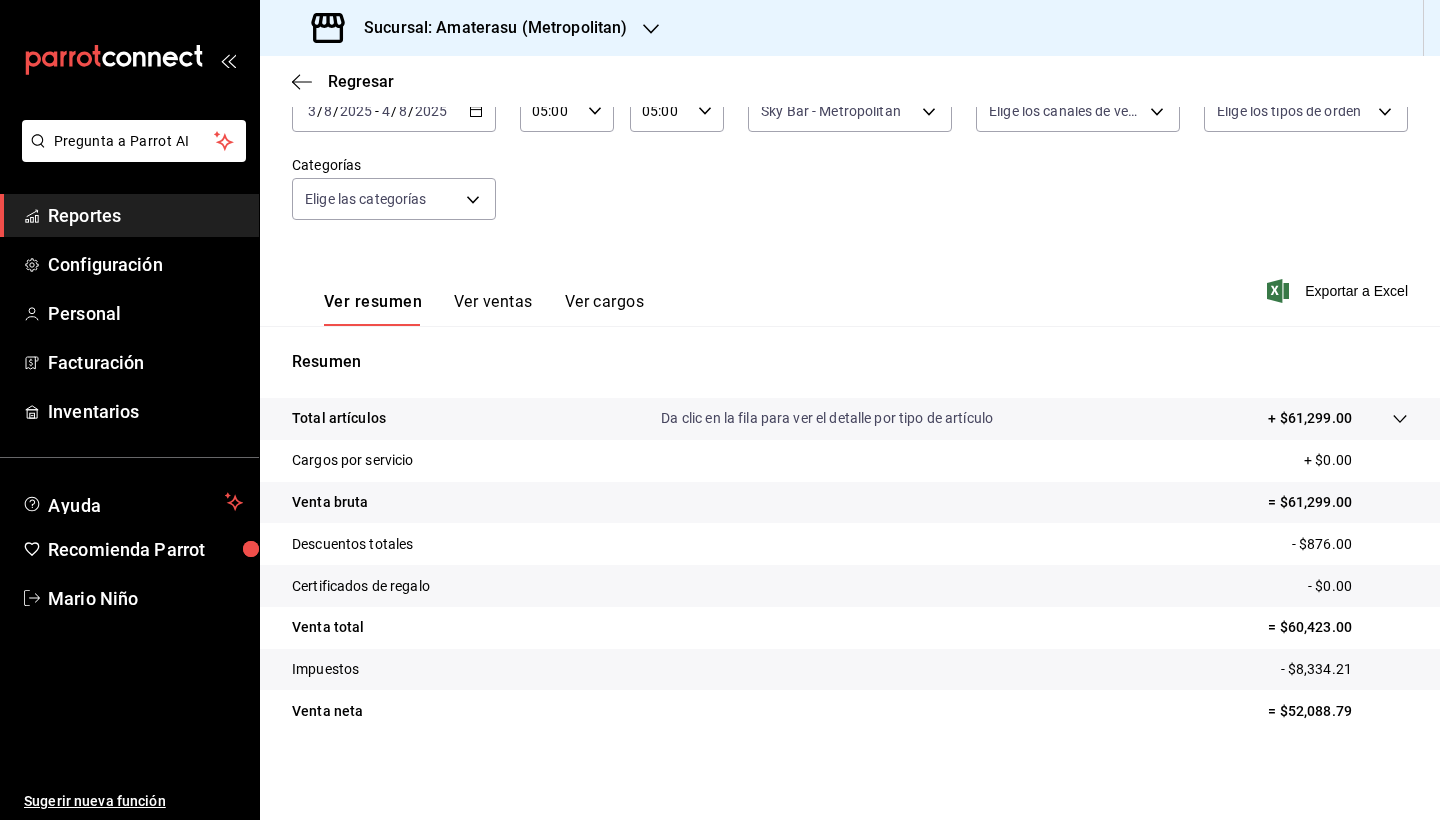 click on "Fecha 2025-08-03 3 / 8 / 2025 - 2025-08-04 4 / 8 / 2025 Hora inicio 05:00 Hora inicio Hora fin 05:00 Hora fin Marca Sky Bar - Metropolitan f3afaab8-8c3d-4e49-a299-af9bdf6027b2 Canal de venta Elige los canales de venta Tipo de orden Elige los tipos de orden Categorías Elige las categorías" at bounding box center [850, 156] 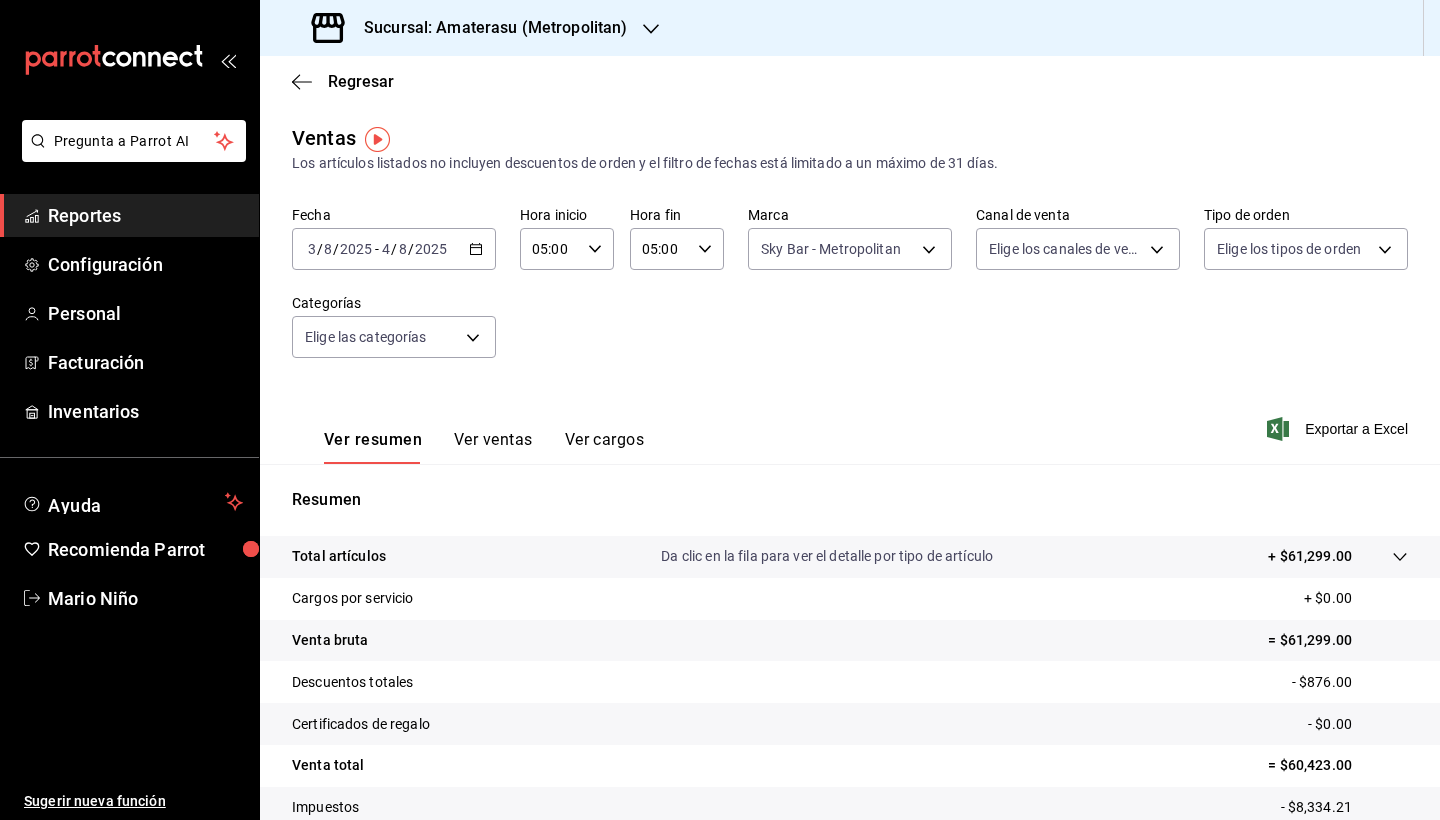 scroll, scrollTop: 0, scrollLeft: 0, axis: both 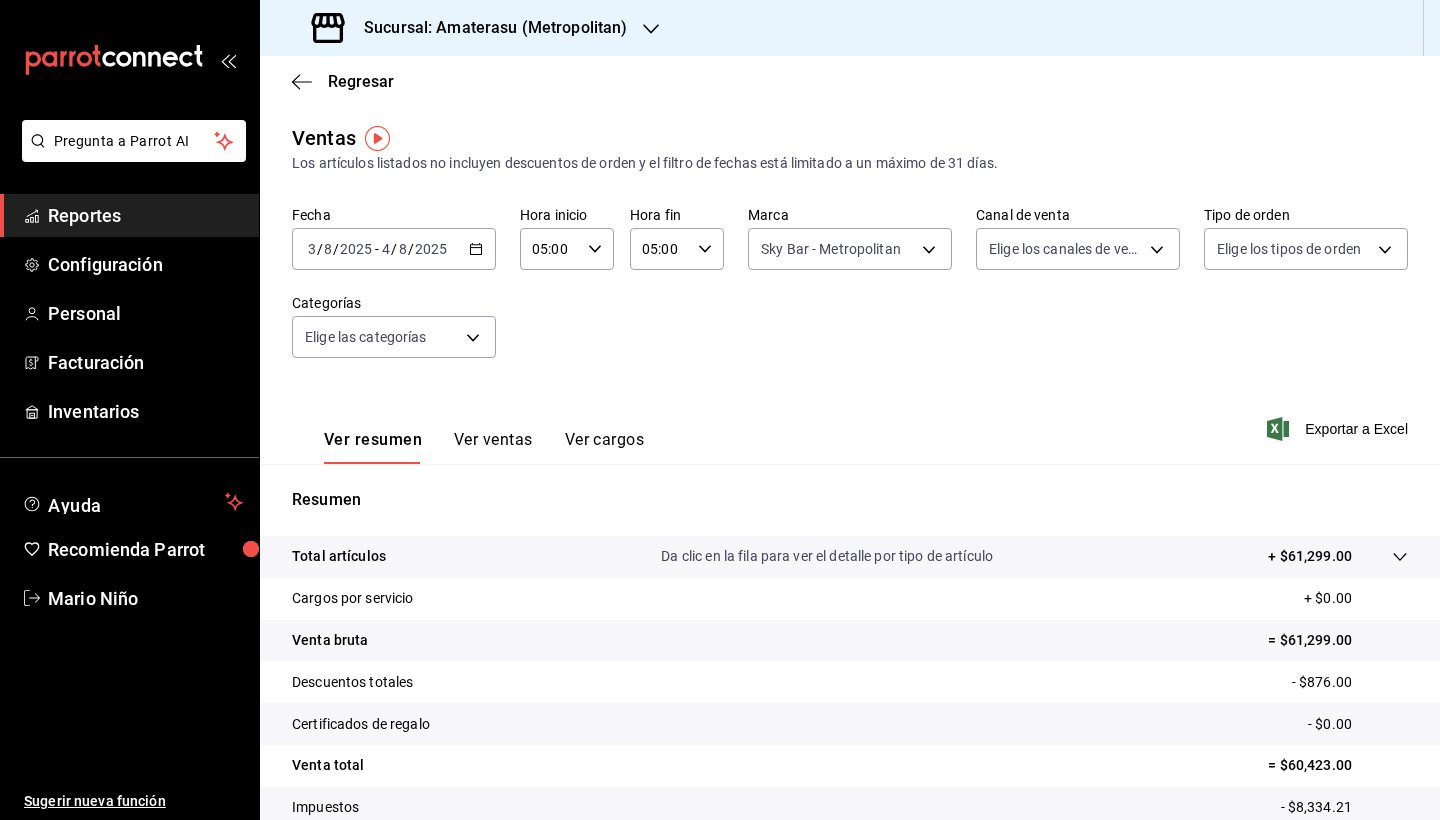 click 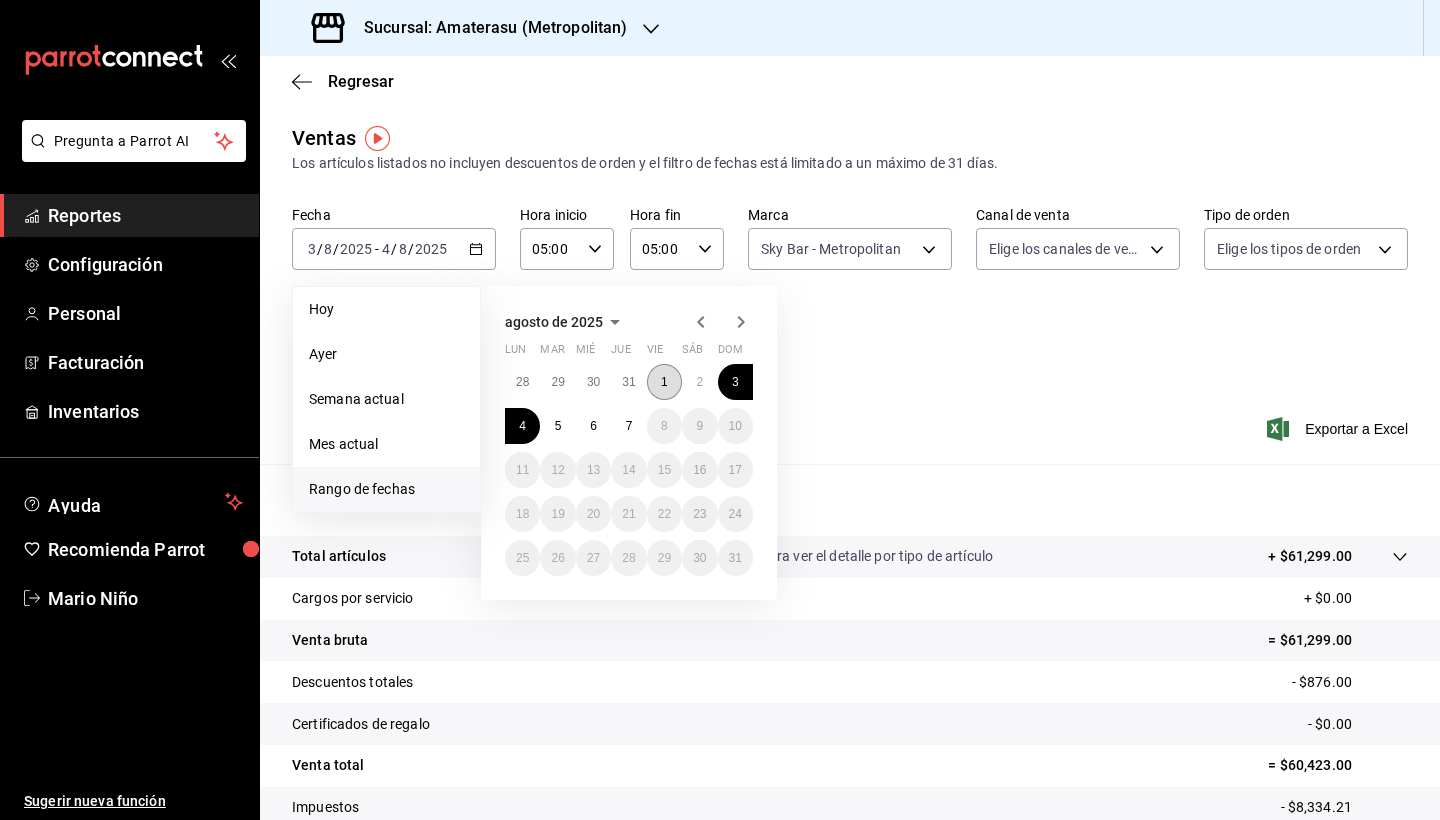 click on "1" at bounding box center [664, 382] 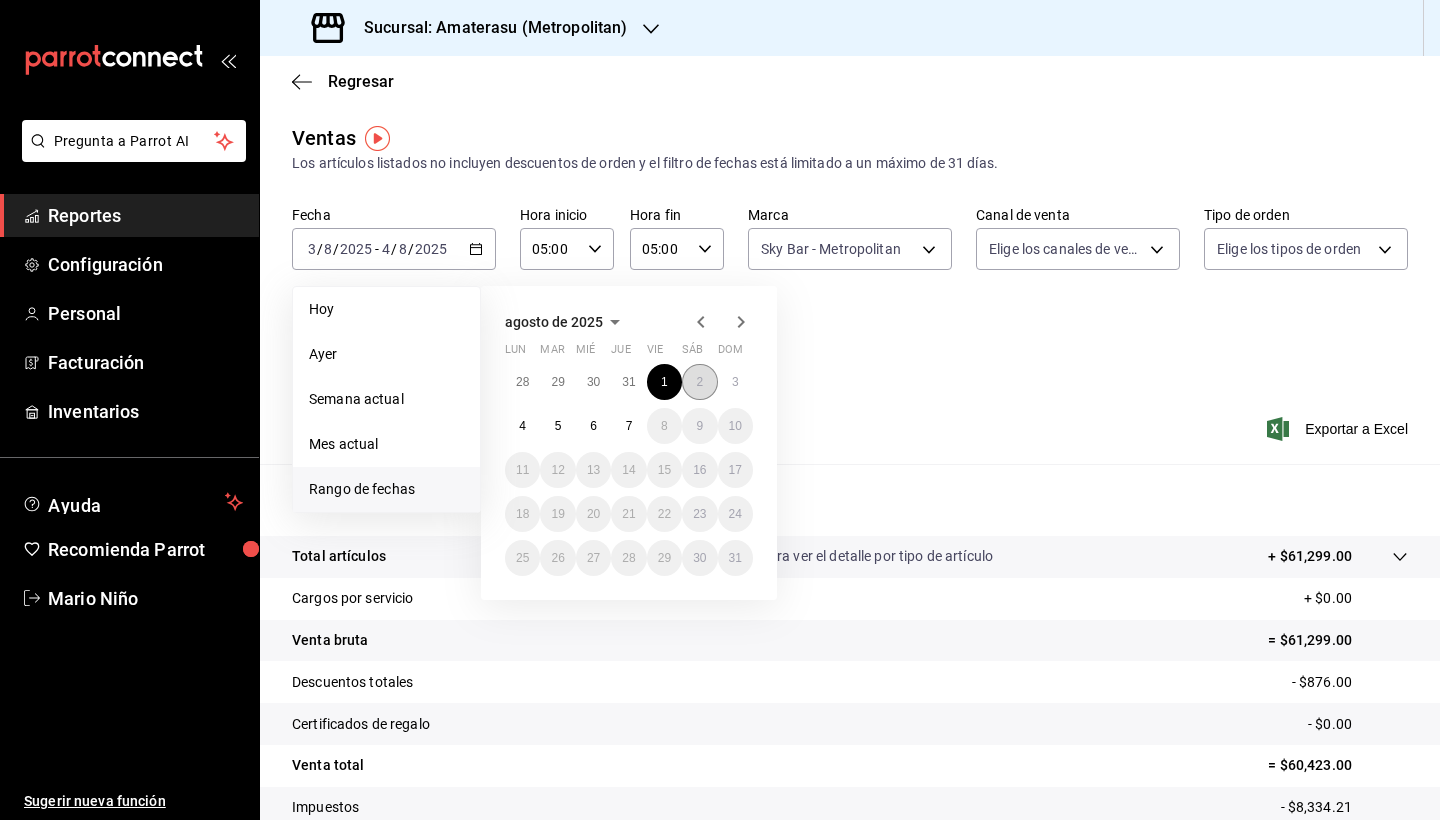 click on "2" at bounding box center (699, 382) 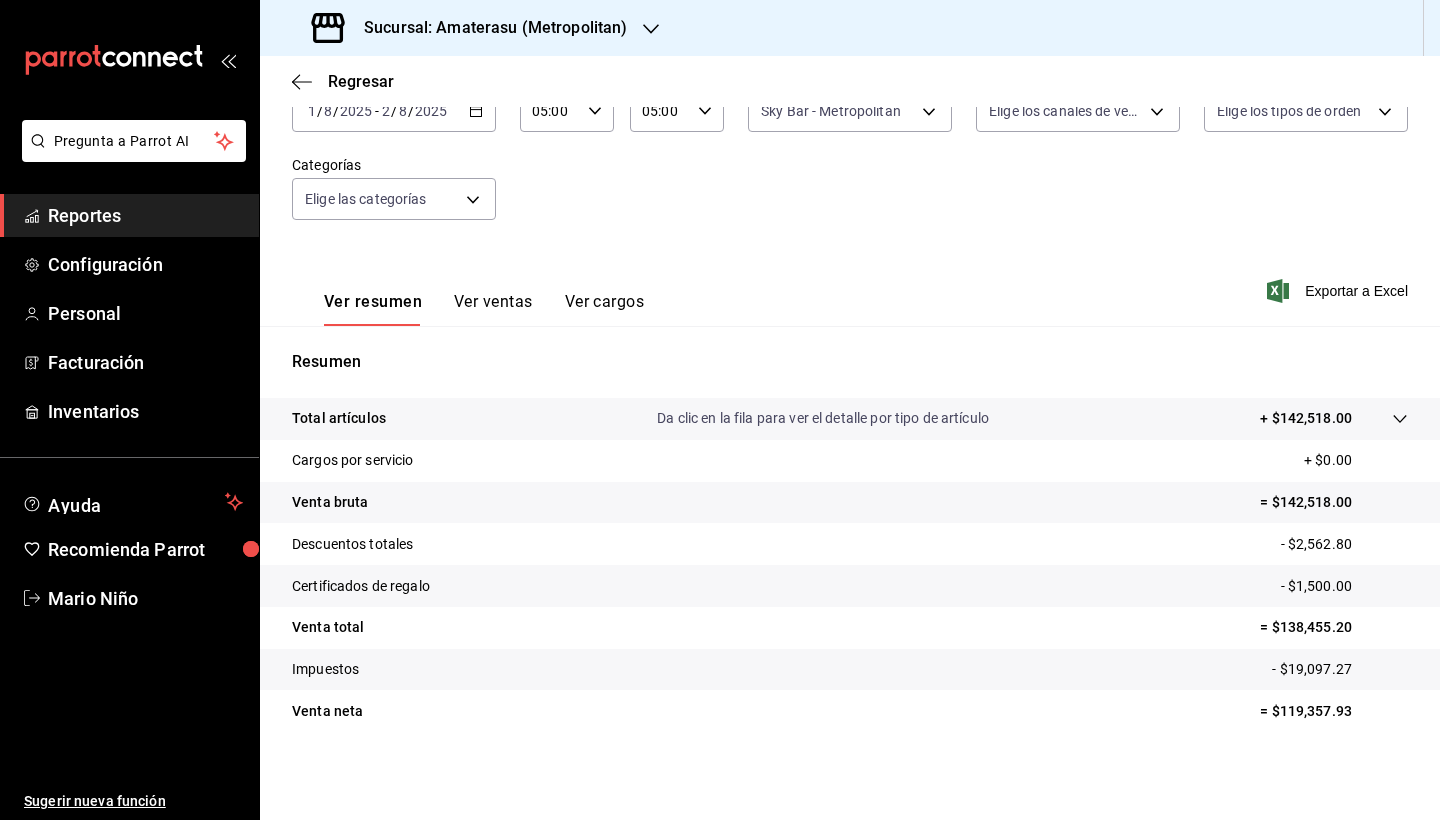 scroll, scrollTop: 138, scrollLeft: 0, axis: vertical 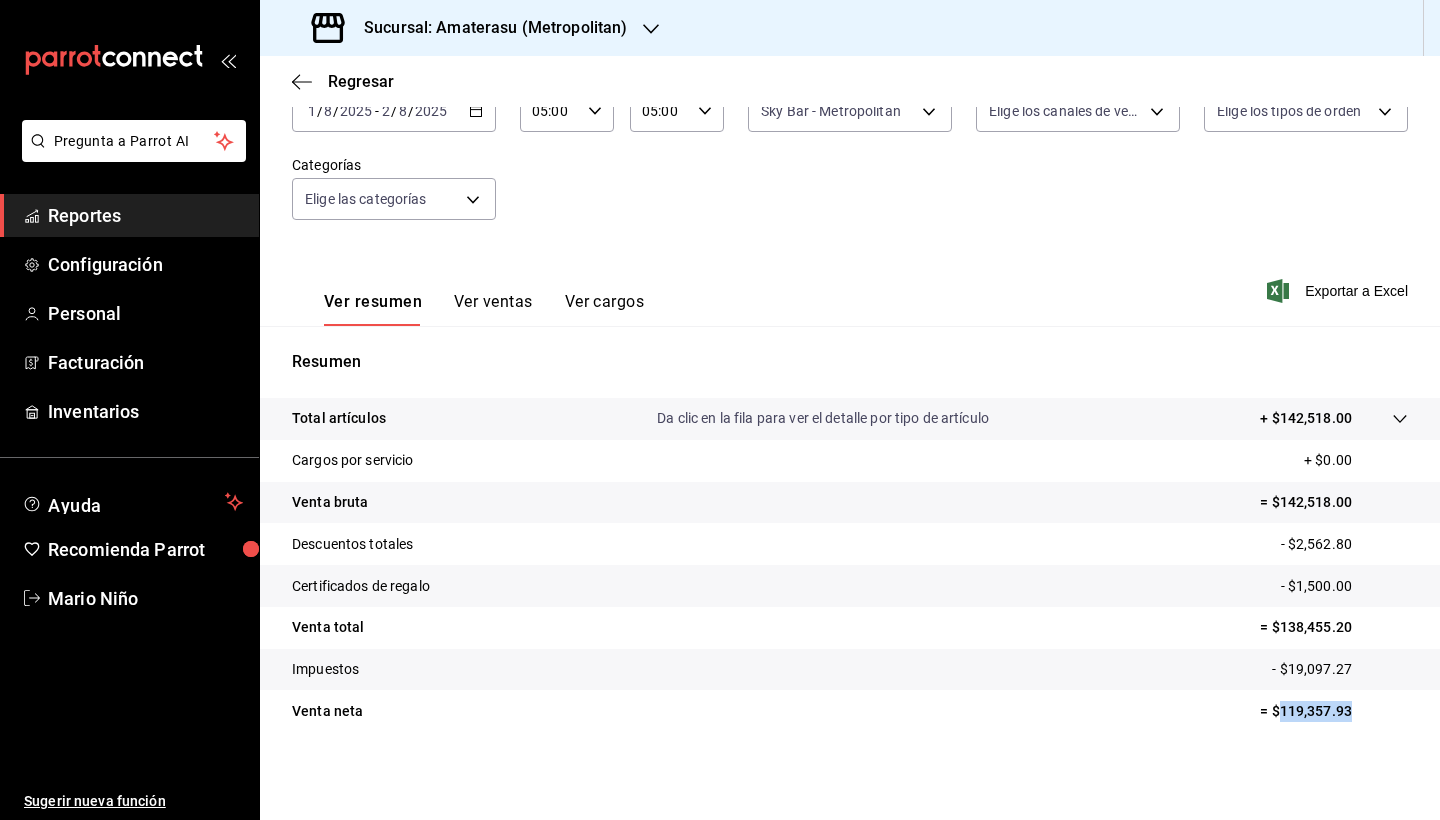 drag, startPoint x: 1263, startPoint y: 708, endPoint x: 1352, endPoint y: 711, distance: 89.050545 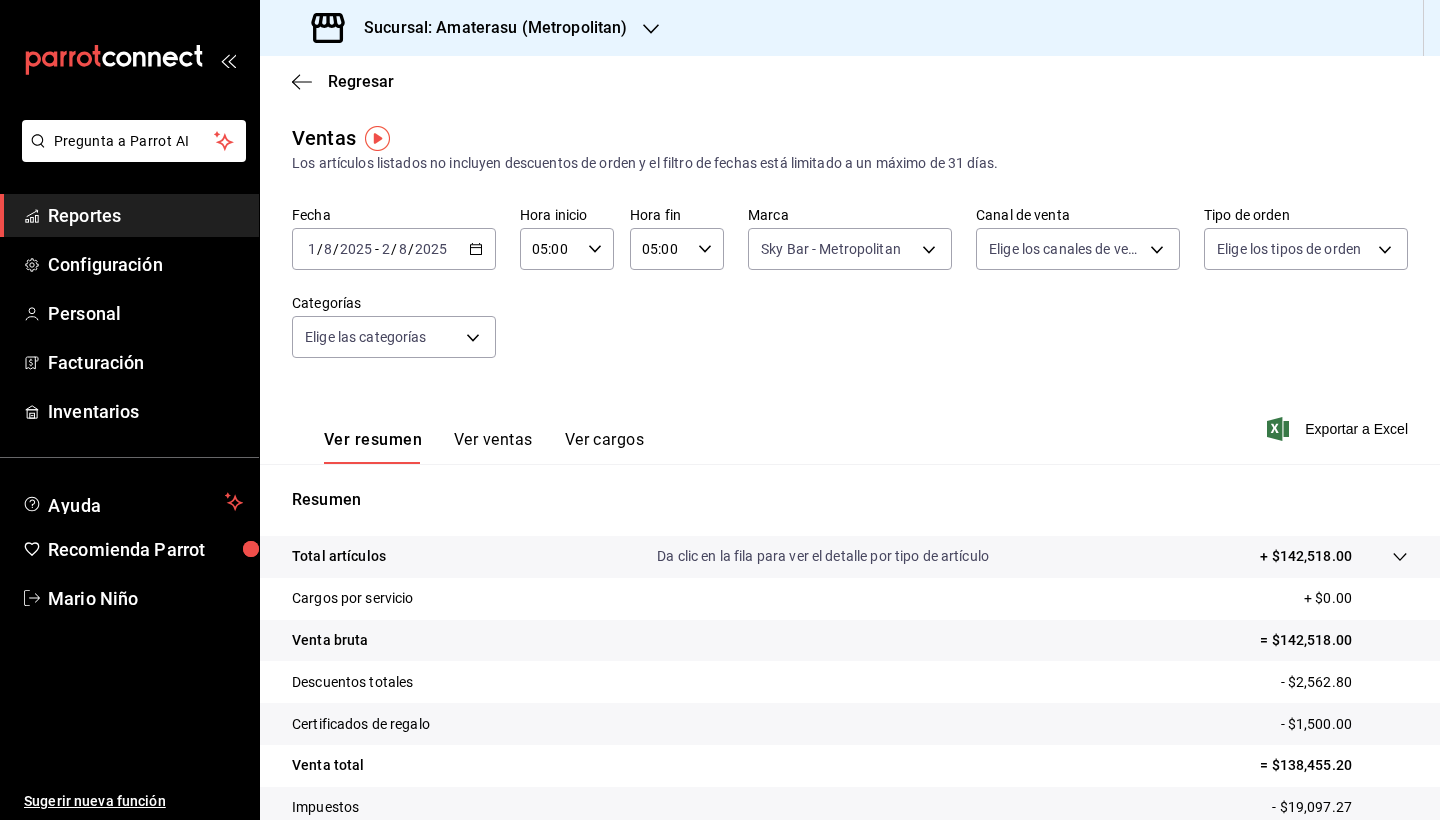 click 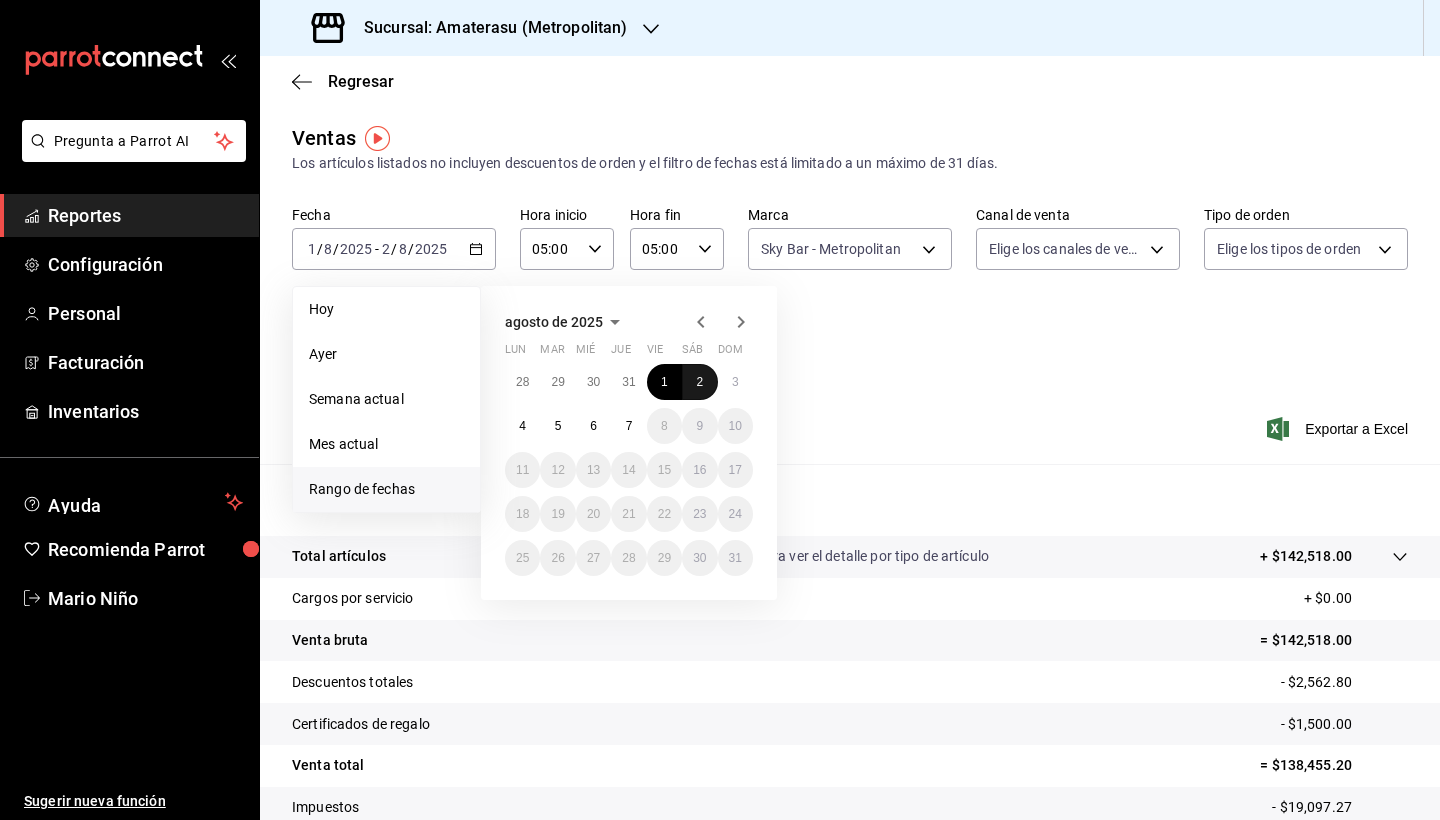 click on "2" at bounding box center (699, 382) 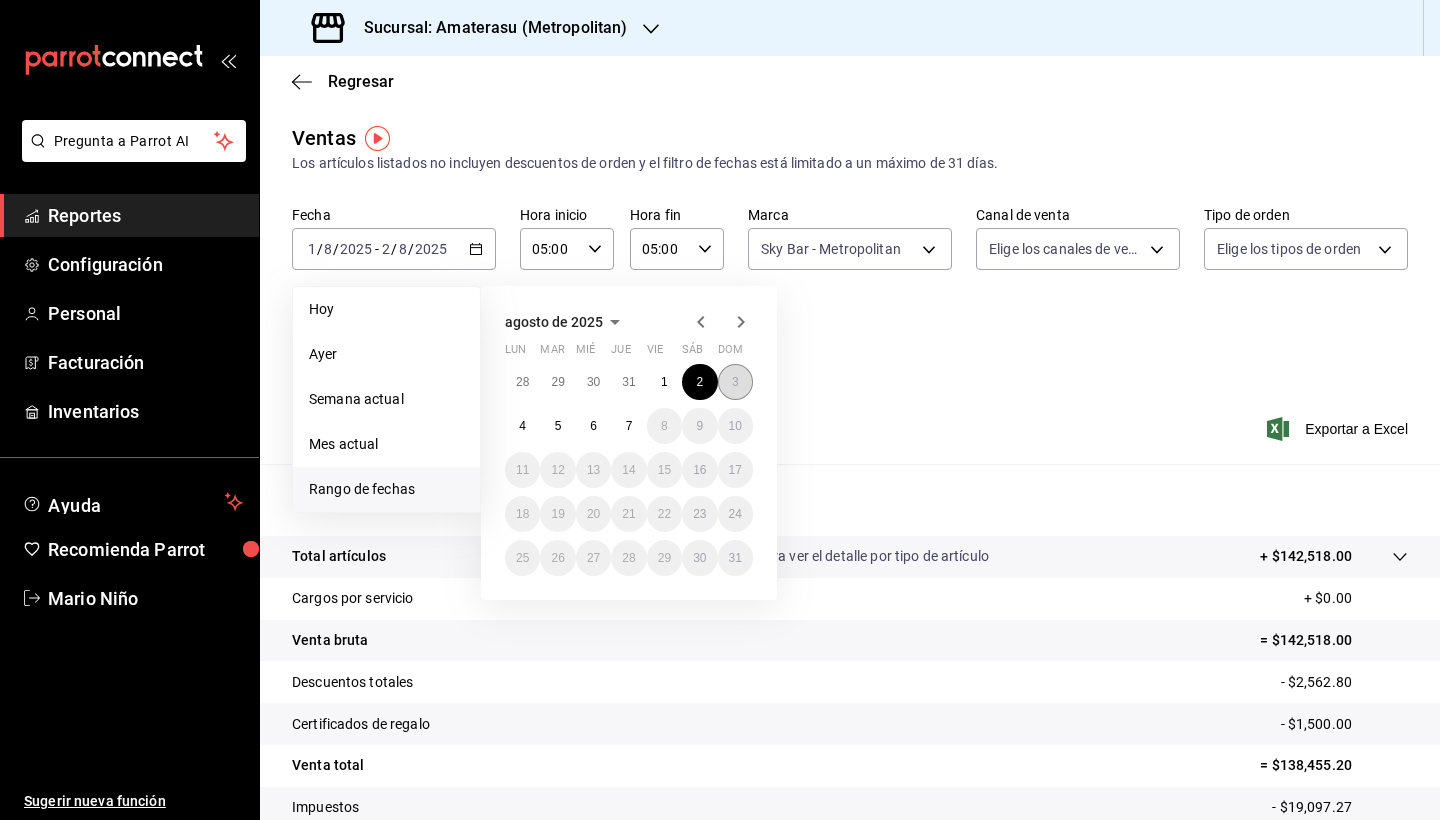 click on "3" at bounding box center [735, 382] 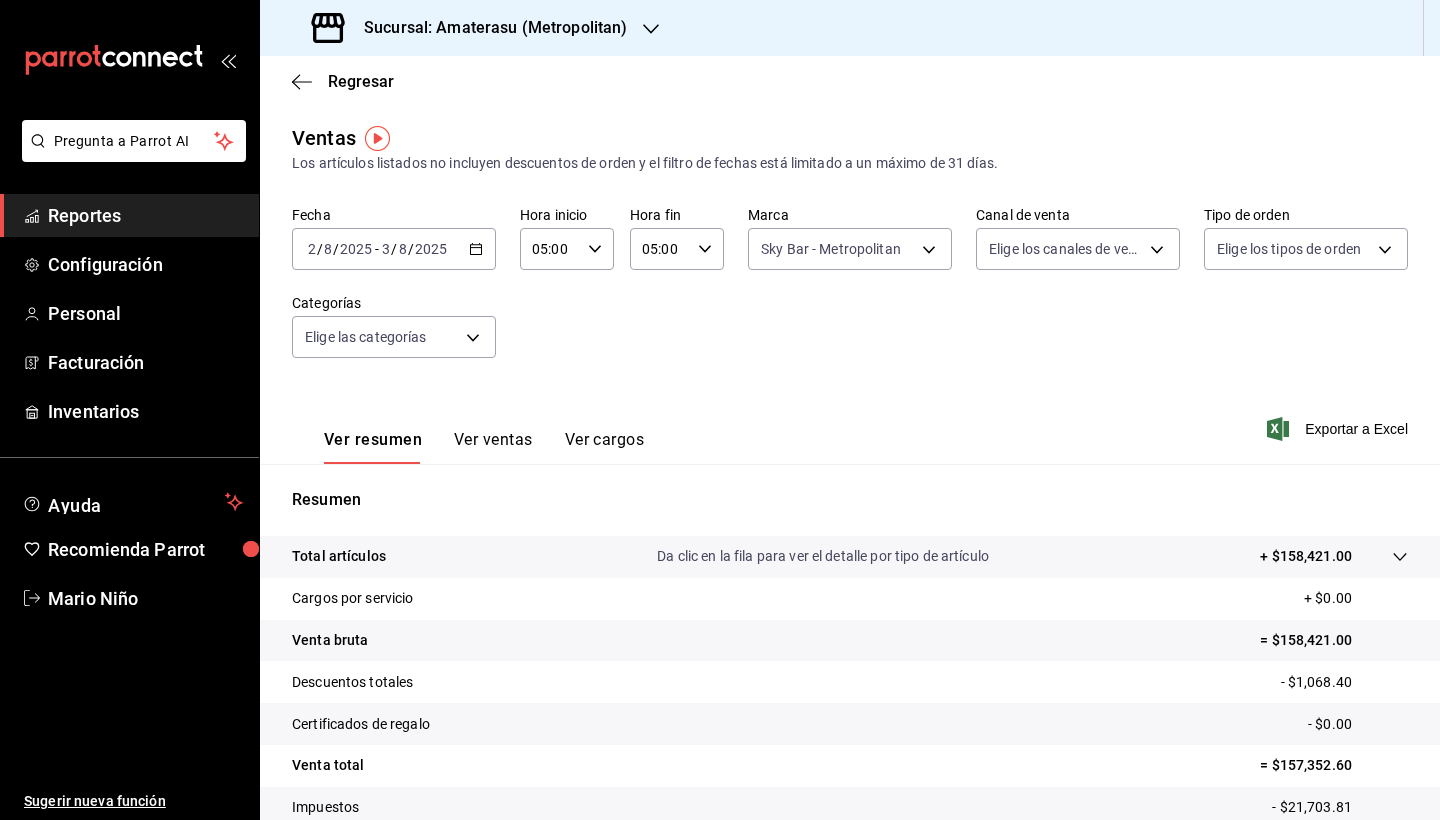 scroll, scrollTop: 138, scrollLeft: 0, axis: vertical 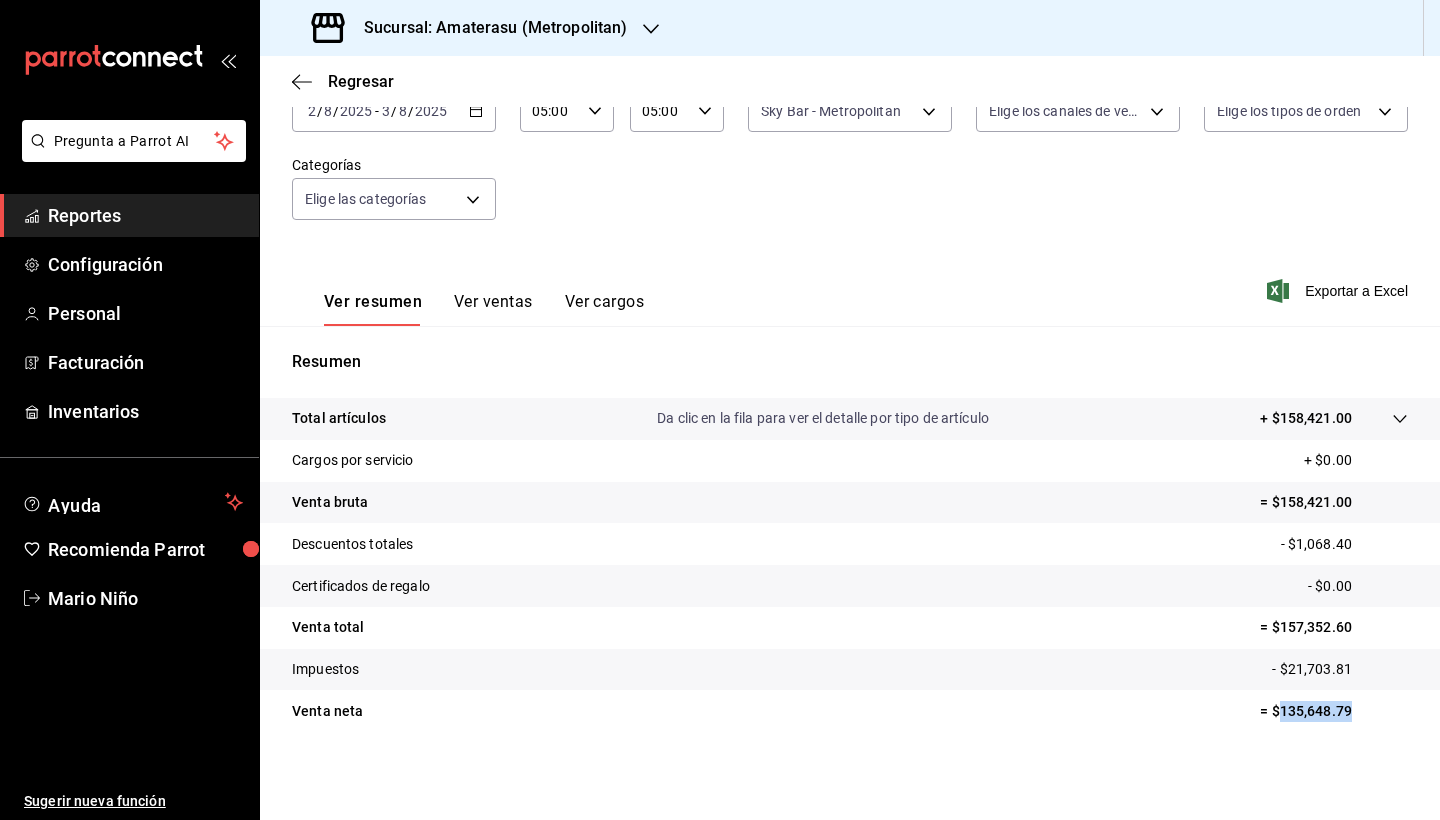 drag, startPoint x: 1266, startPoint y: 711, endPoint x: 1346, endPoint y: 710, distance: 80.00625 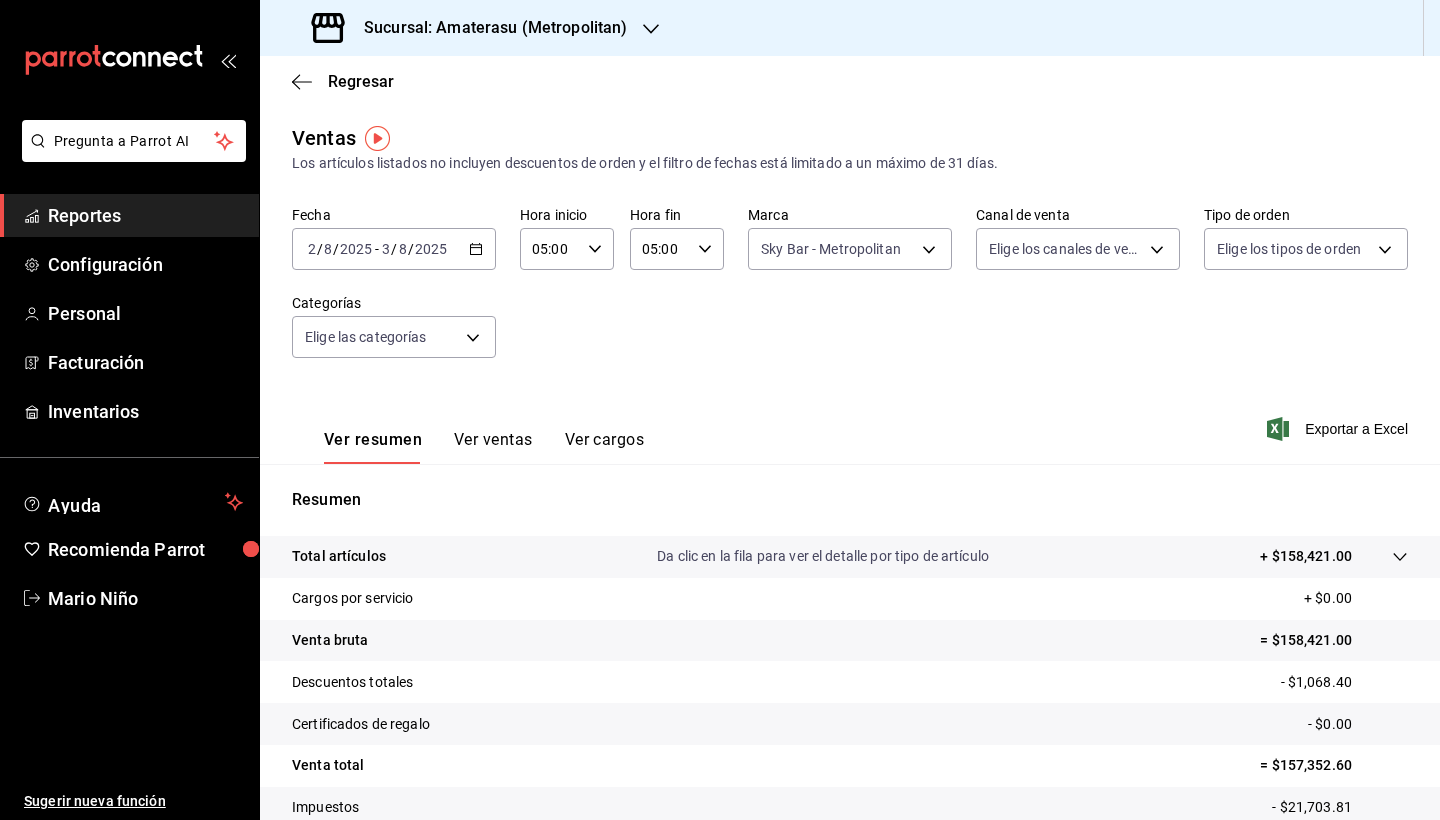 click 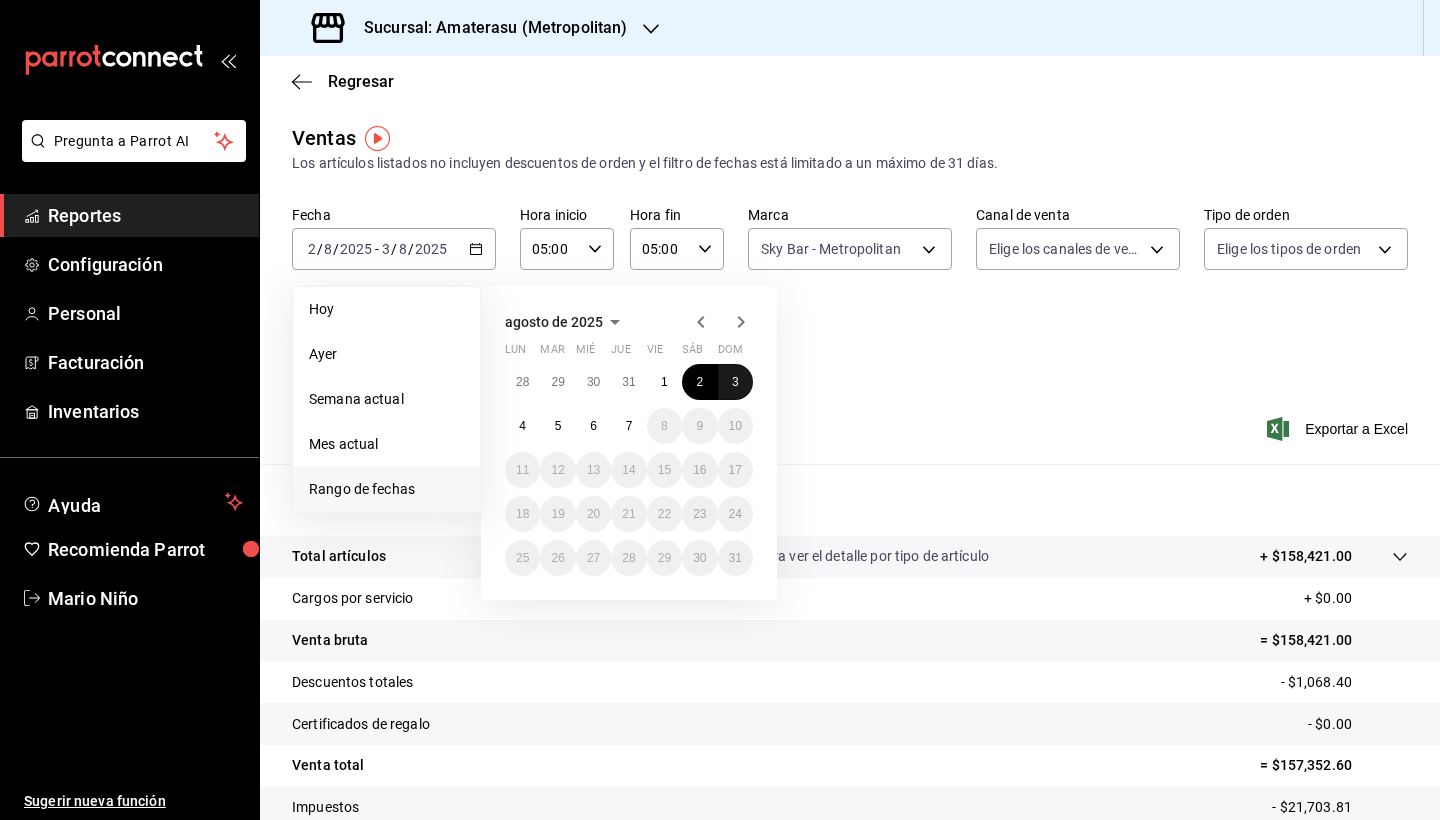 click on "3" at bounding box center [735, 382] 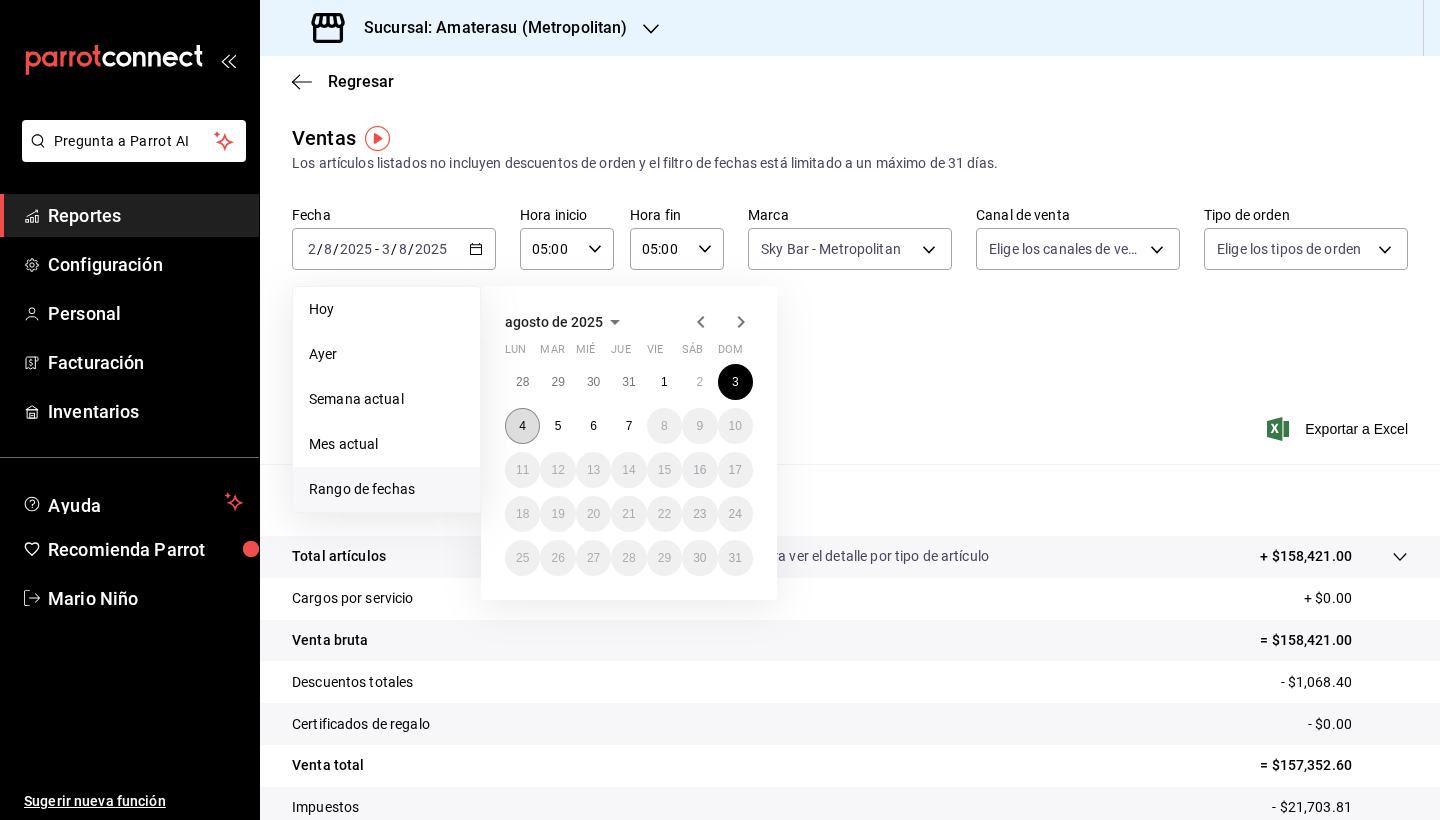 click on "4" at bounding box center [522, 426] 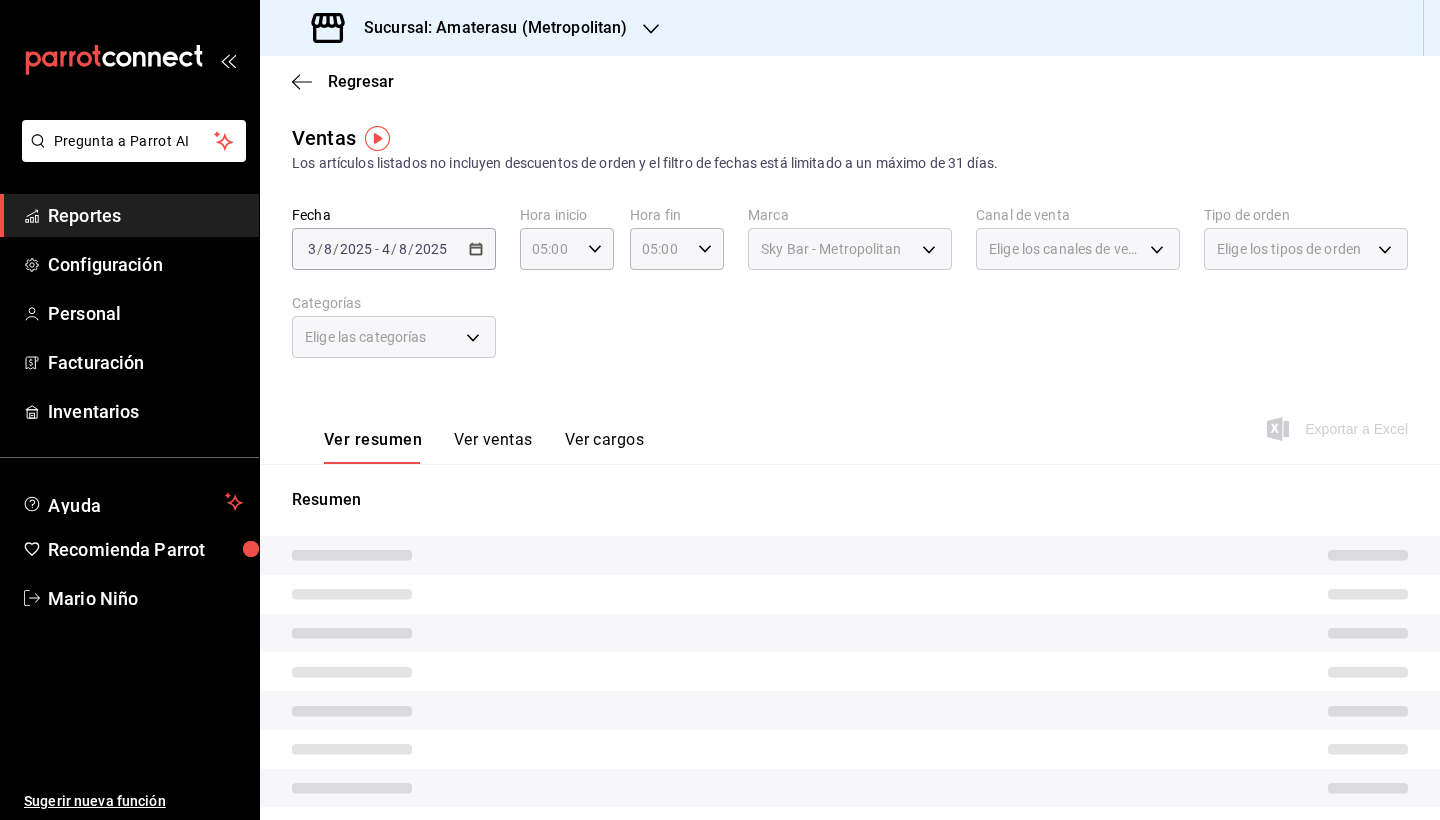 click at bounding box center [850, 633] 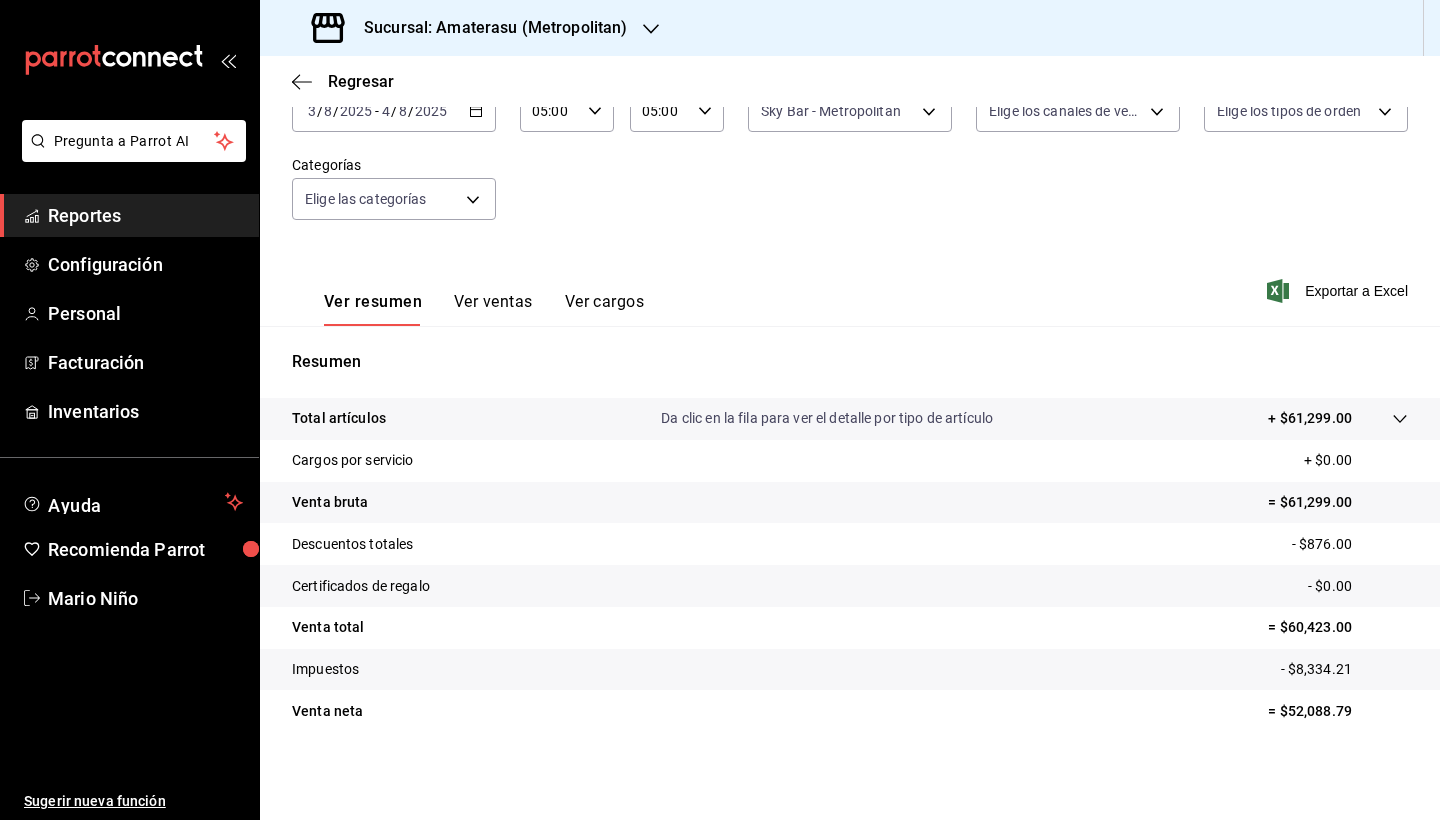 scroll, scrollTop: 138, scrollLeft: 0, axis: vertical 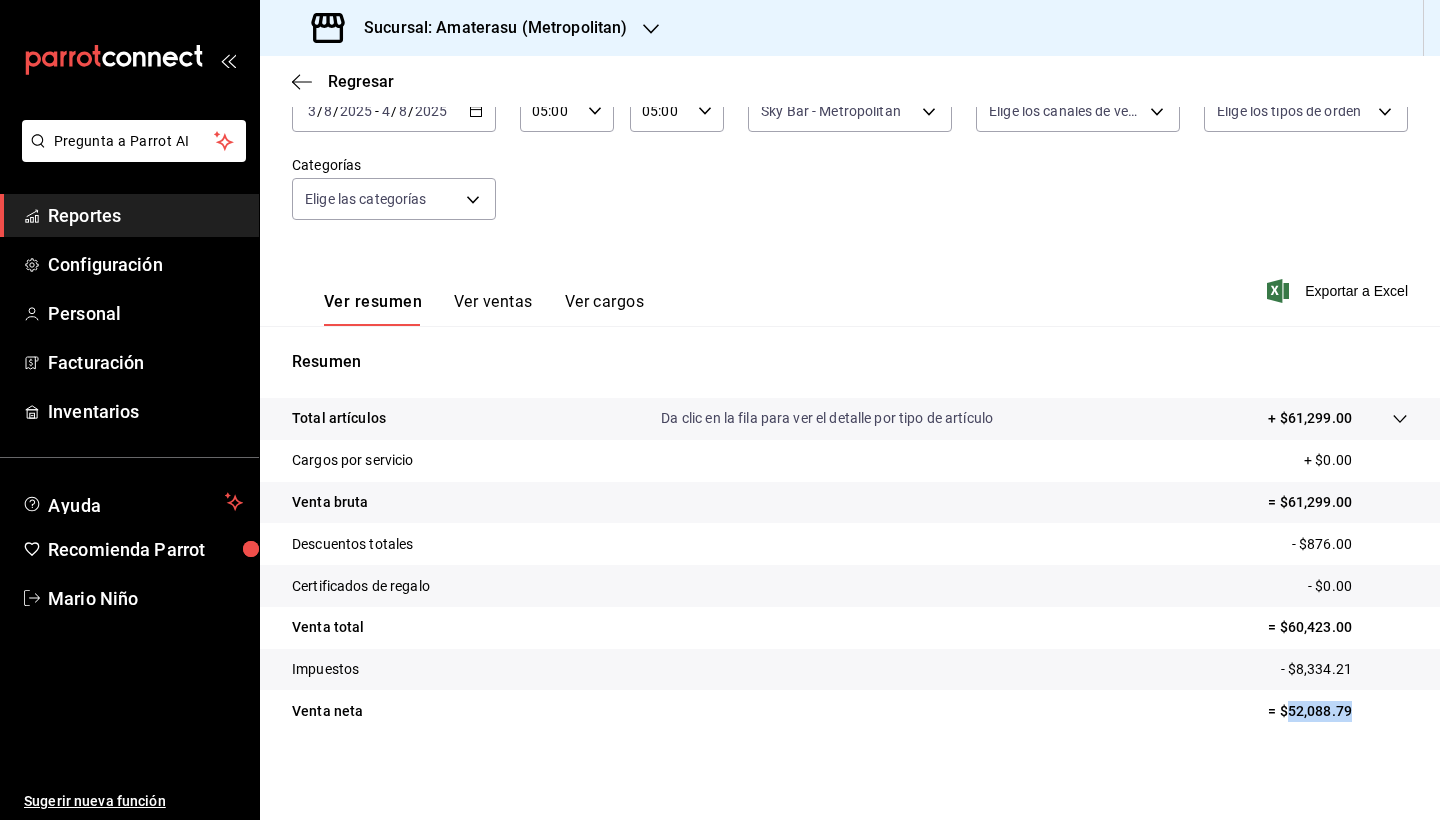 drag, startPoint x: 1272, startPoint y: 712, endPoint x: 1368, endPoint y: 713, distance: 96.00521 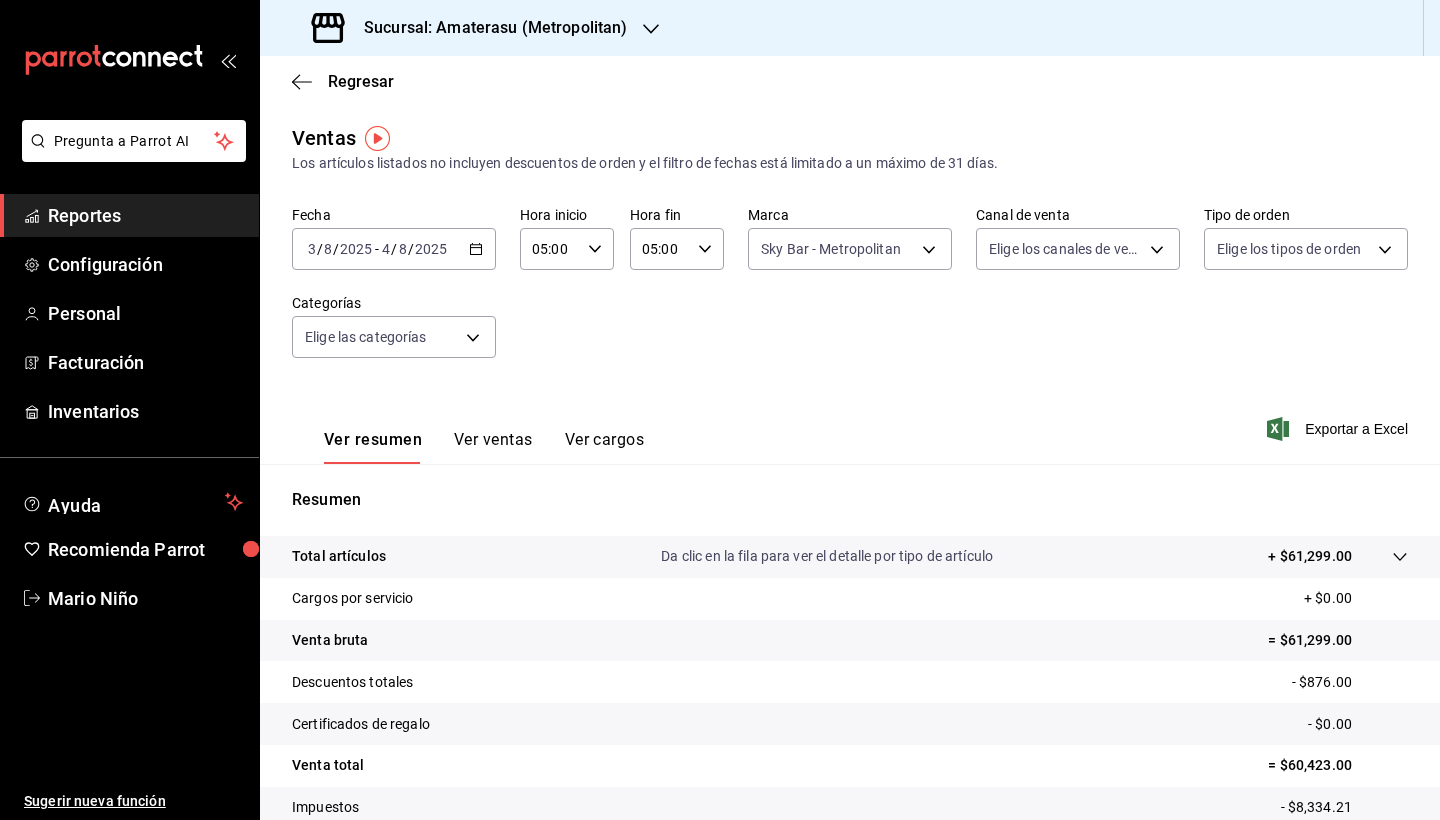 click 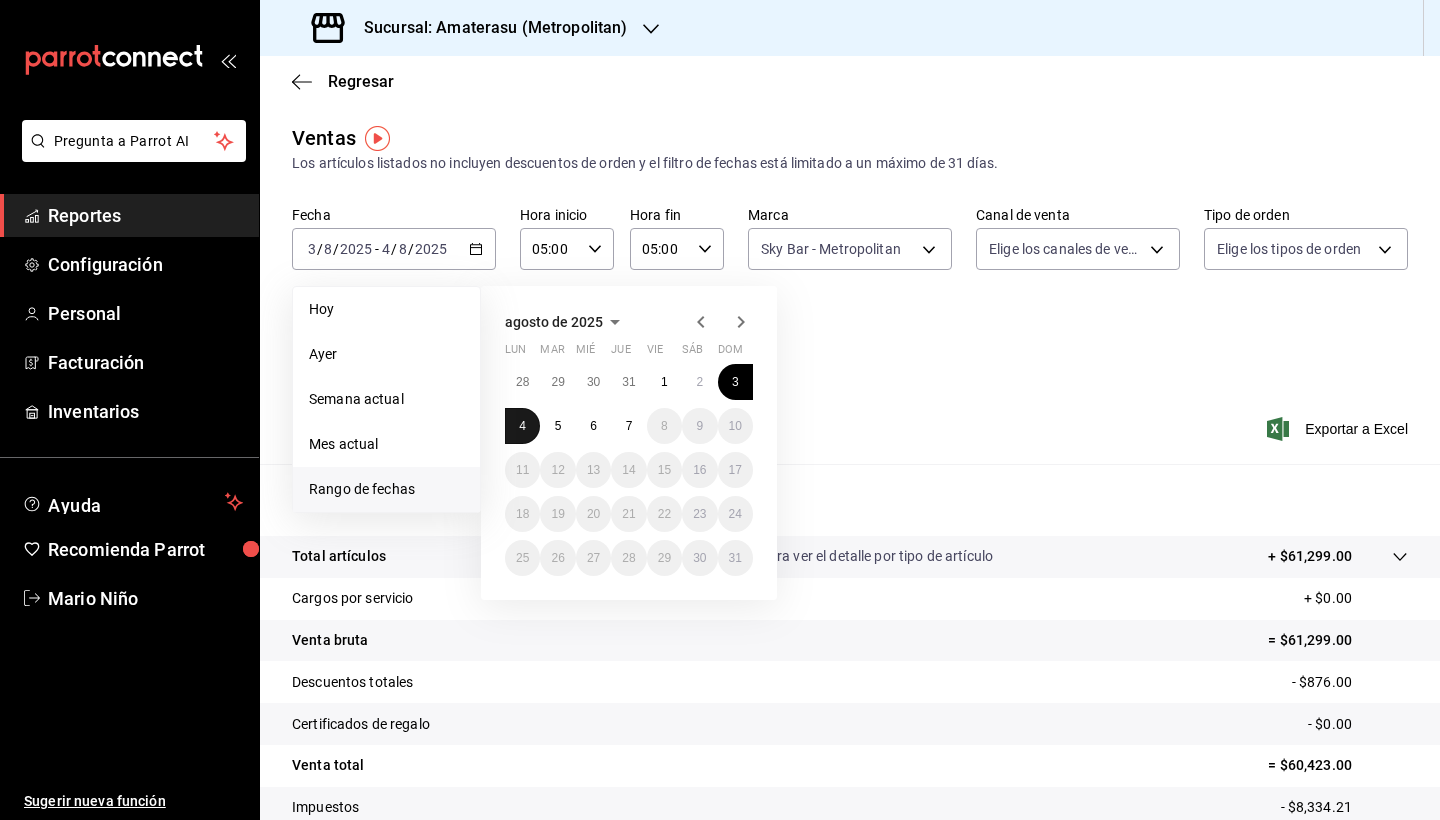 click on "4" at bounding box center [522, 426] 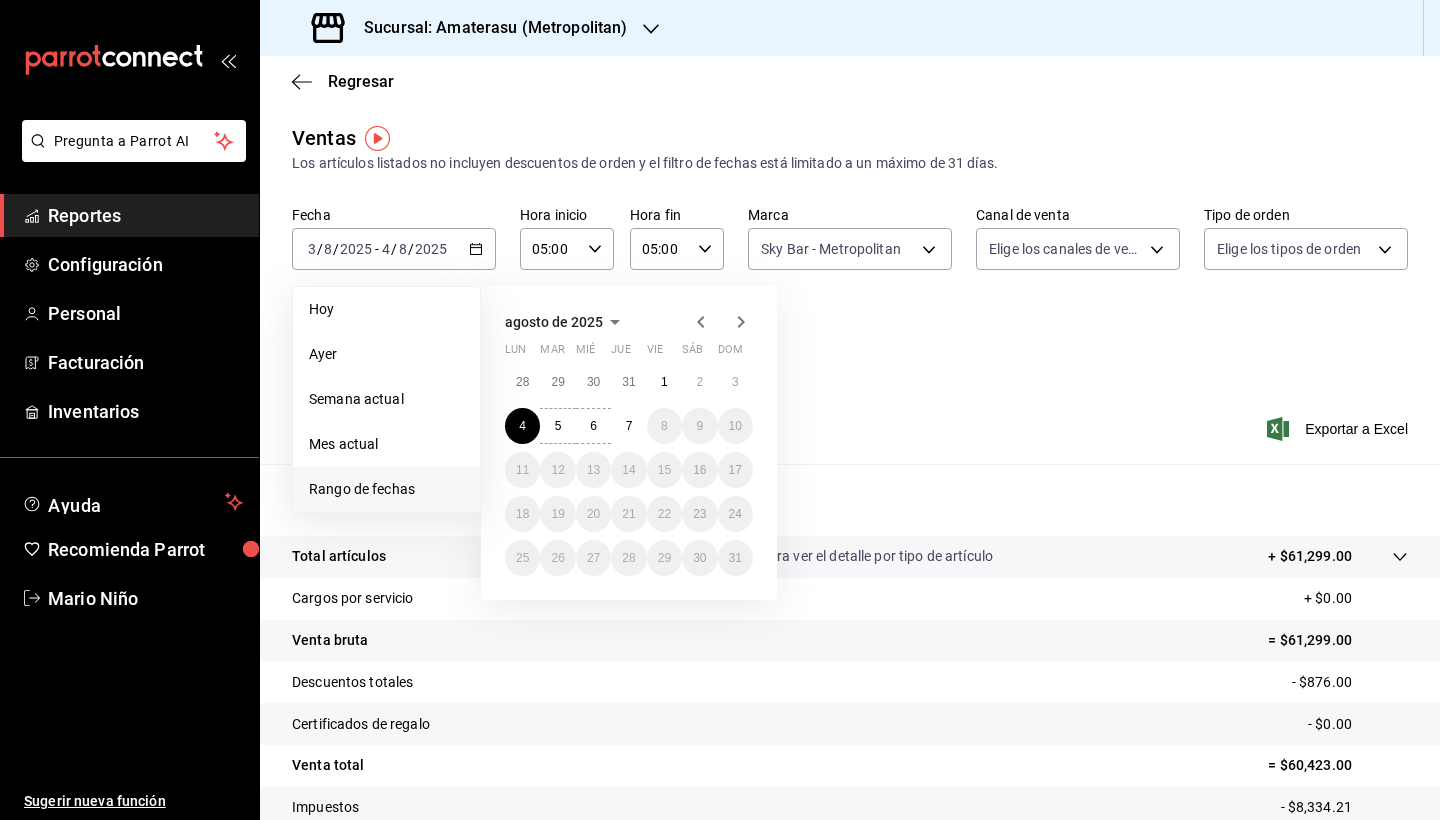 click on "6" at bounding box center [593, 426] 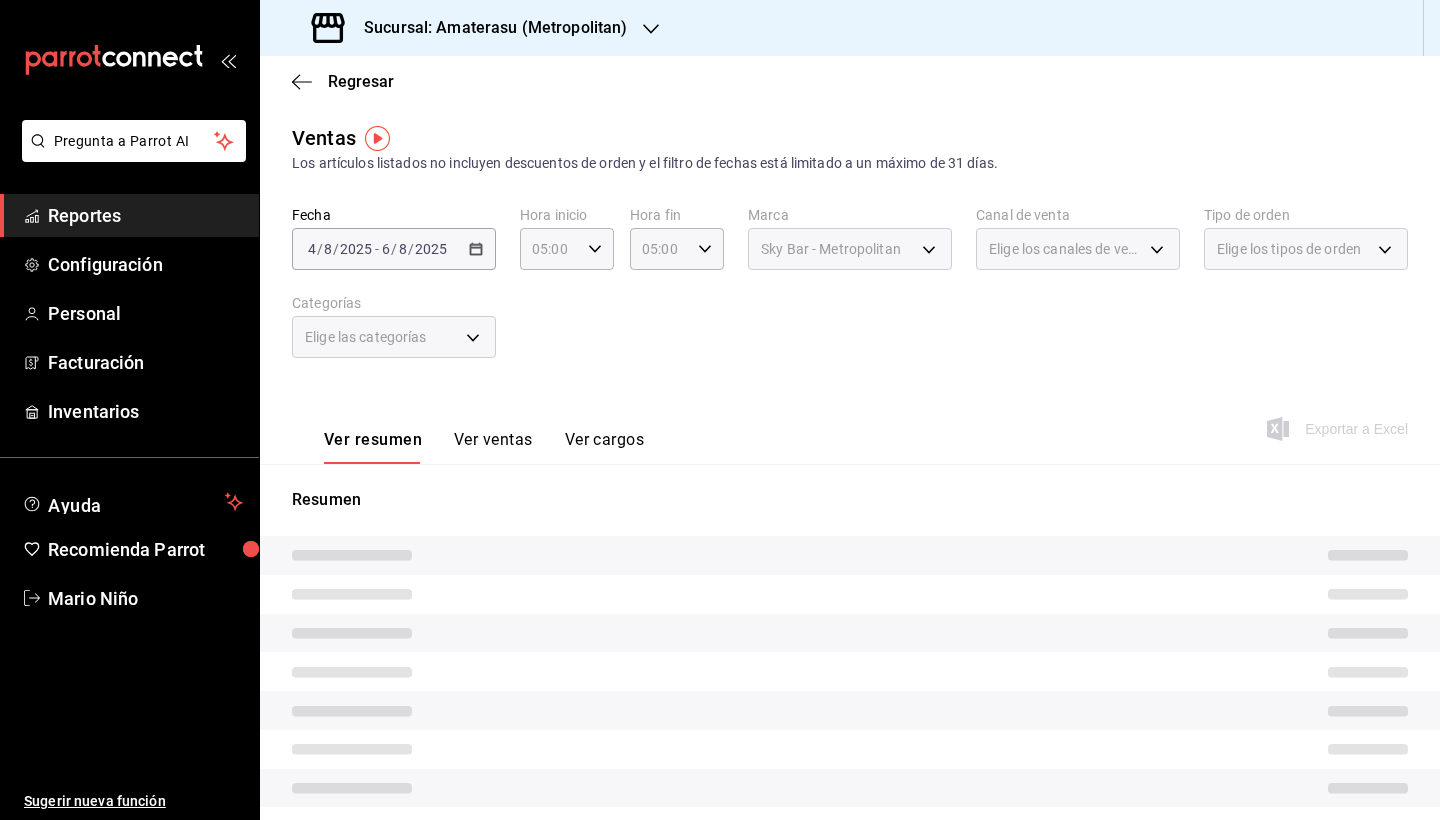 click at bounding box center (850, 555) 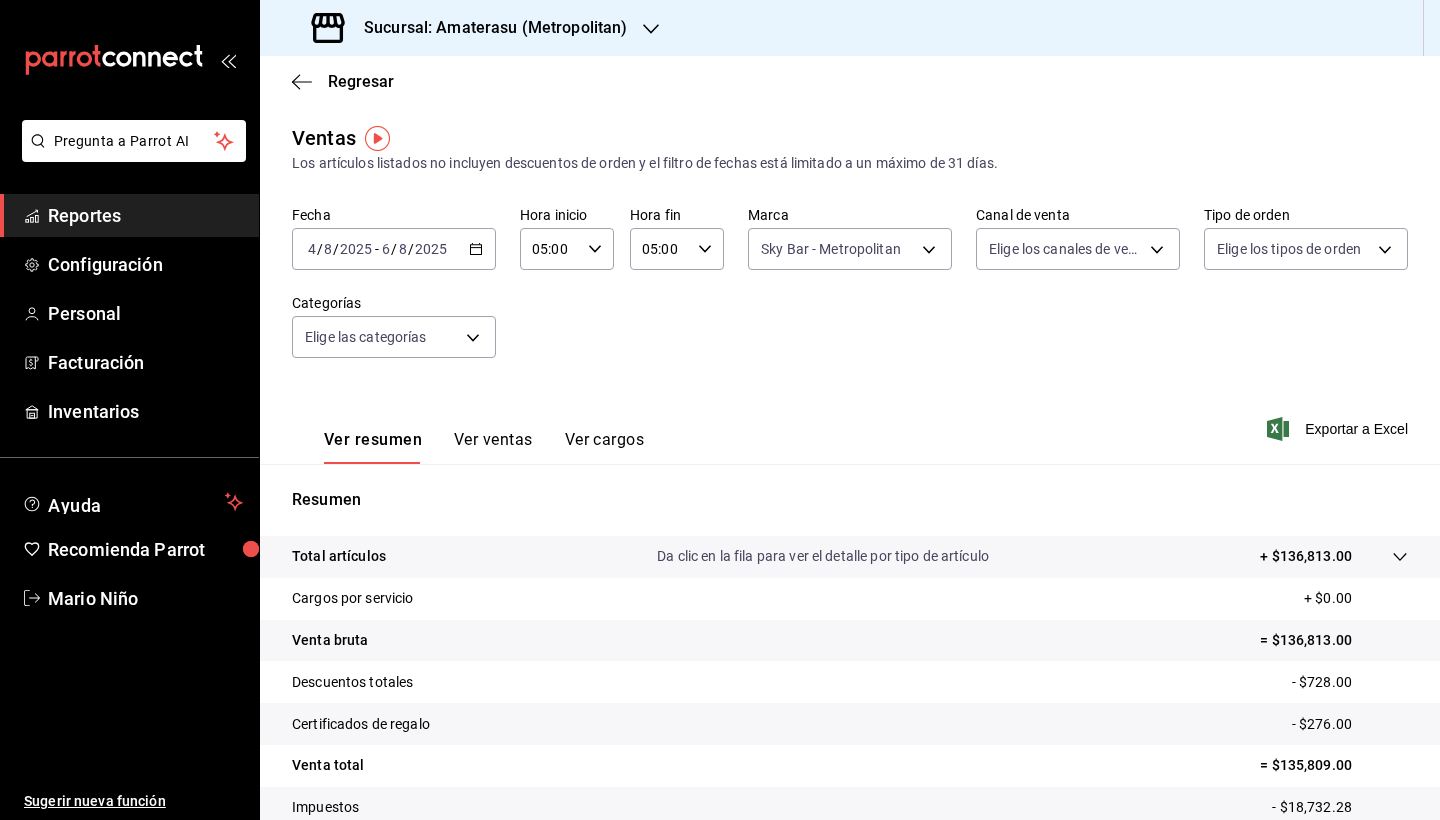 scroll, scrollTop: 138, scrollLeft: 0, axis: vertical 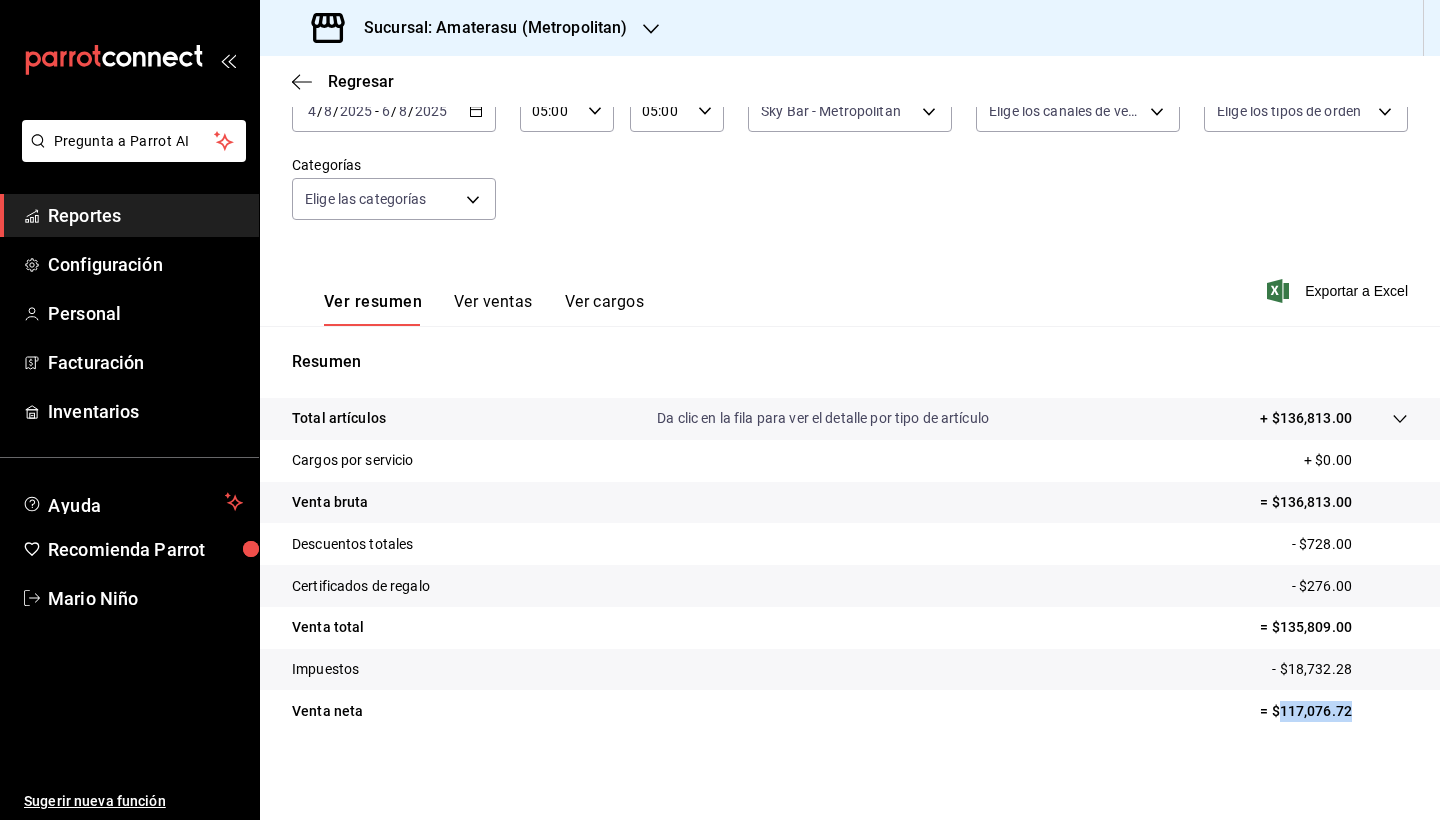drag, startPoint x: 1275, startPoint y: 711, endPoint x: 1356, endPoint y: 712, distance: 81.00617 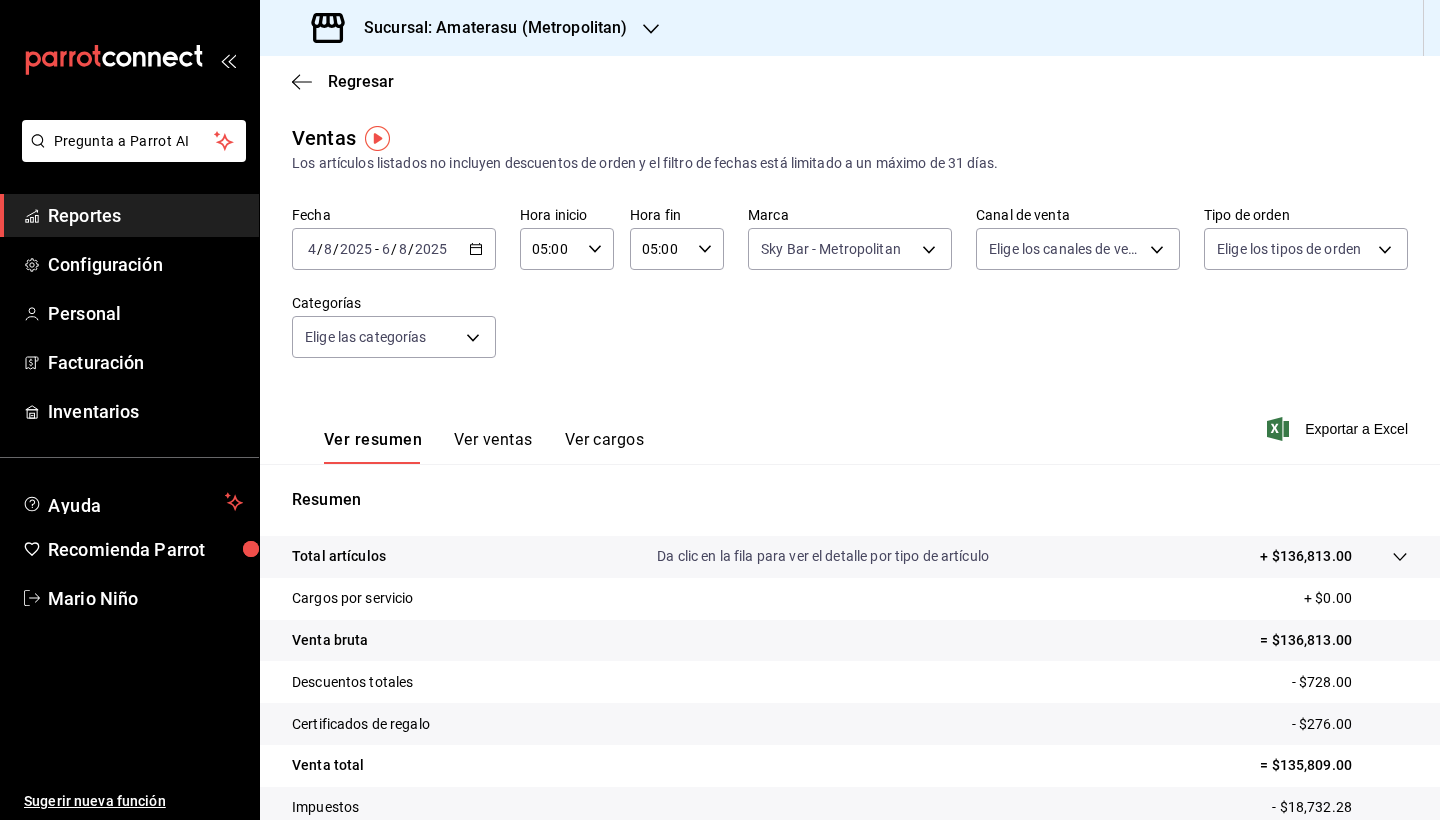 click 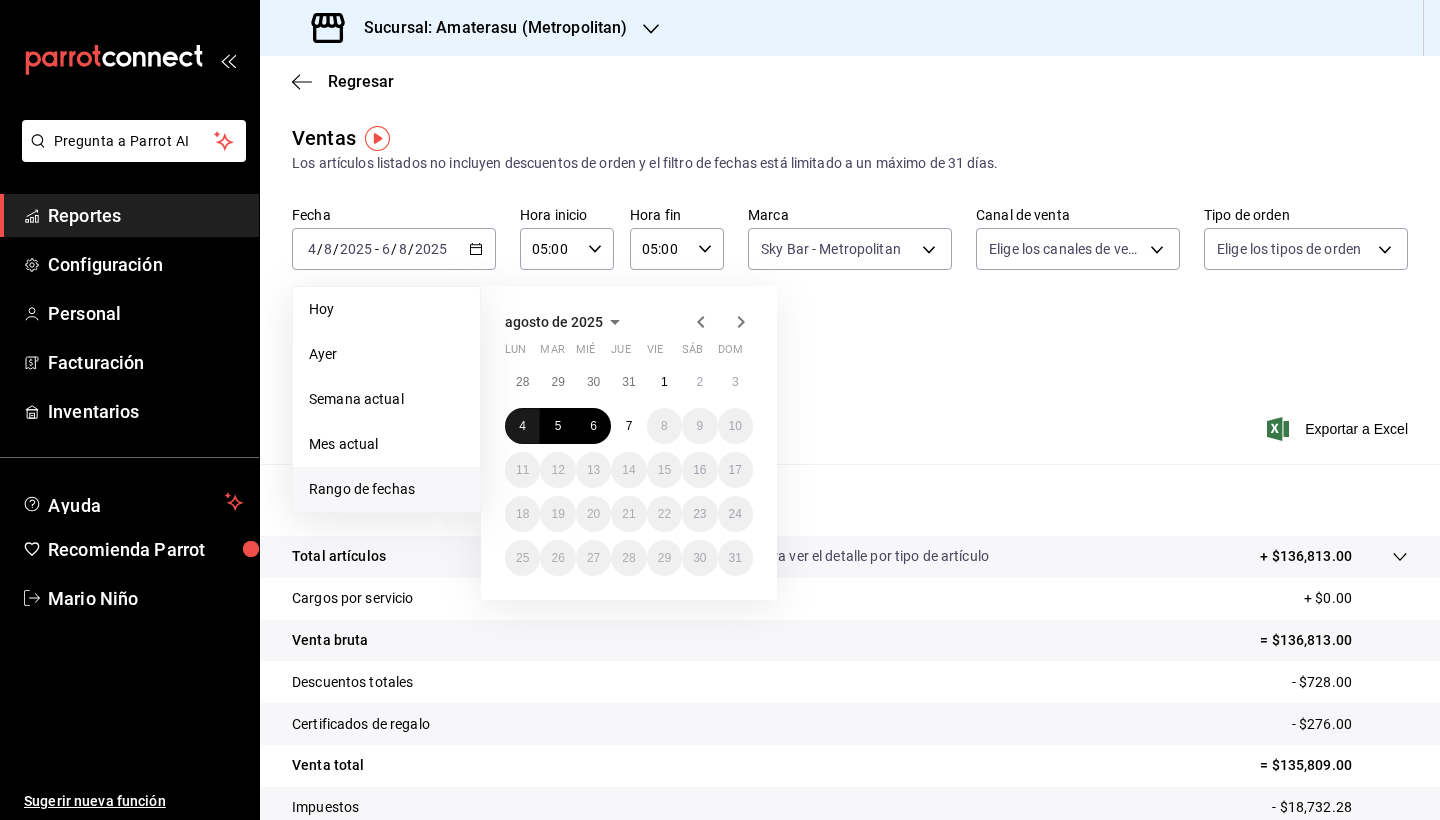 click on "4" at bounding box center [522, 426] 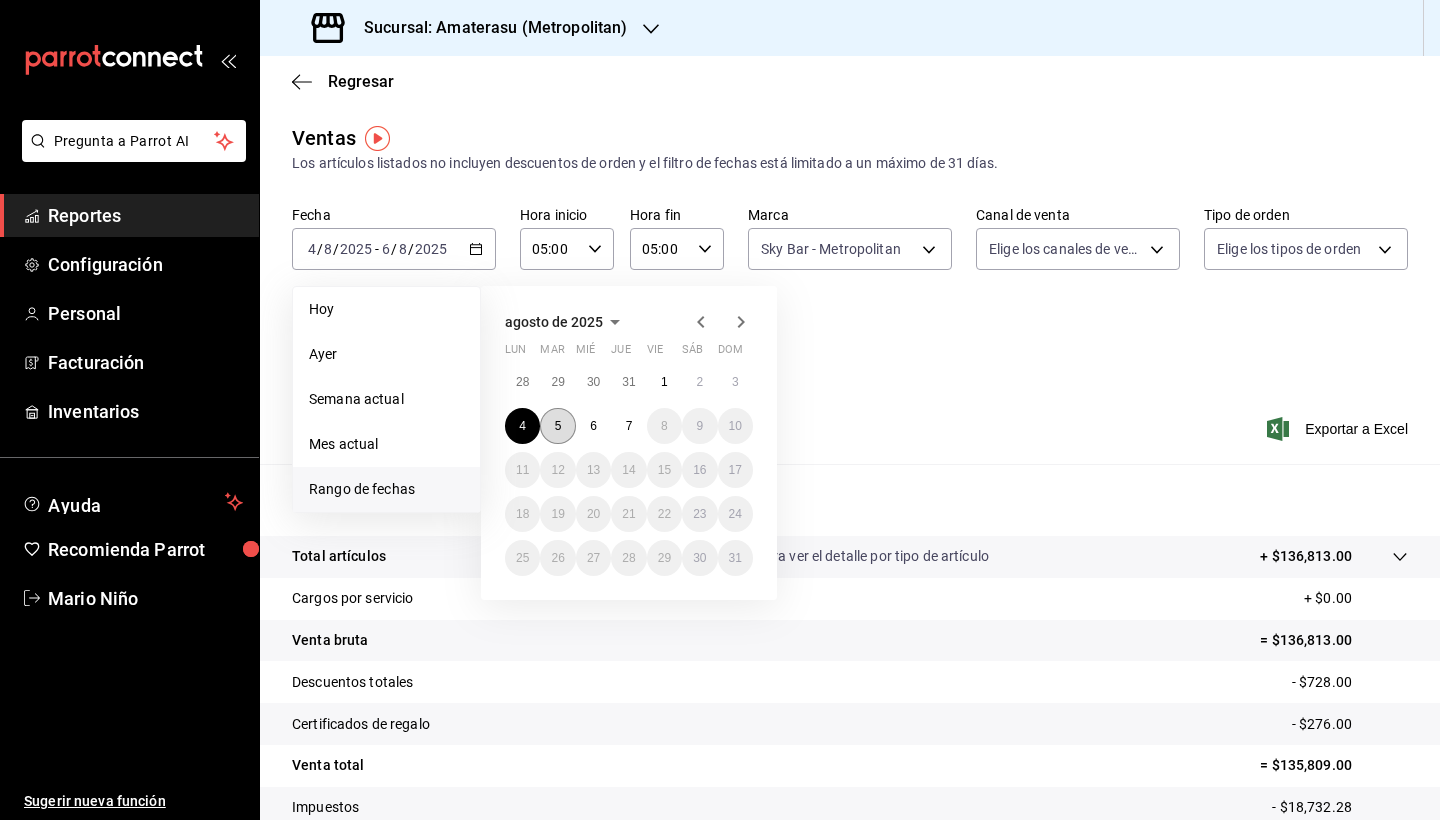 click on "5" at bounding box center [557, 426] 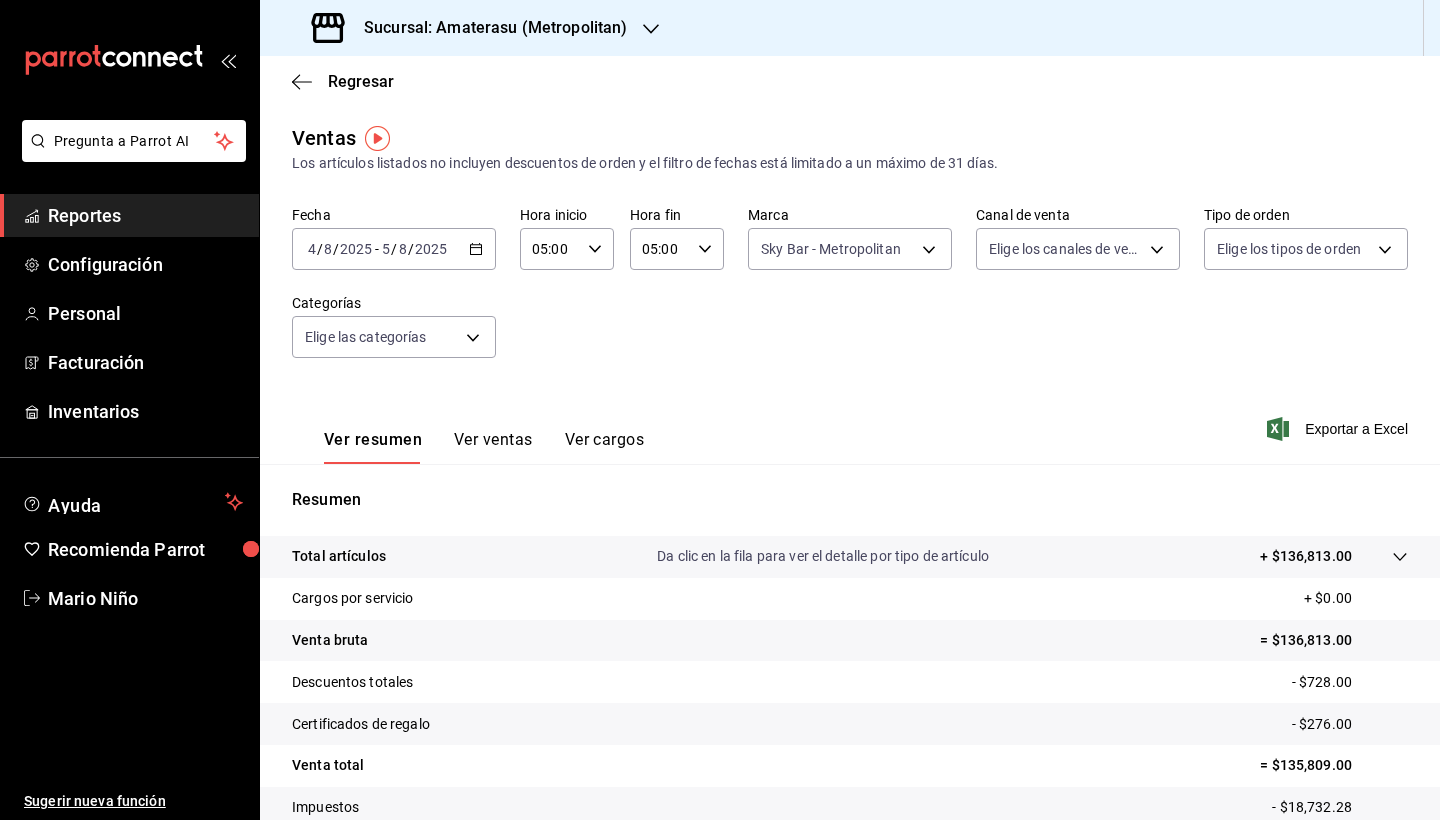 click on "Ver resumen Ver ventas Ver cargos" at bounding box center (468, 435) 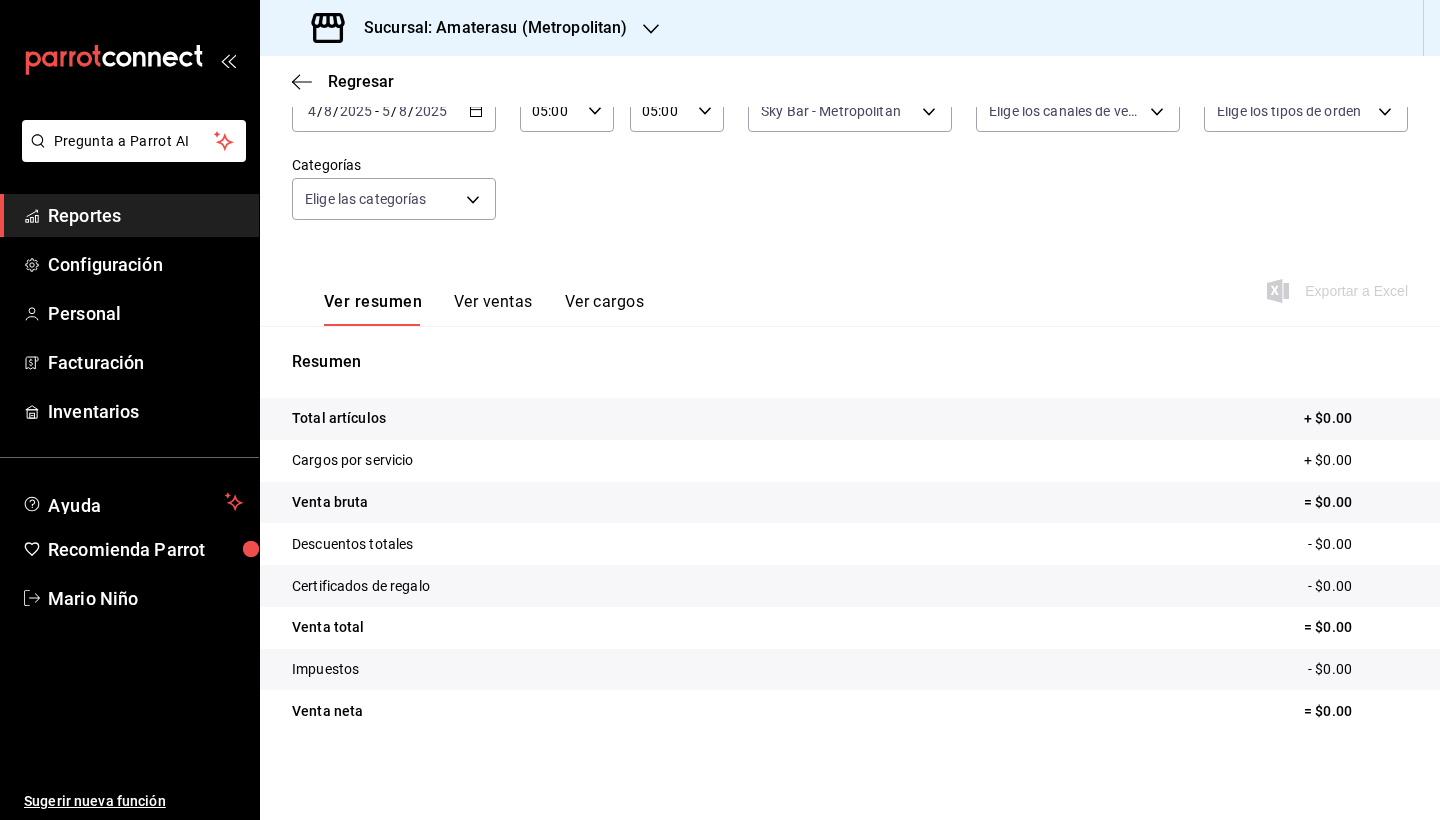 scroll, scrollTop: 0, scrollLeft: 0, axis: both 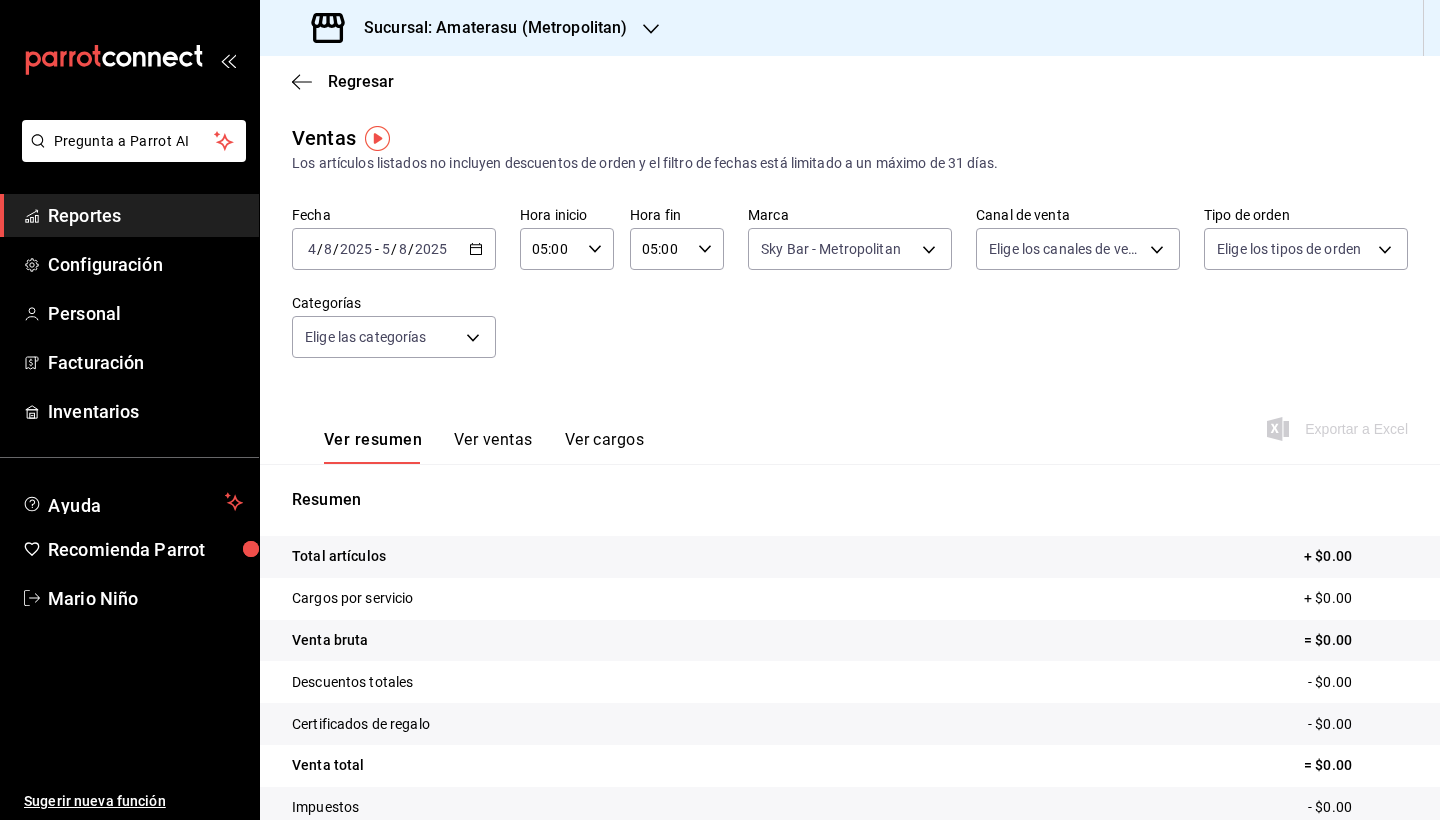 click 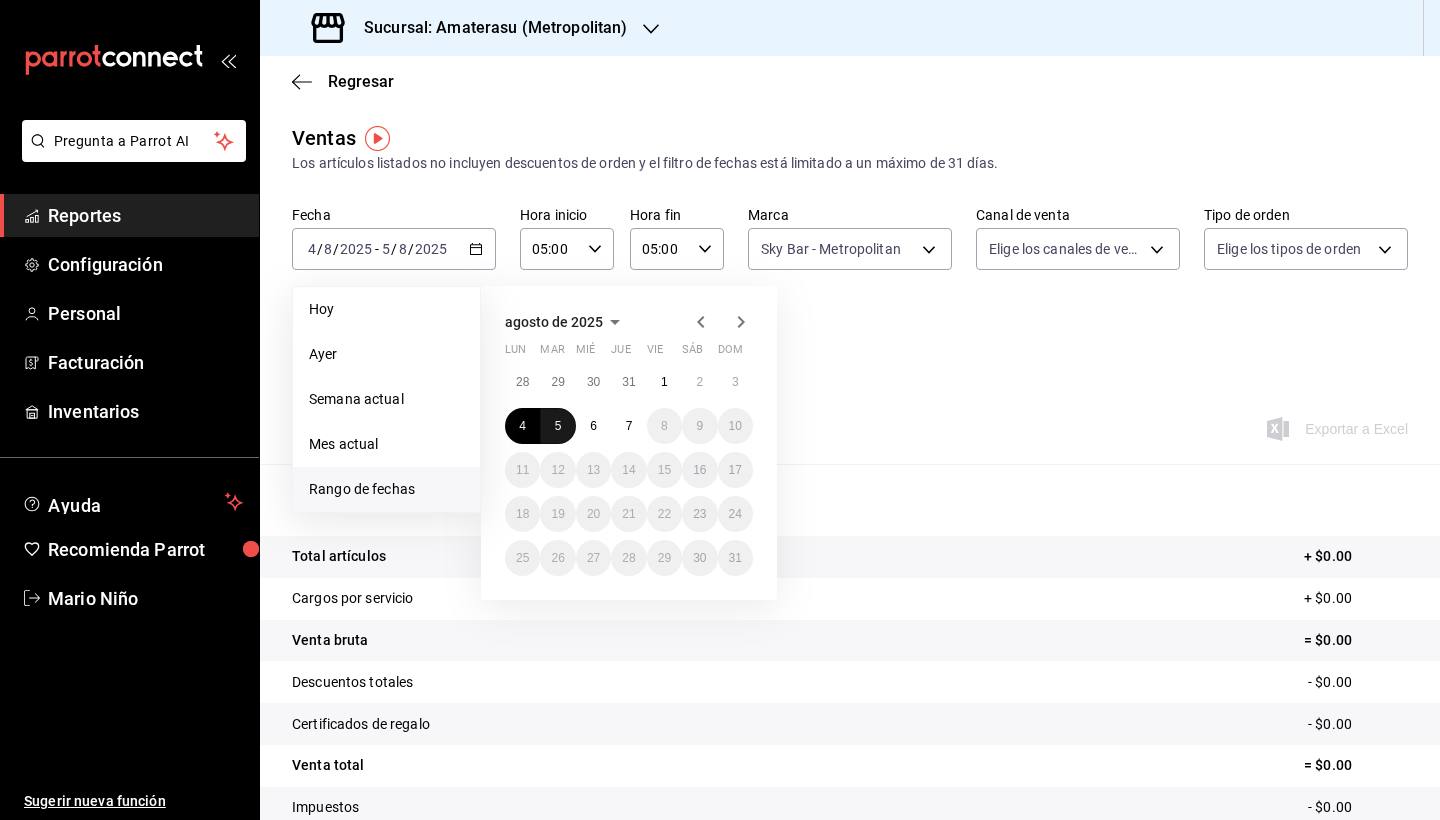 click on "5" at bounding box center (557, 426) 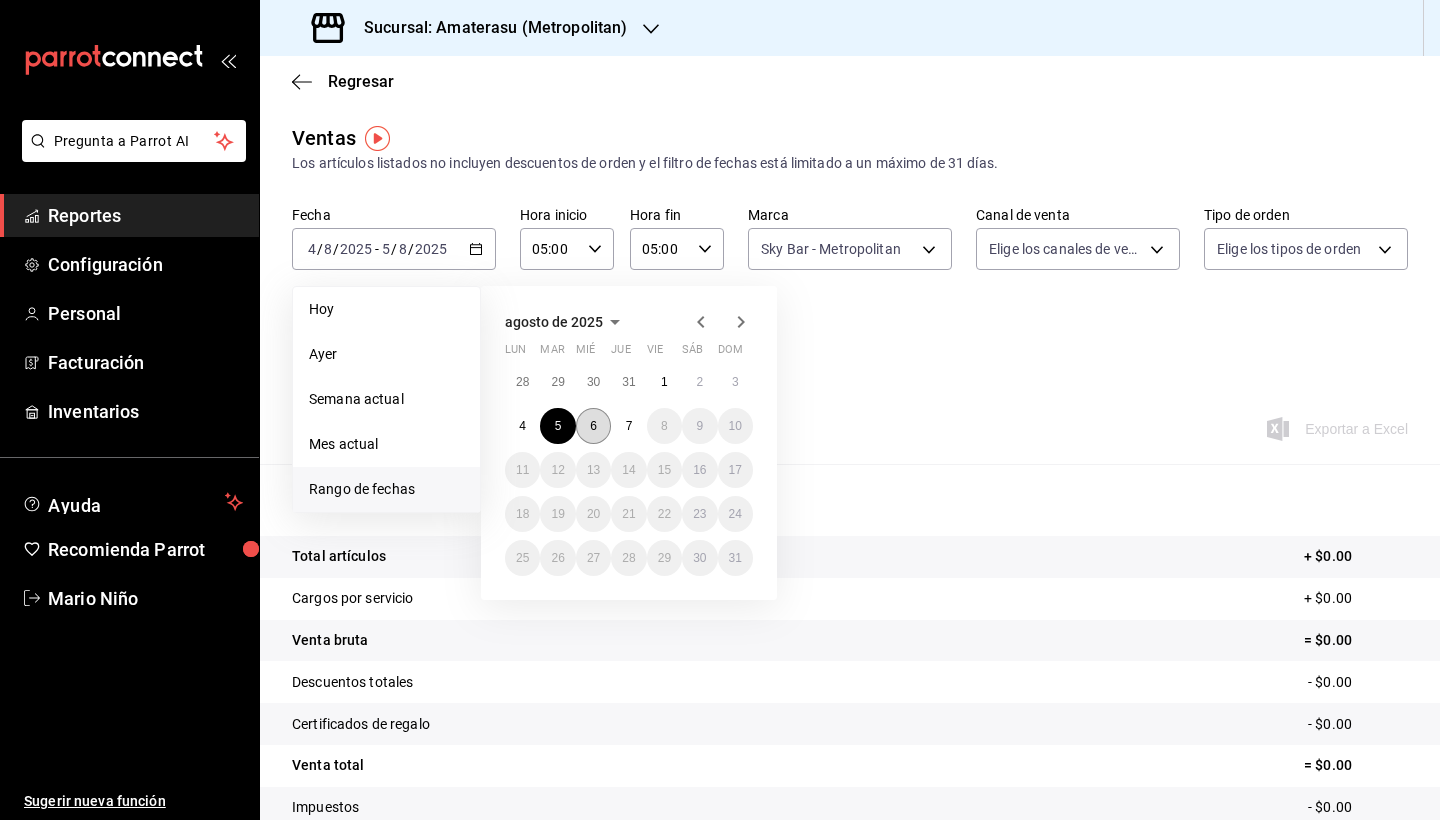 click on "6" at bounding box center [593, 426] 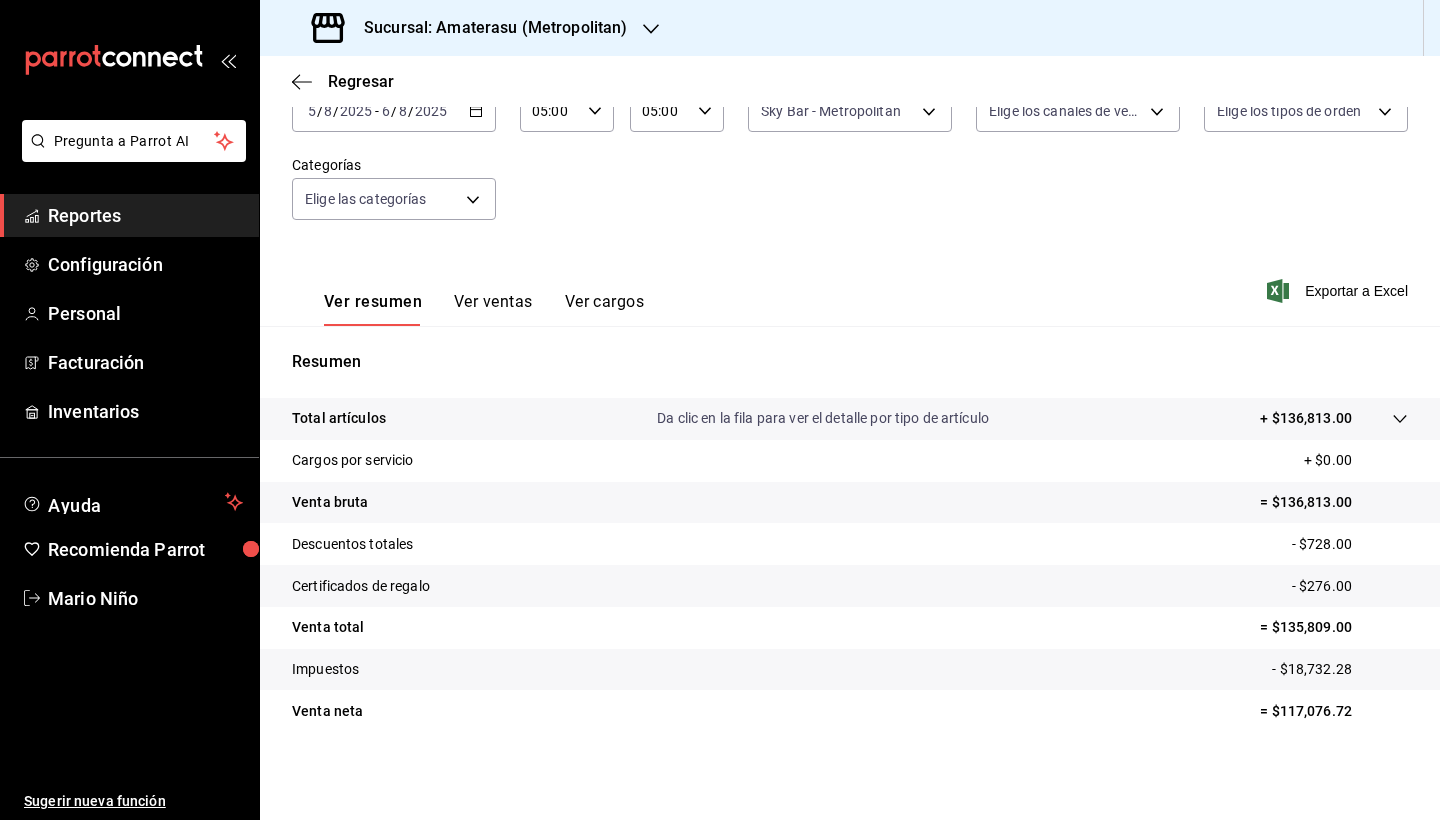scroll, scrollTop: 0, scrollLeft: 0, axis: both 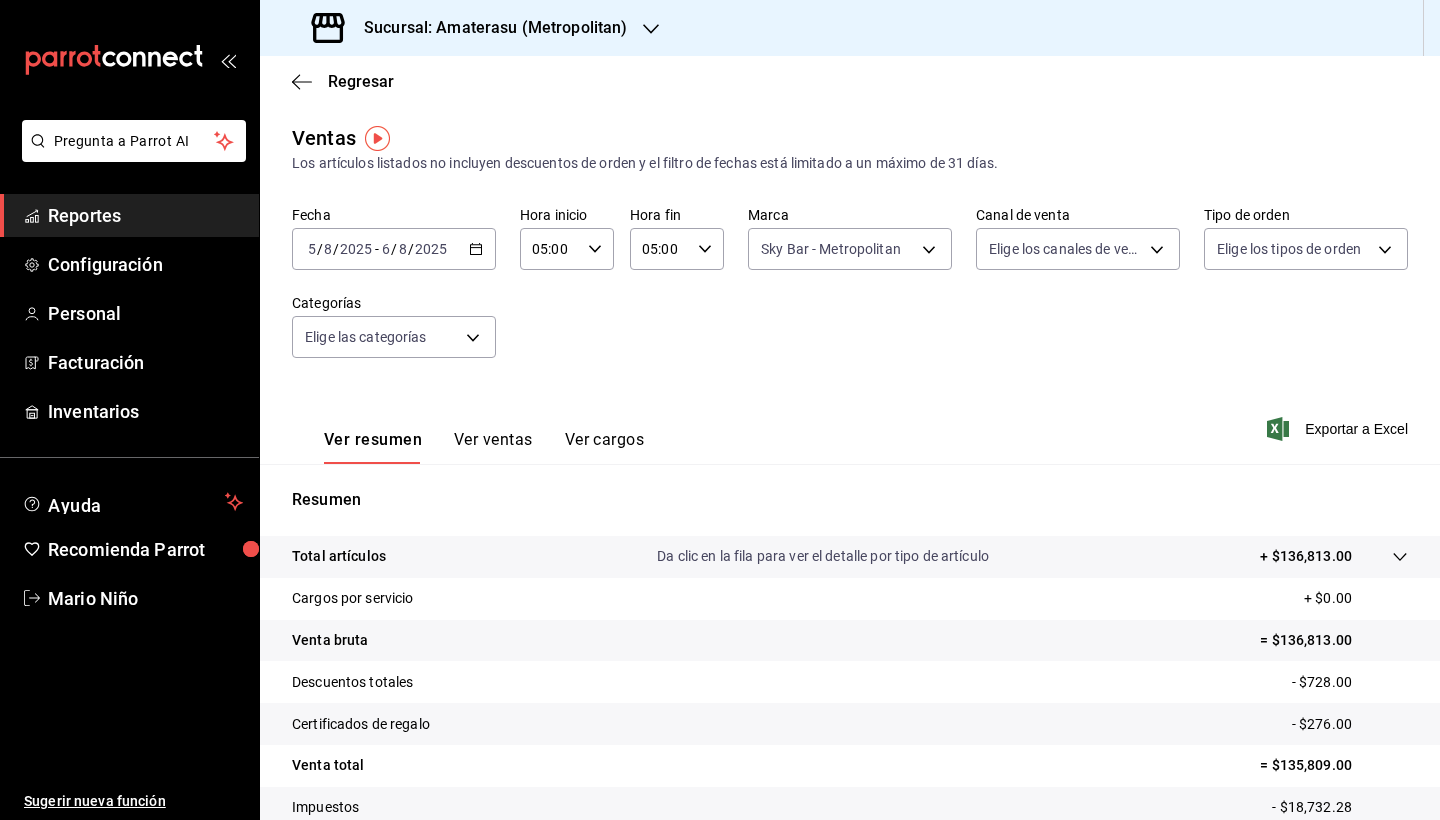 click 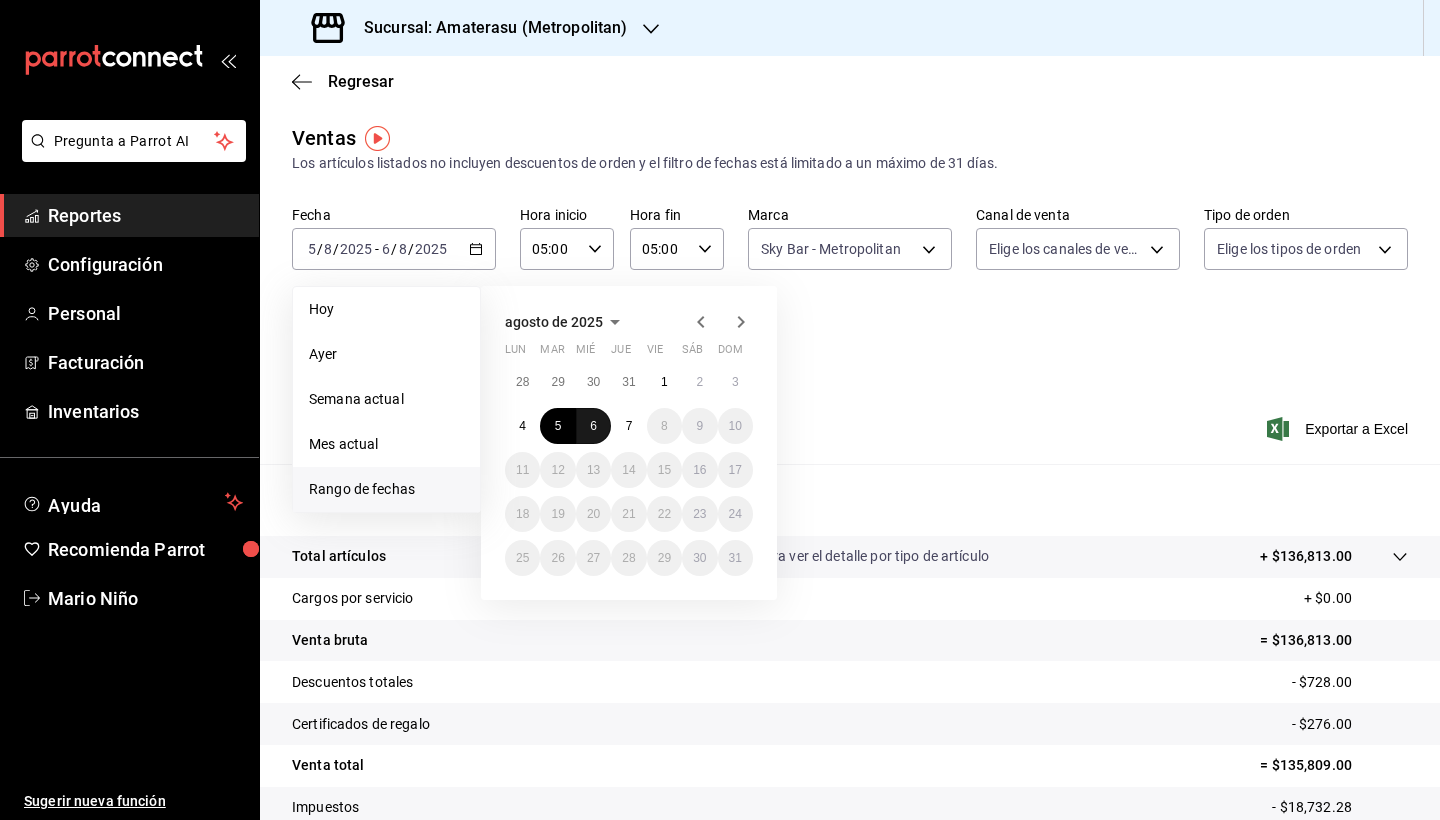click on "6" at bounding box center (593, 426) 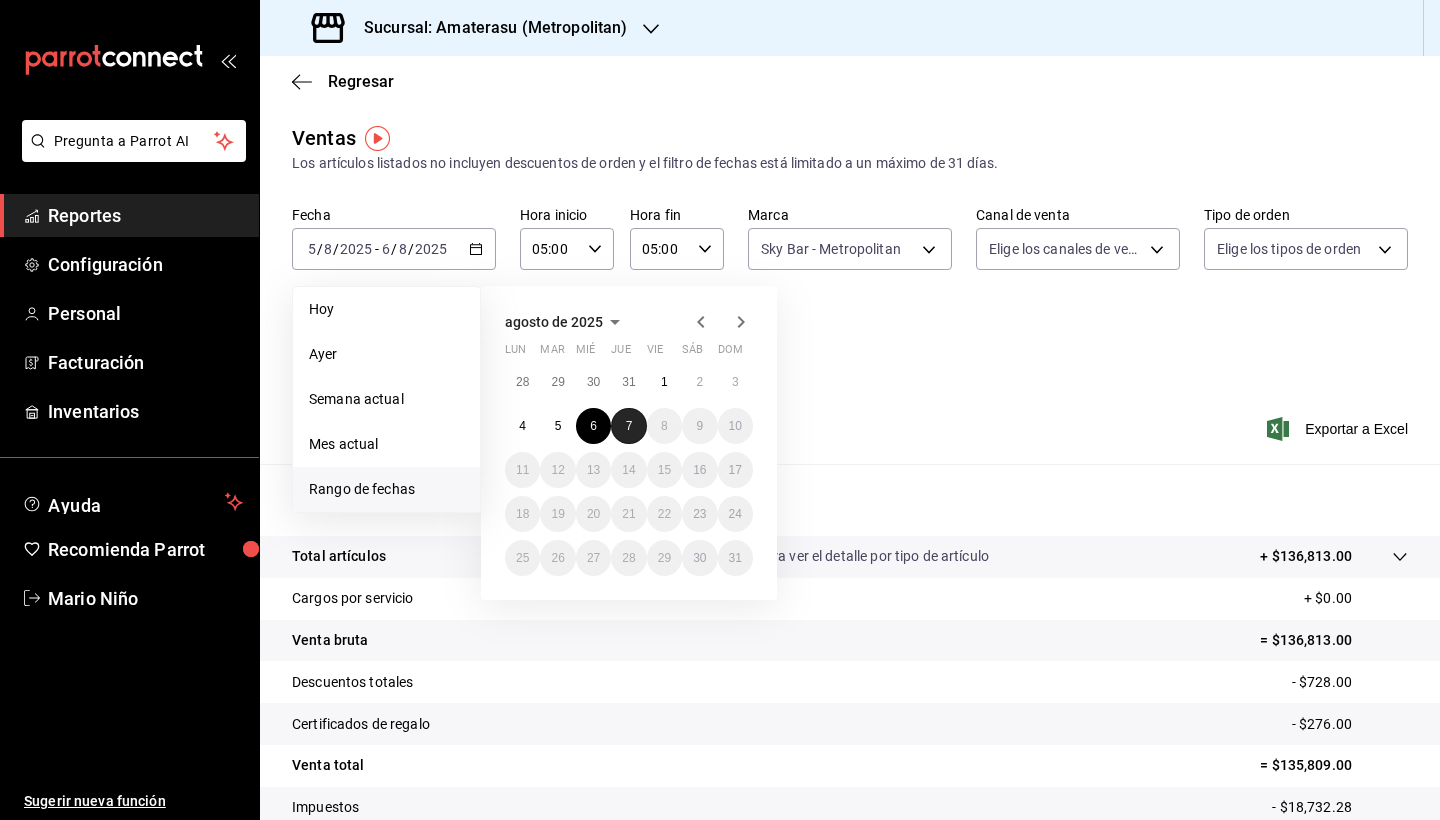click on "7" at bounding box center (628, 426) 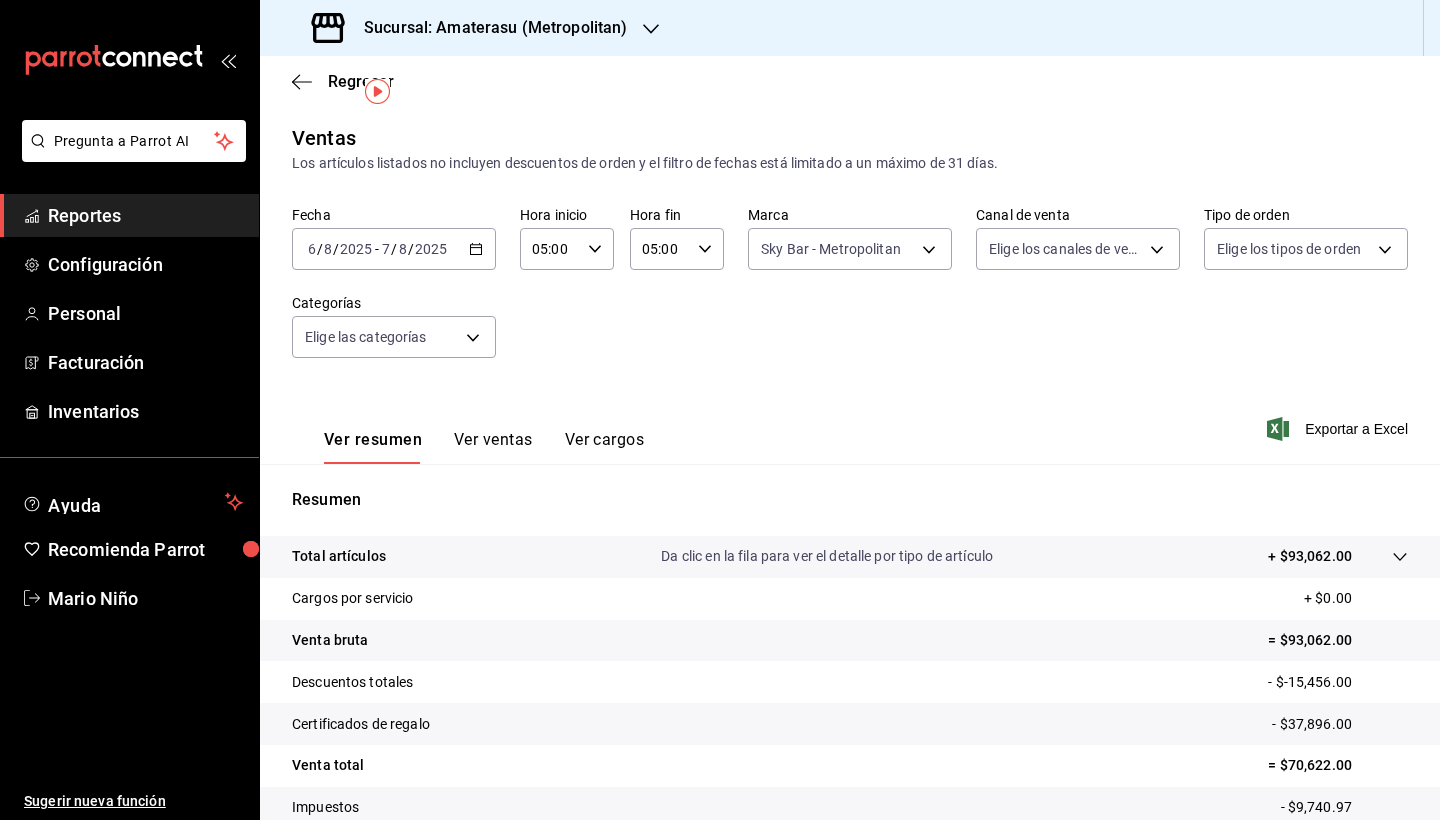 scroll, scrollTop: 138, scrollLeft: 0, axis: vertical 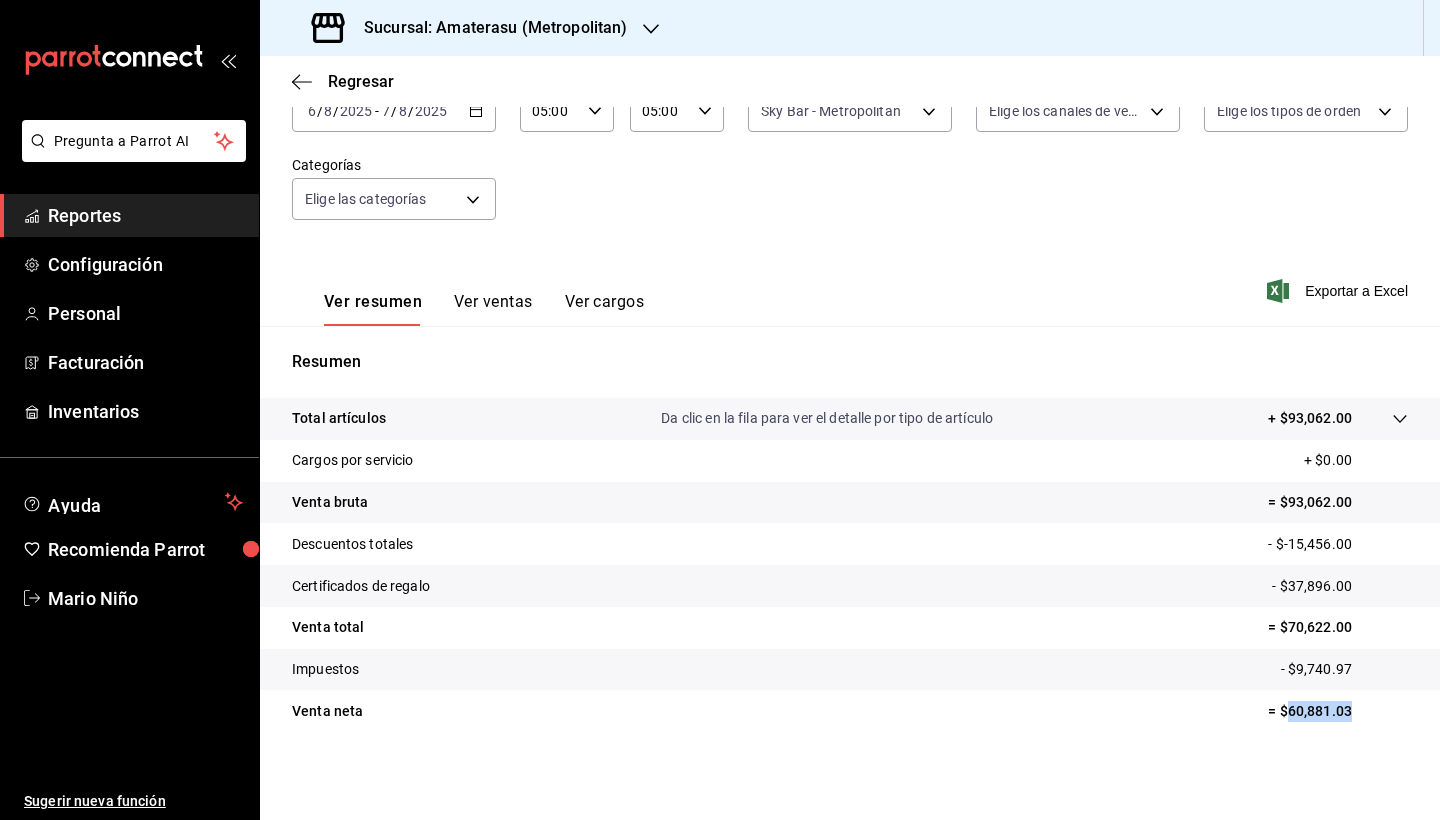 drag, startPoint x: 1274, startPoint y: 710, endPoint x: 1354, endPoint y: 714, distance: 80.09994 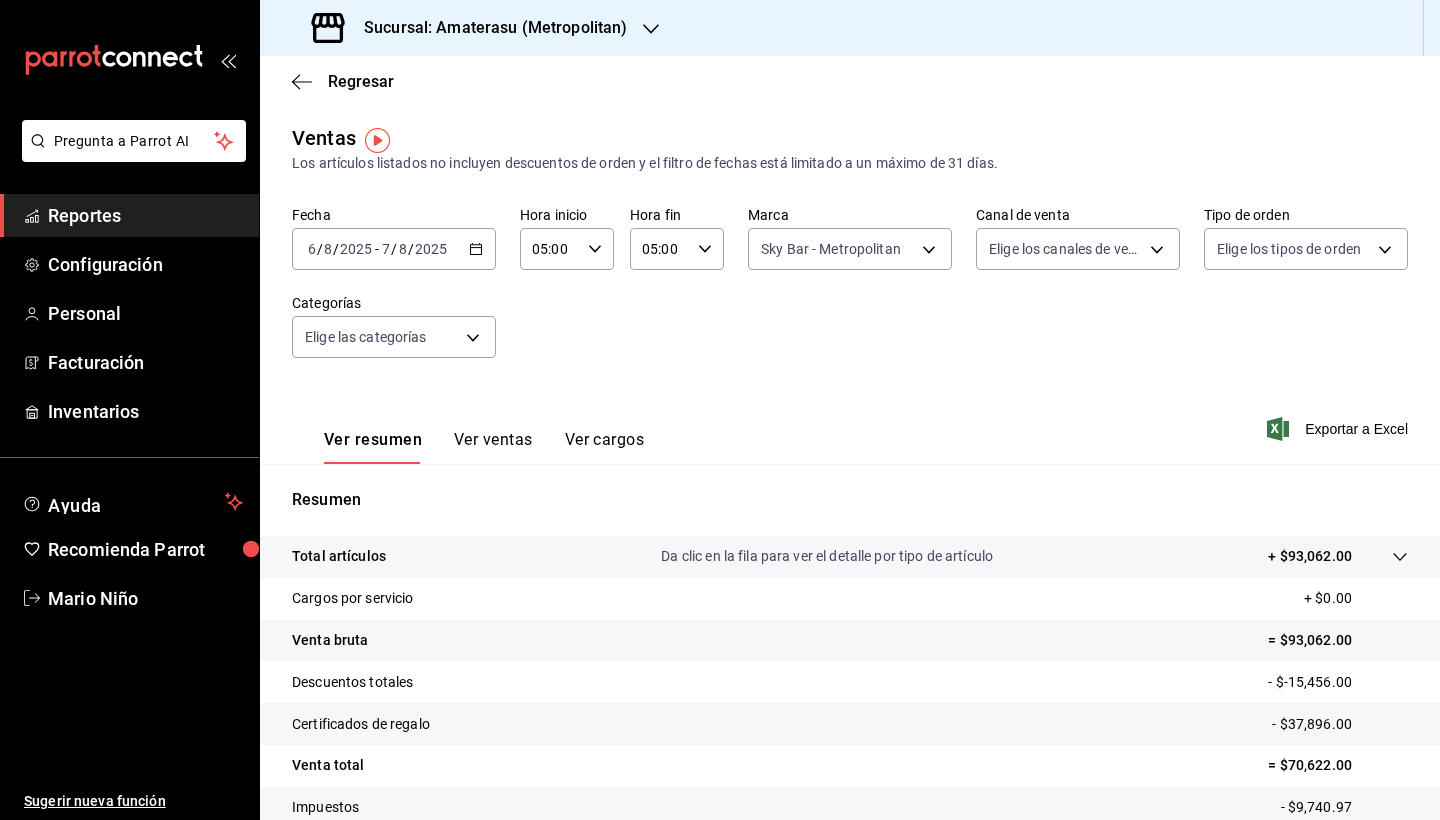 scroll, scrollTop: 0, scrollLeft: 0, axis: both 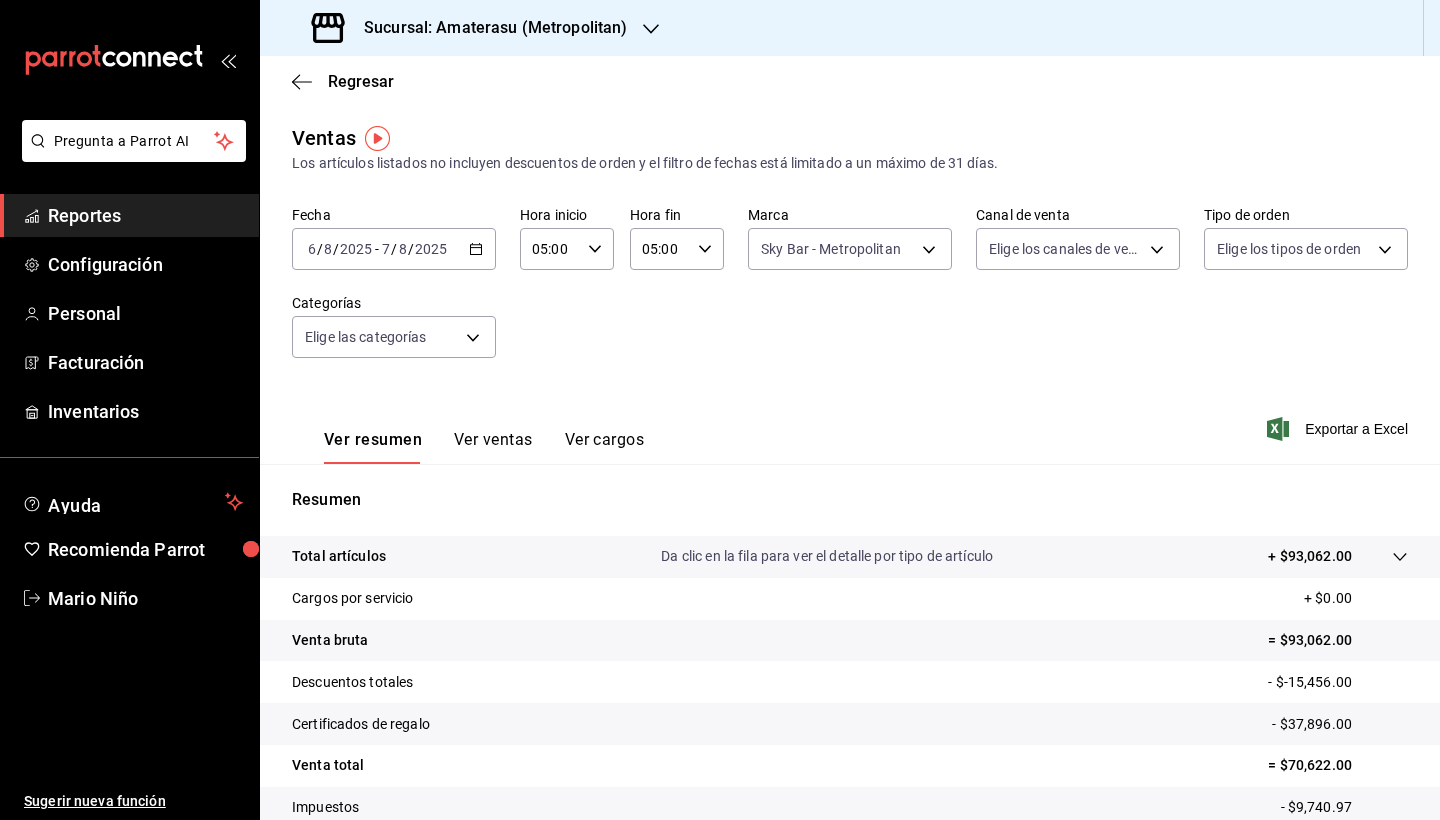 click 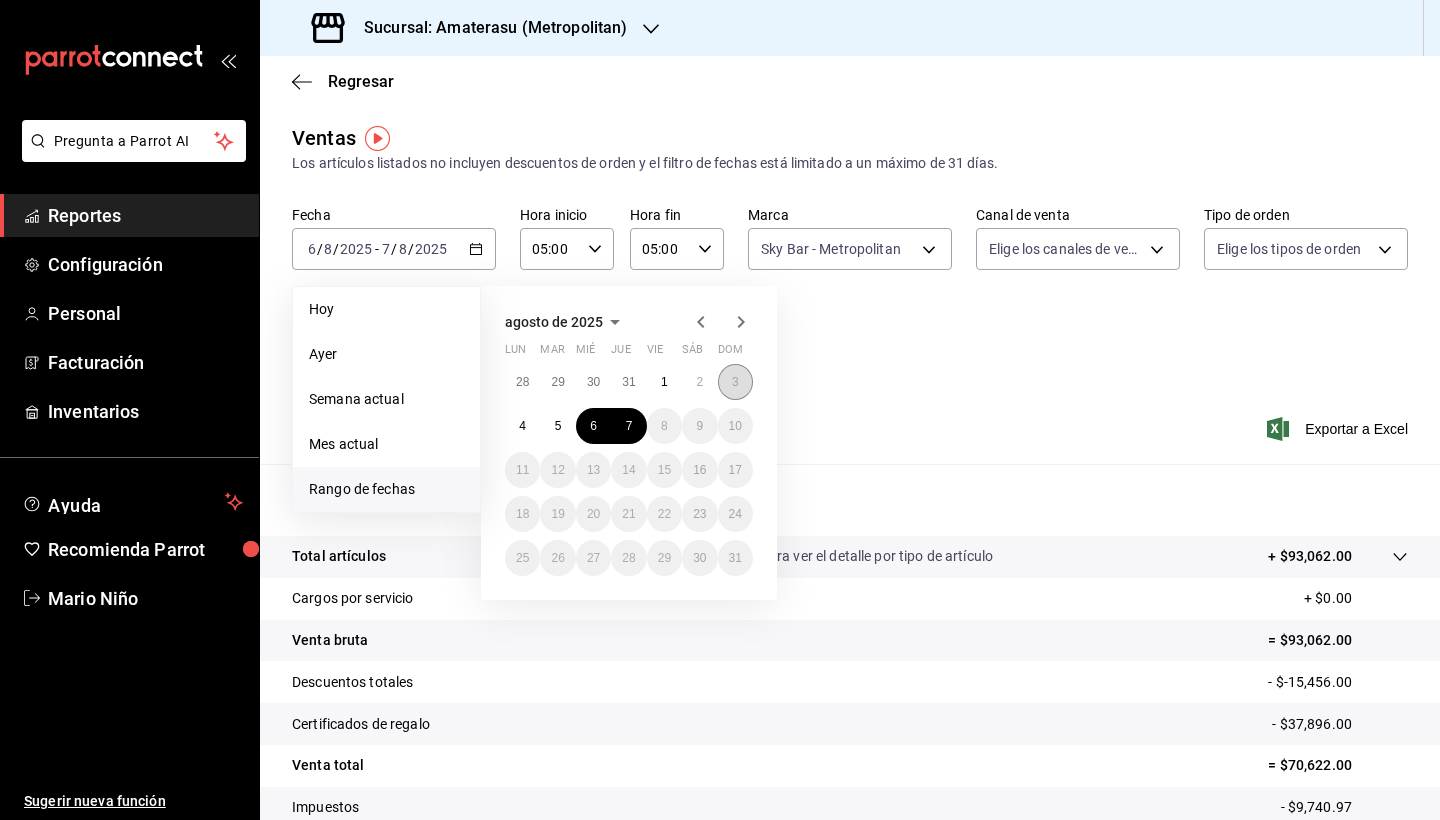 click on "3" at bounding box center [735, 382] 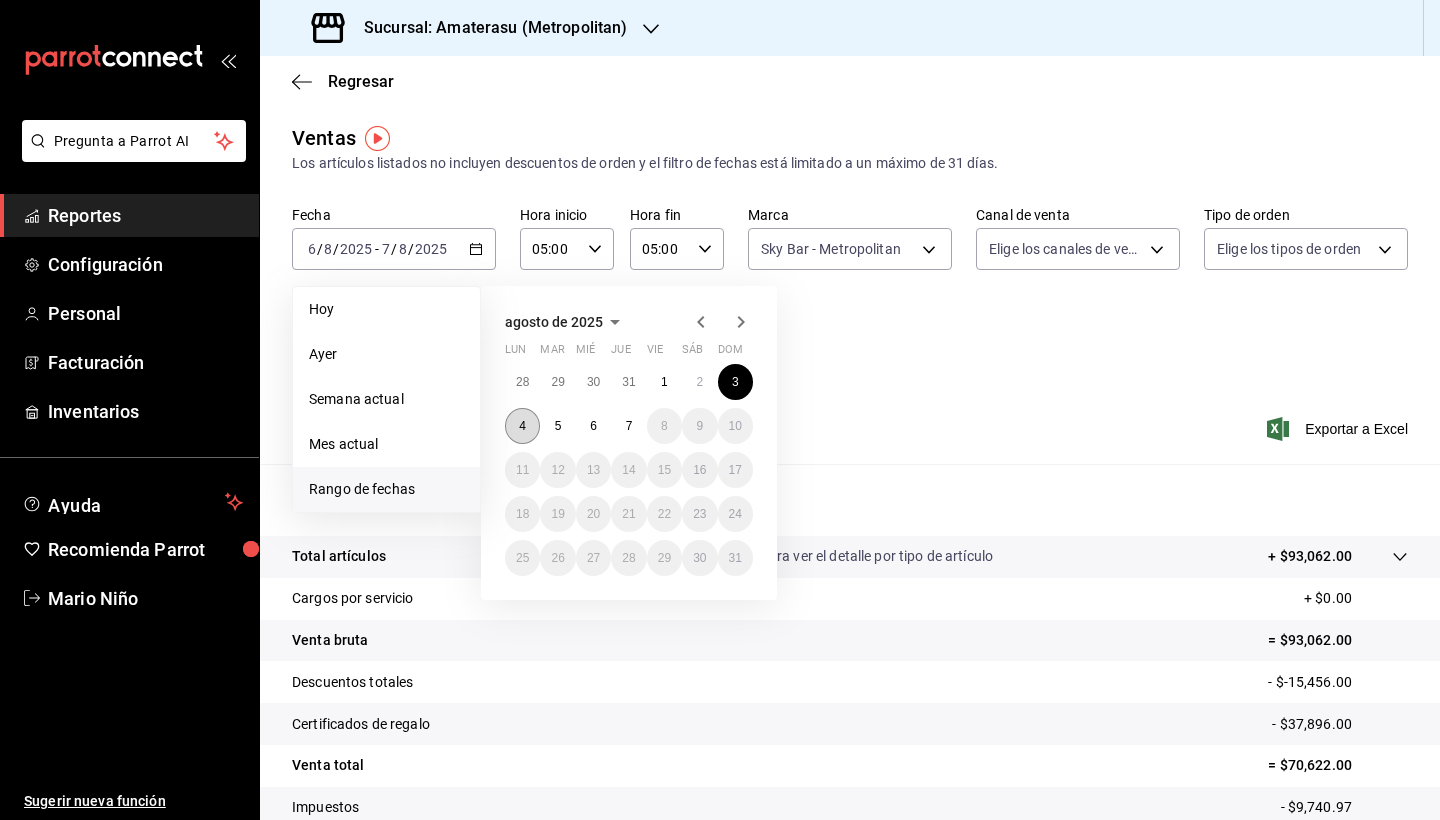 click on "4" at bounding box center [522, 426] 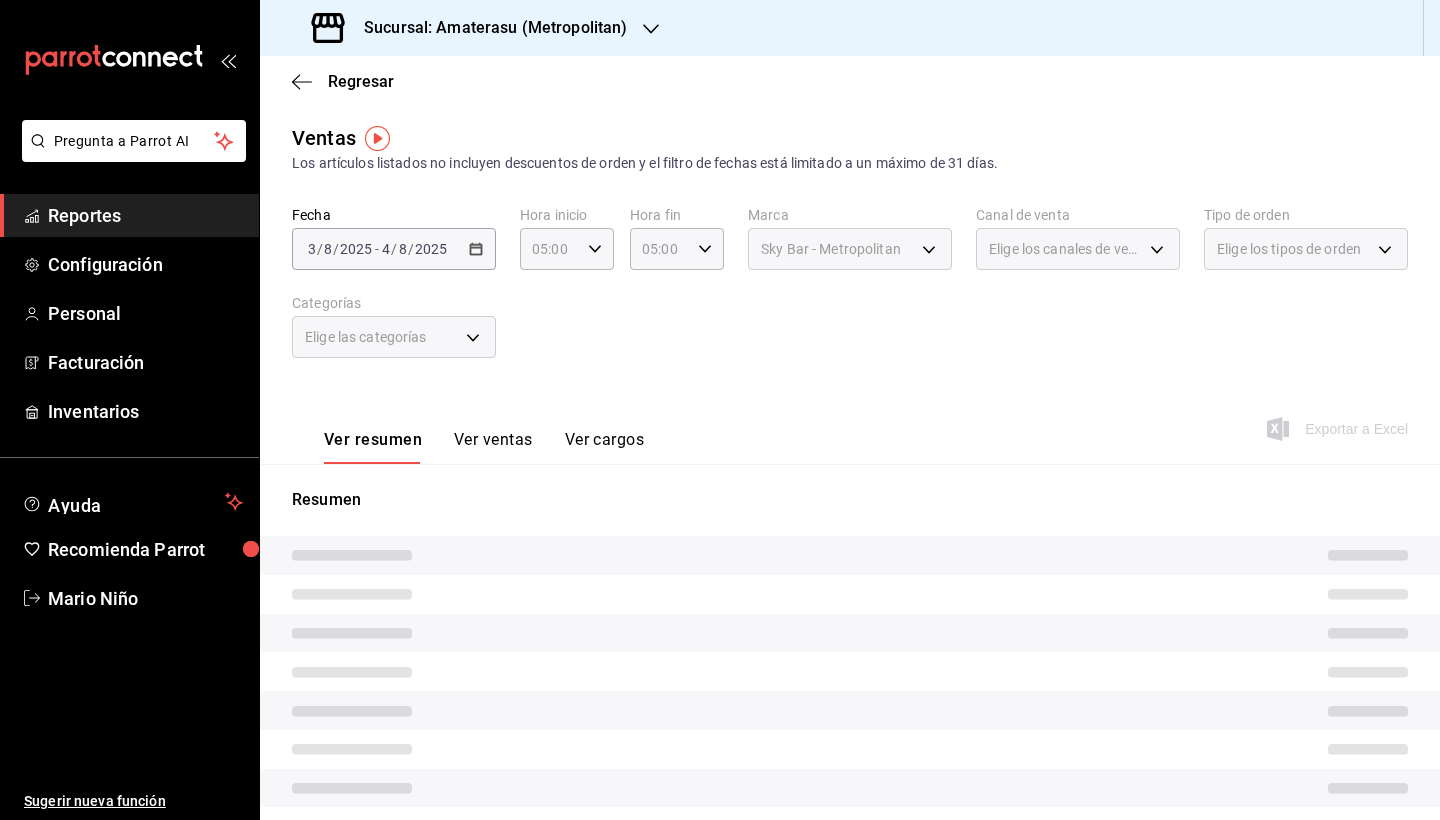 click on "Fecha 2025-08-03 3 / 8 / 2025 - 2025-08-04 4 / 8 / 2025 Hora inicio 05:00 Hora inicio Hora fin 05:00 Hora fin Marca Sky Bar - Metropolitan f3afaab8-8c3d-4e49-a299-af9bdf6027b2 Canal de venta Elige los canales de venta Tipo de orden Elige los tipos de orden Categorías Elige las categorías" at bounding box center (850, 294) 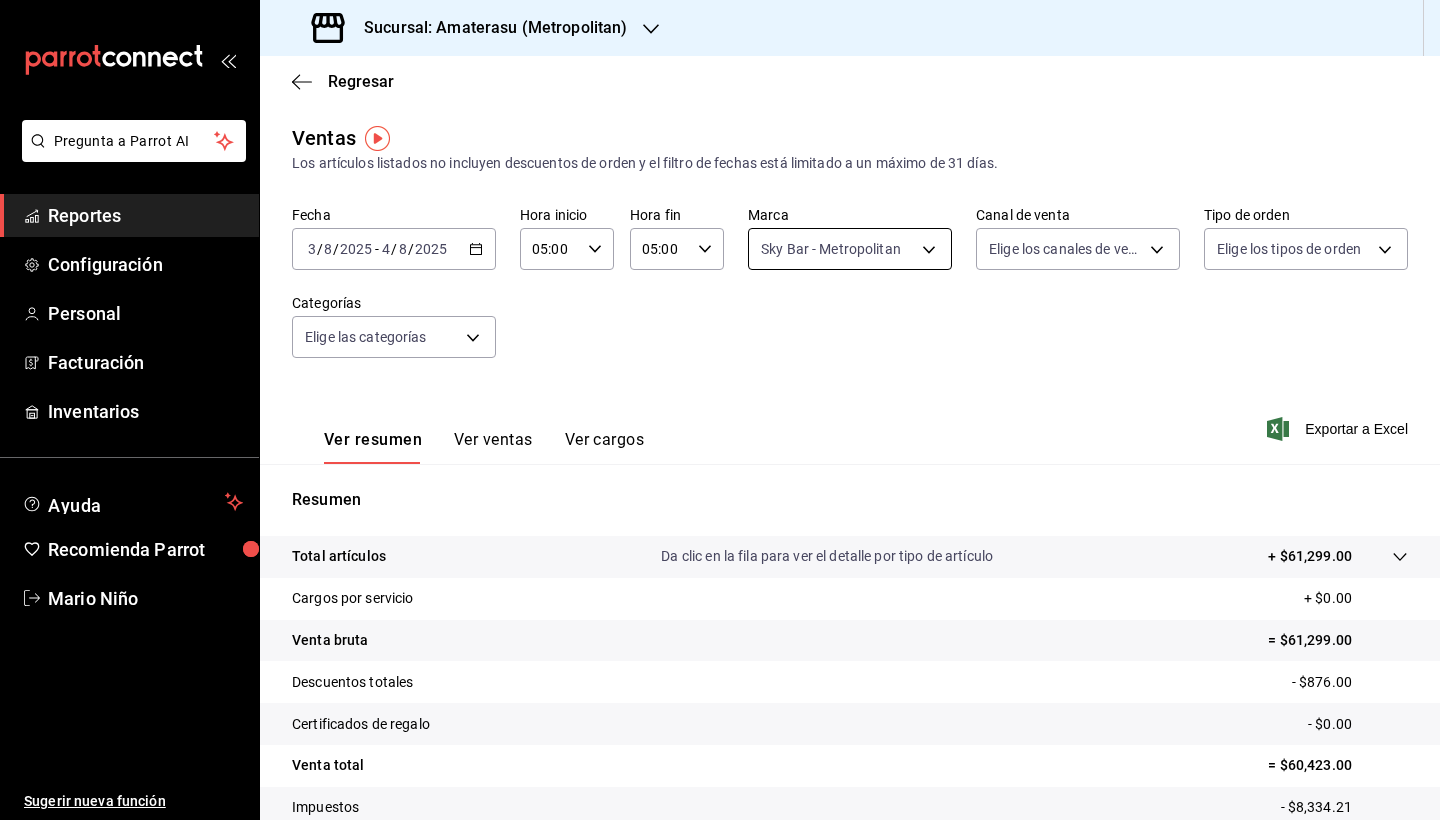click on "Pregunta a Parrot AI Reportes   Configuración   Personal   Facturación   Inventarios   Ayuda Recomienda Parrot   Mario Niño   Sugerir nueva función   Sucursal: Amaterasu (Metropolitan) Regresar Ventas Los artículos listados no incluyen descuentos de orden y el filtro de fechas está limitado a un máximo de 31 días. Fecha 2025-08-03 3 / 8 / 2025 - 2025-08-04 4 / 8 / 2025 Hora inicio 05:00 Hora inicio Hora fin 05:00 Hora fin Marca Sky Bar - Metropolitan f3afaab8-8c3d-4e49-a299-af9bdf6027b2 Canal de venta Elige los canales de venta Tipo de orden Elige los tipos de orden Categorías Elige las categorías Ver resumen Ver ventas Ver cargos Exportar a Excel Resumen Total artículos Da clic en la fila para ver el detalle por tipo de artículo + $61,299.00 Cargos por servicio + $0.00 Venta bruta = $61,299.00 Descuentos totales - $876.00 Certificados de regalo - $0.00 Venta total = $60,423.00 Impuestos - $8,334.21 Venta neta = $52,088.79 GANA 1 MES GRATIS EN TU SUSCRIPCIÓN AQUÍ Ver video tutorial Ir a video" at bounding box center (720, 410) 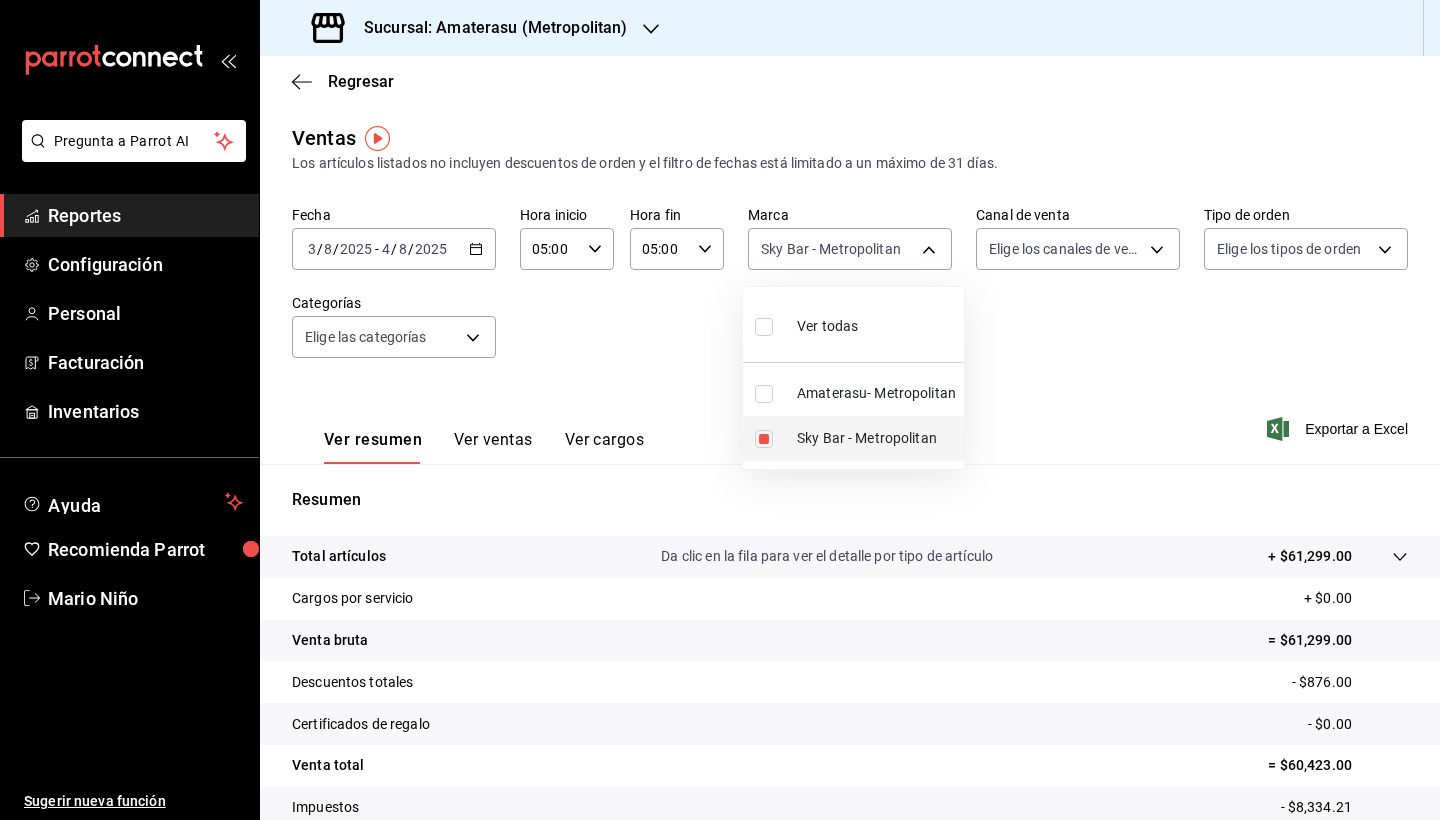 click at bounding box center [764, 439] 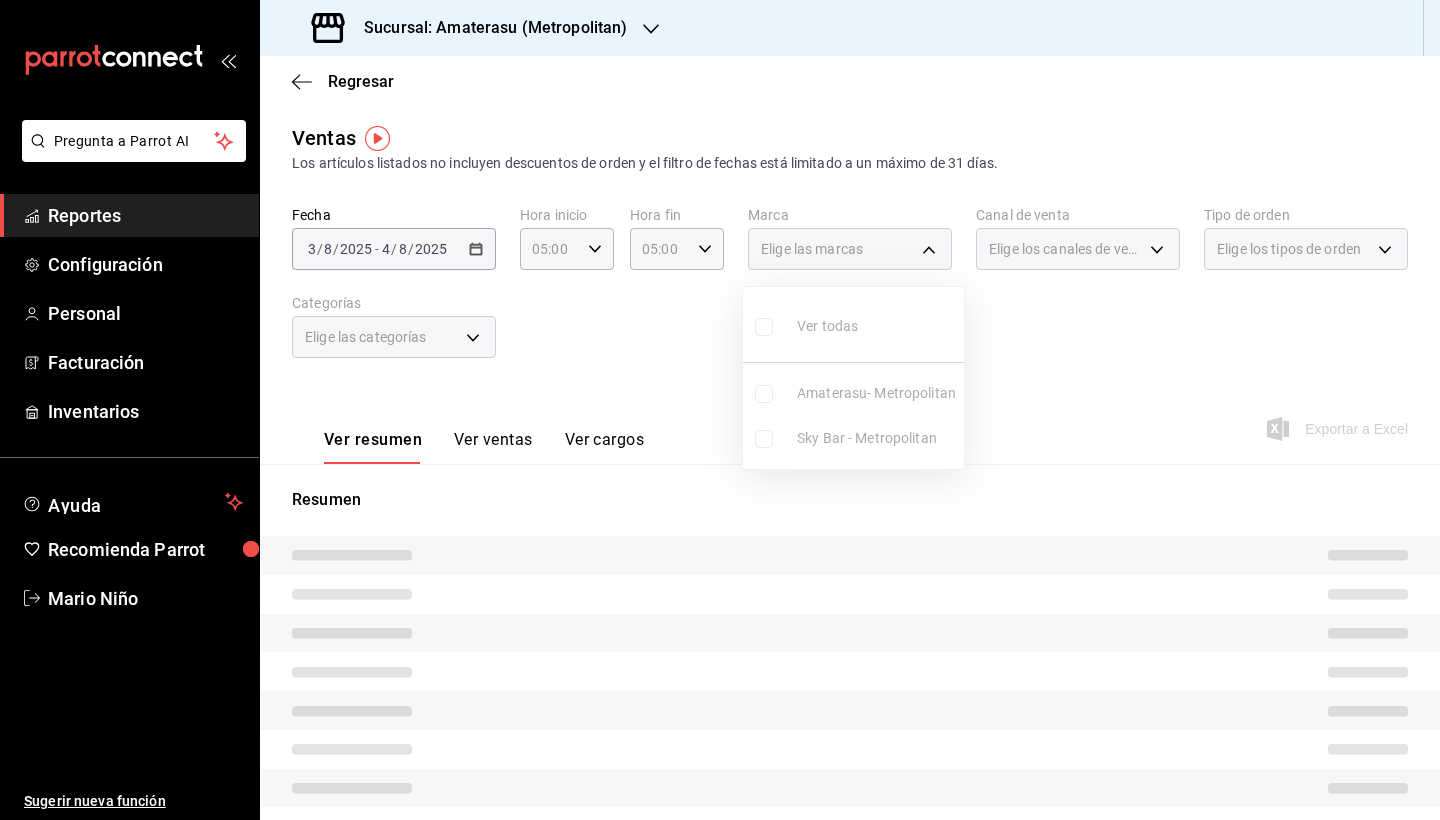 click on "Ver todas Amaterasu- Metropolitan Sky Bar - Metropolitan" at bounding box center (853, 378) 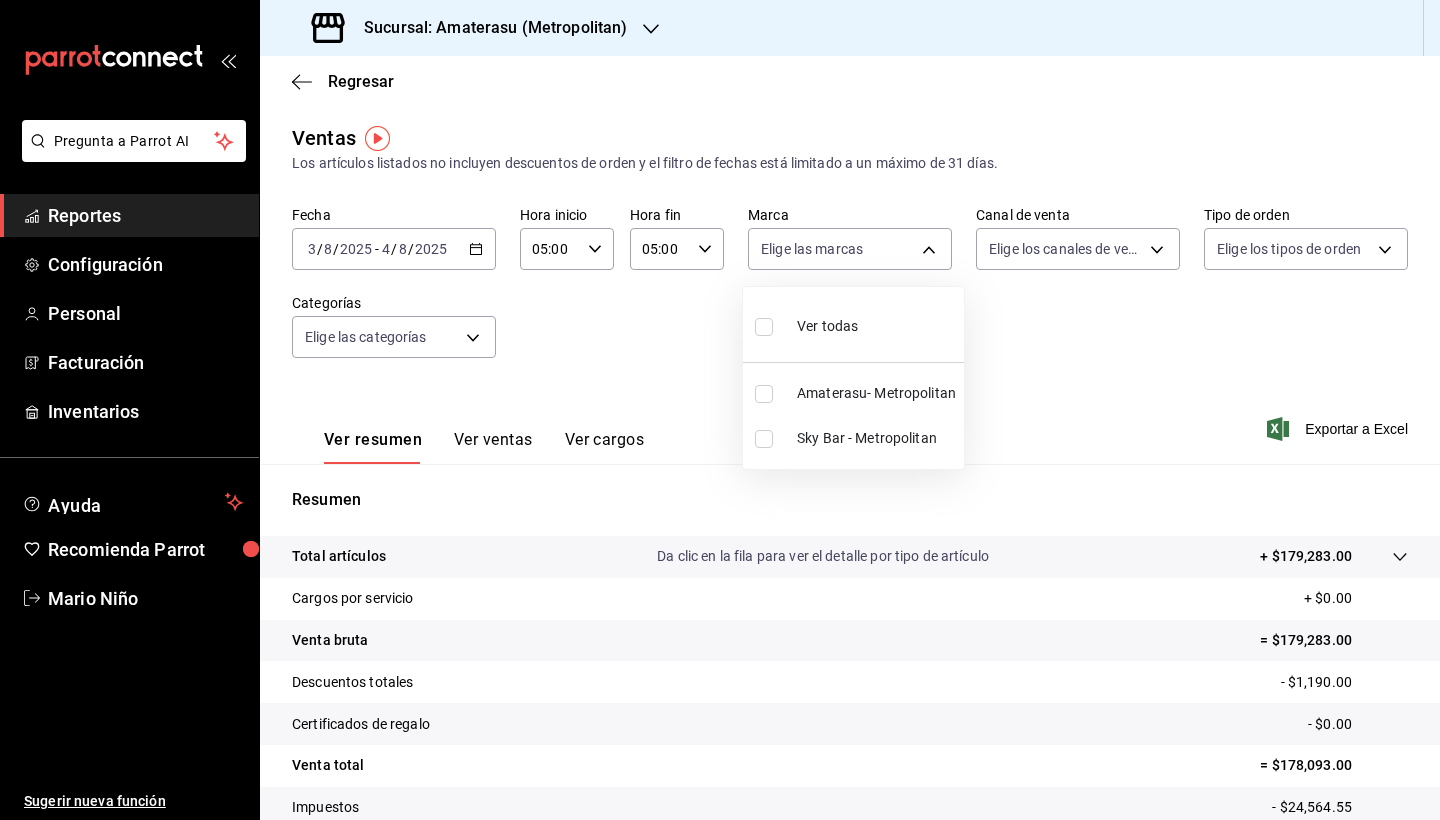 click at bounding box center (764, 394) 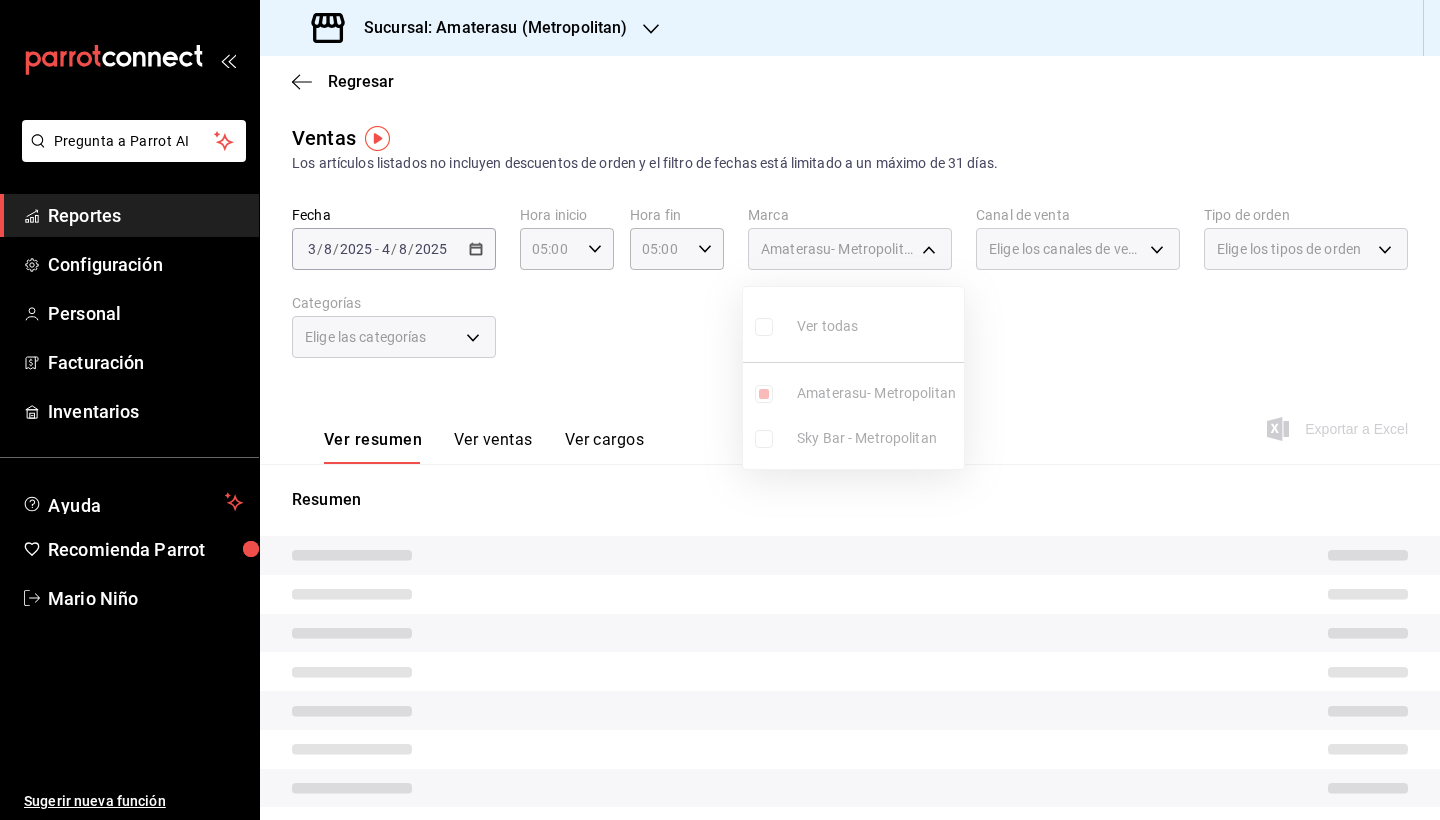 click at bounding box center (720, 410) 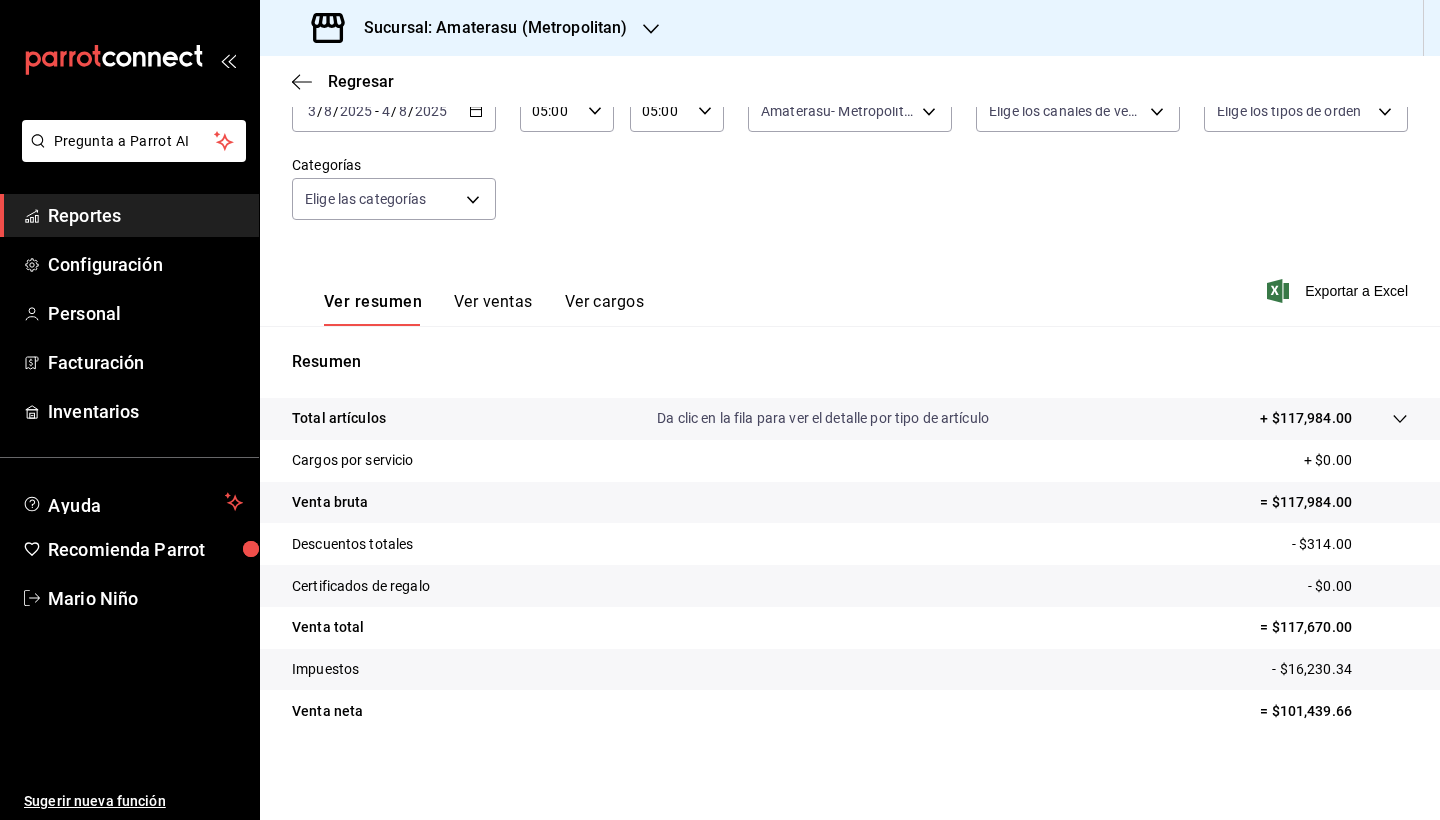 scroll, scrollTop: 138, scrollLeft: 0, axis: vertical 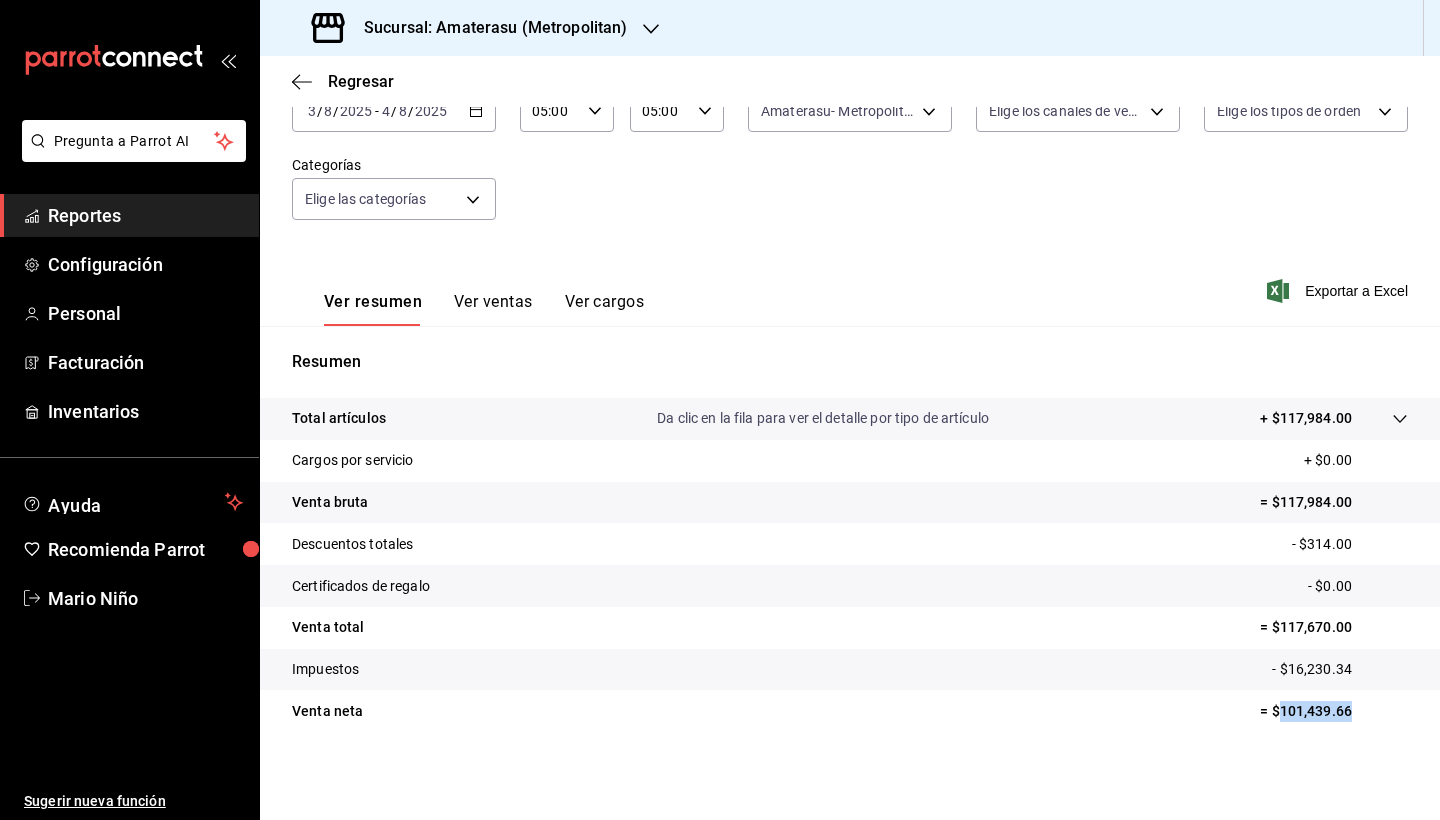 drag, startPoint x: 1263, startPoint y: 710, endPoint x: 1350, endPoint y: 708, distance: 87.02299 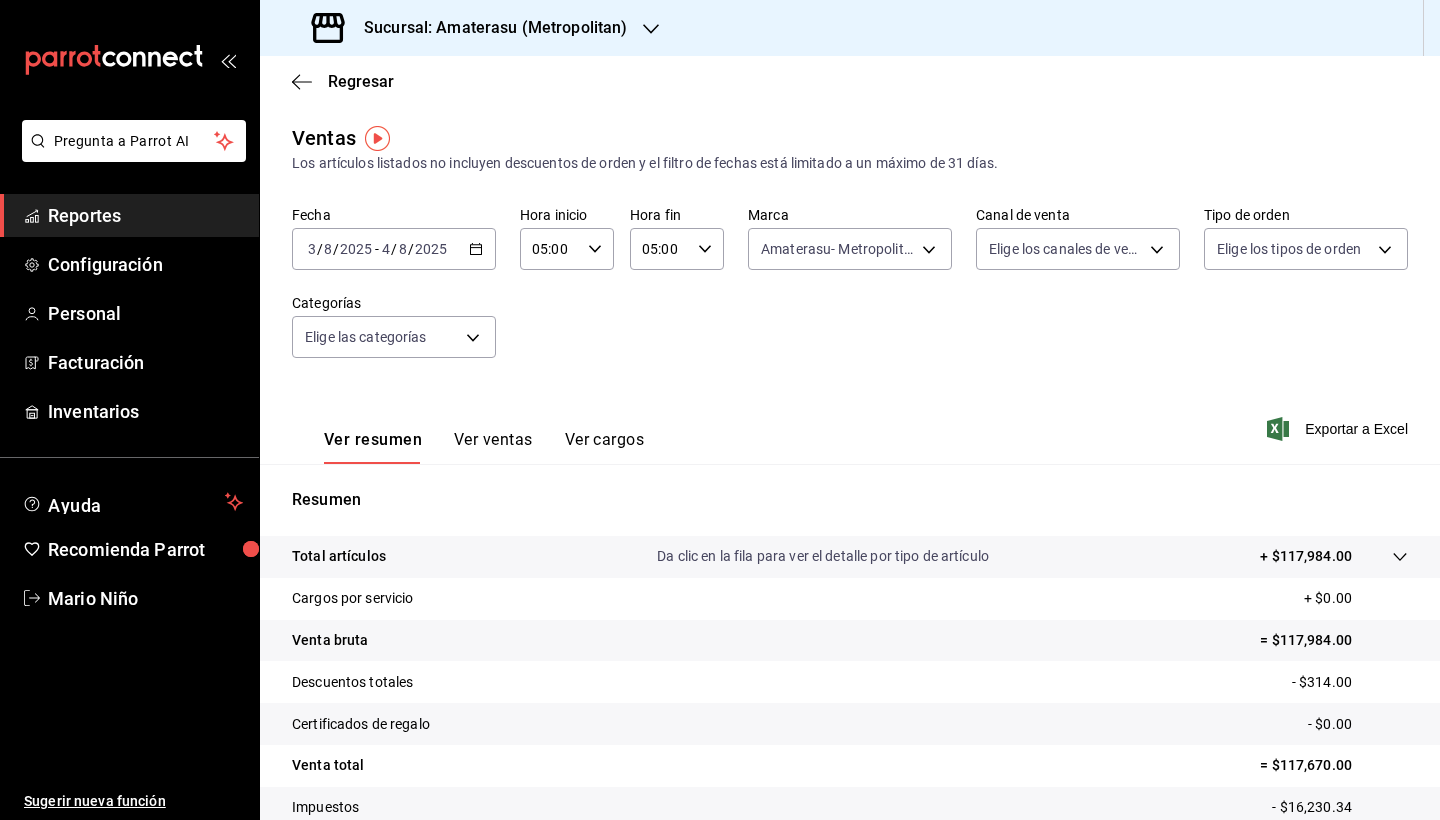 scroll, scrollTop: 0, scrollLeft: 0, axis: both 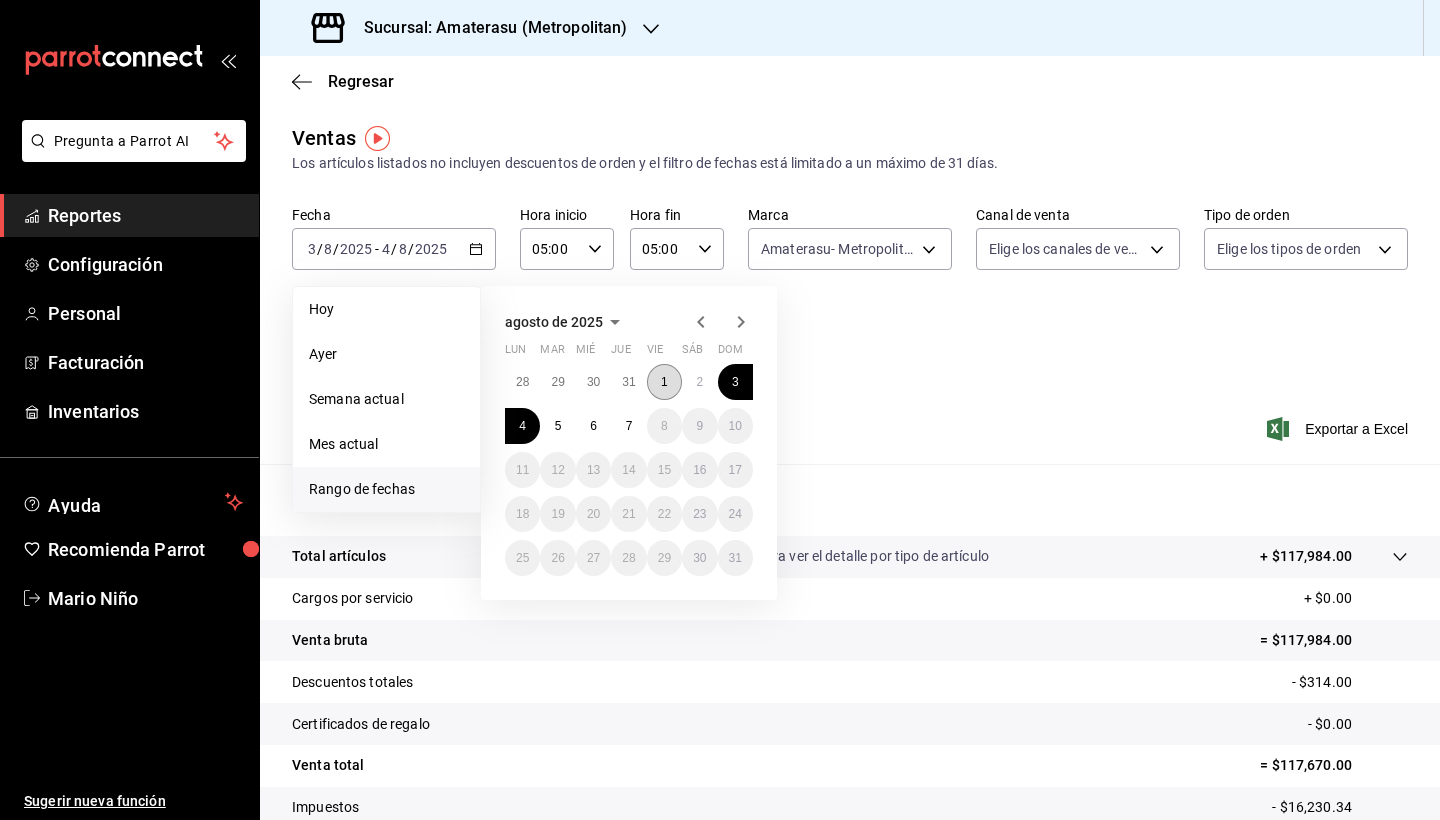 click on "1" at bounding box center [664, 382] 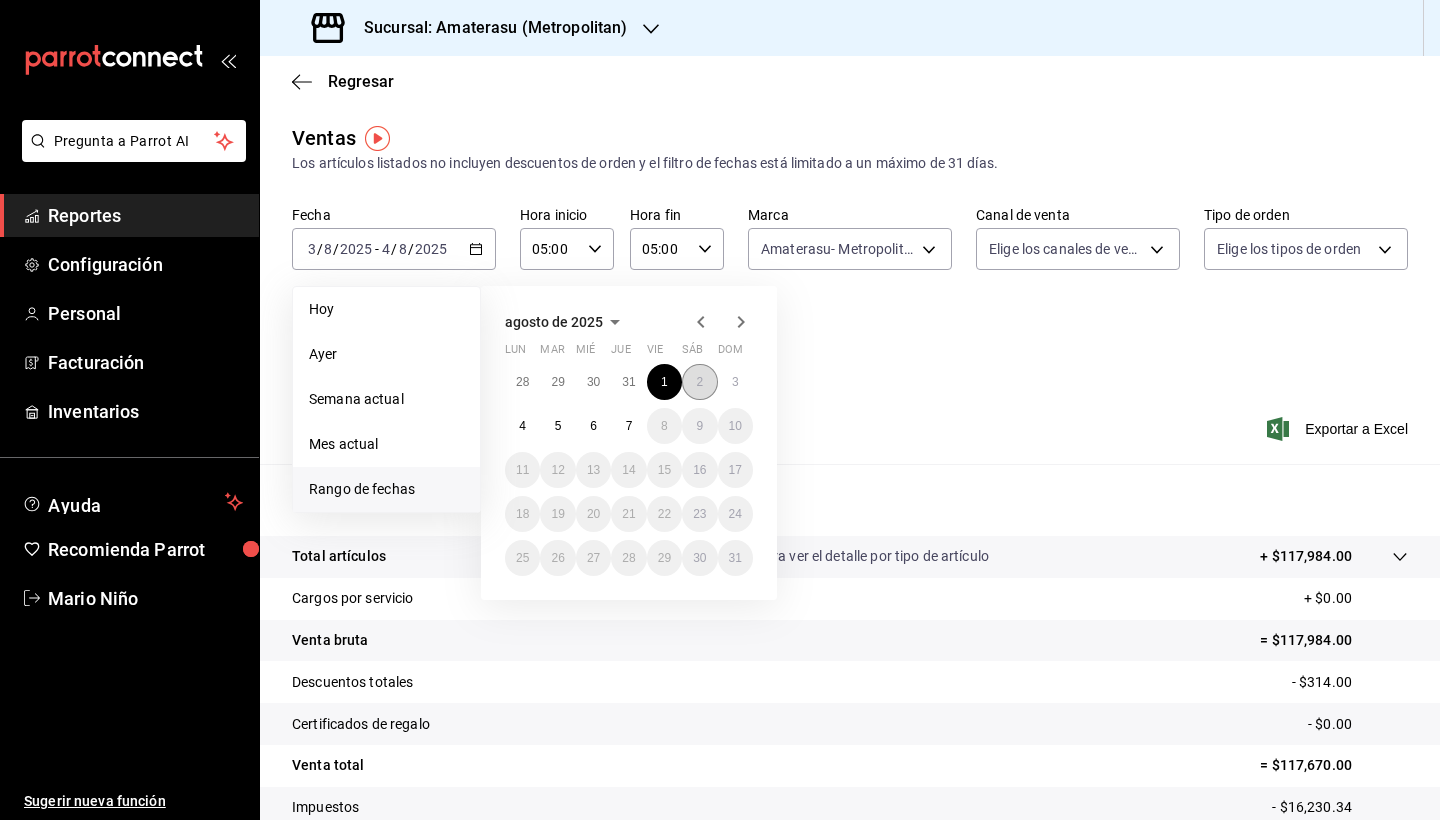 click on "2" at bounding box center (699, 382) 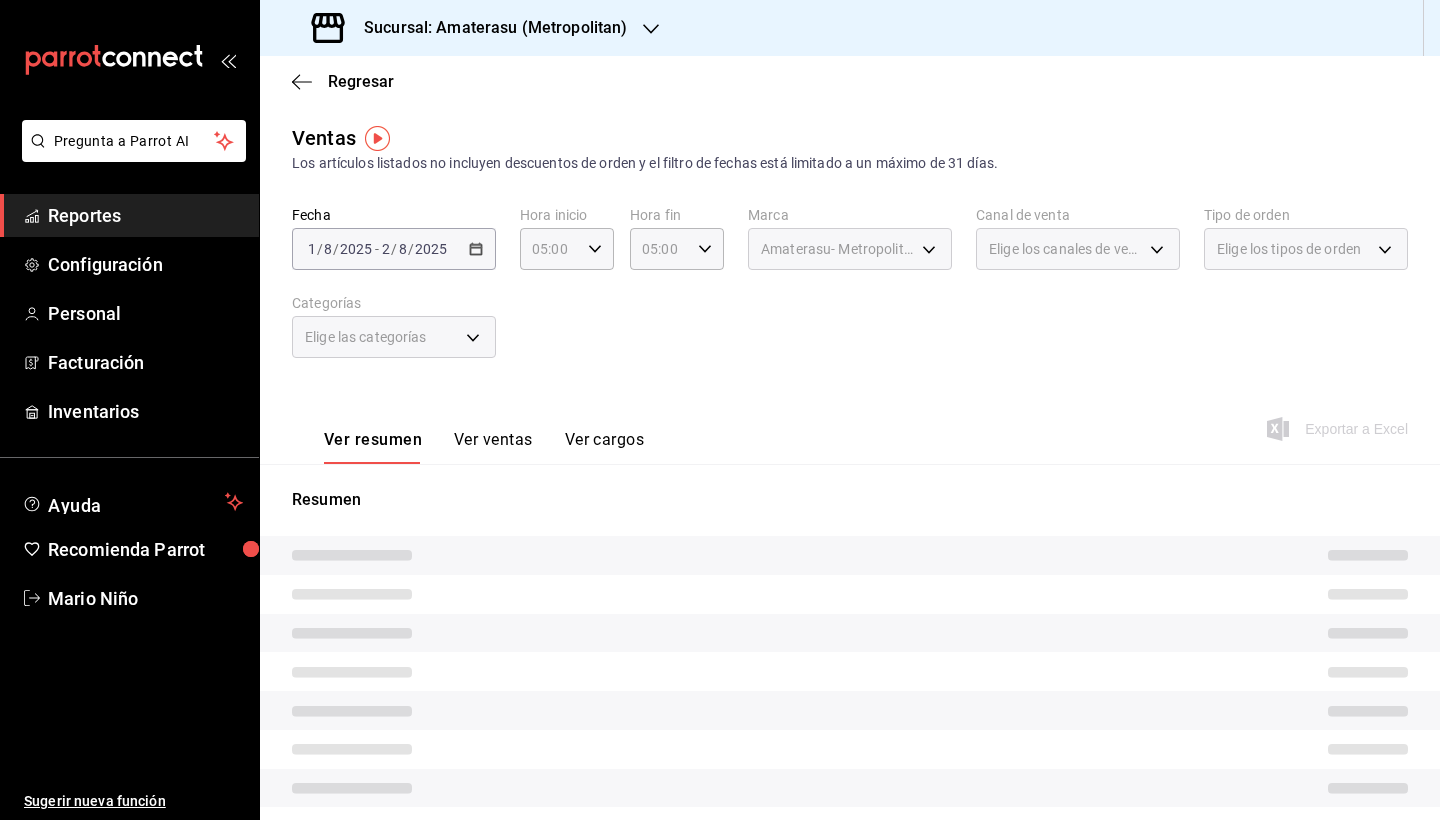 click on "Ver resumen Ver ventas Ver cargos Exportar a Excel" at bounding box center (850, 423) 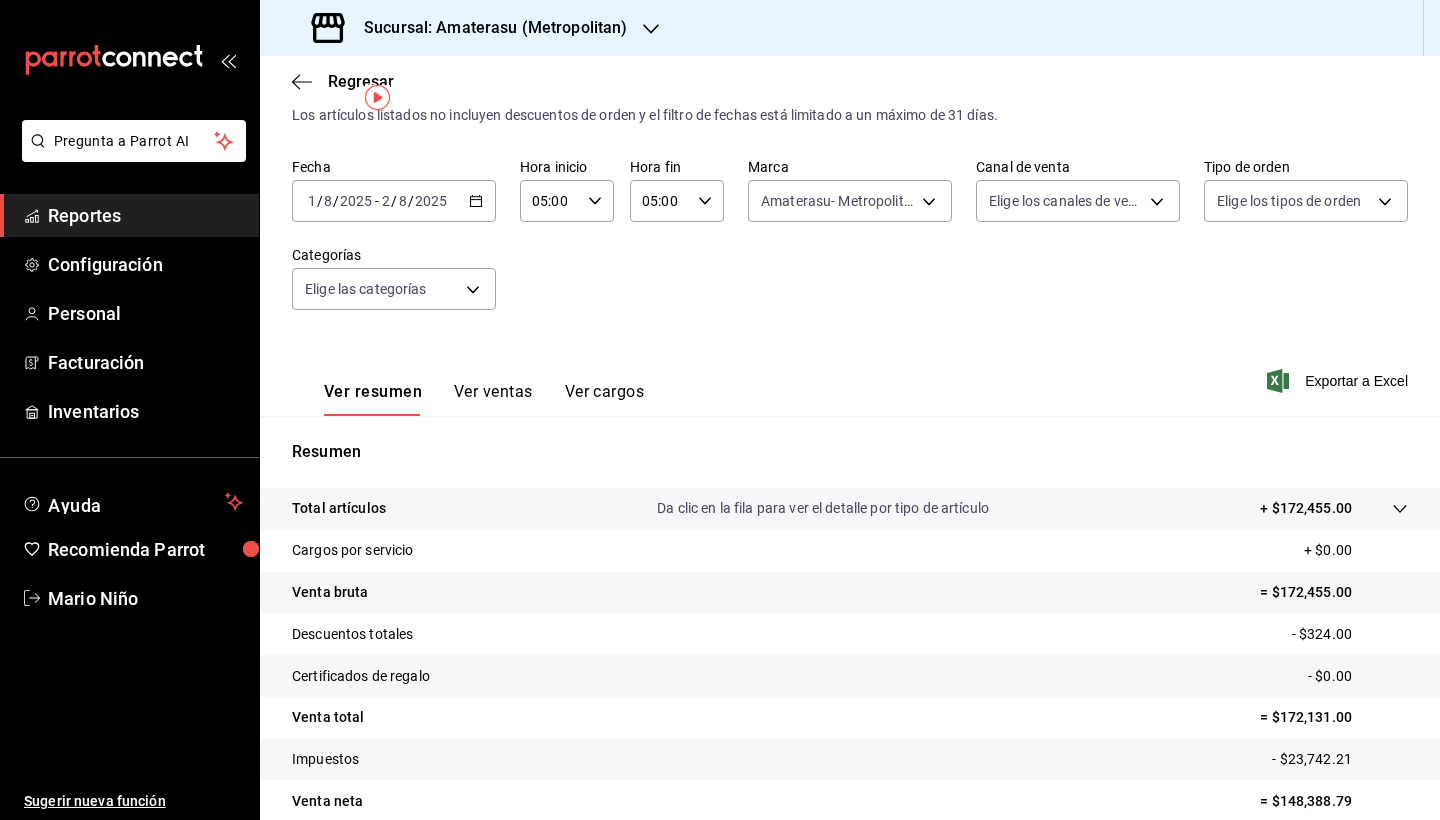 scroll, scrollTop: 49, scrollLeft: 0, axis: vertical 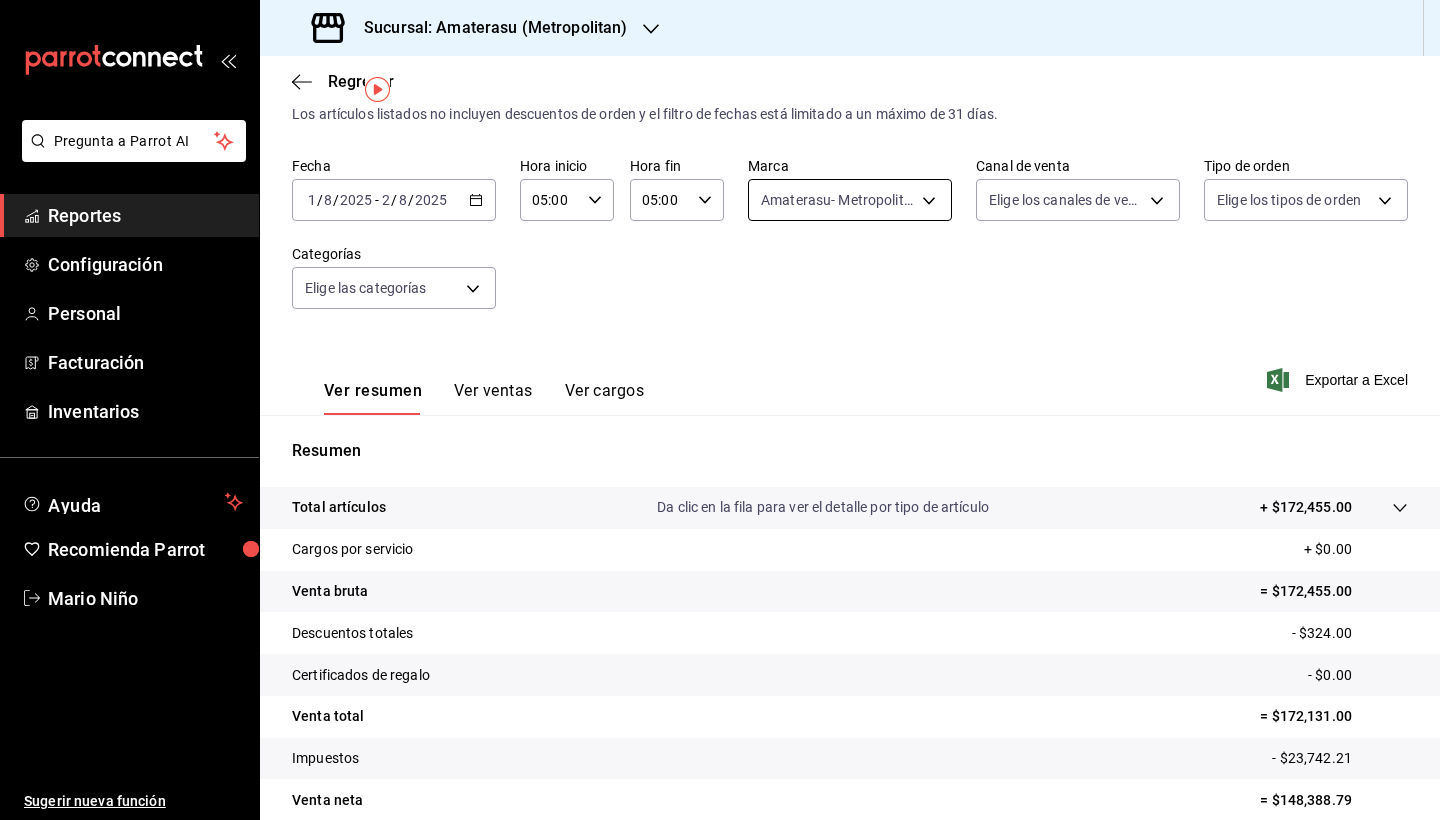 click on "Pregunta a Parrot AI Reportes   Configuración   Personal   Facturación   Inventarios   Ayuda Recomienda Parrot   Mario Niño   Sugerir nueva función   Sucursal: Amaterasu (Metropolitan) Regresar Ventas Los artículos listados no incluyen descuentos de orden y el filtro de fechas está limitado a un máximo de 31 días. Fecha 2025-08-01 1 / 8 / 2025 - 2025-08-02 2 / 8 / 2025 Hora inicio 05:00 Hora inicio Hora fin 05:00 Hora fin Marca Amaterasu- Metropolitan e4cd7fcb-d45b-43ae-a99f-ad4ccfcd9032 Canal de venta Elige los canales de venta Tipo de orden Elige los tipos de orden Categorías Elige las categorías Ver resumen Ver ventas Ver cargos Exportar a Excel Resumen Total artículos Da clic en la fila para ver el detalle por tipo de artículo + $172,455.00 Cargos por servicio + $0.00 Venta bruta = $172,455.00 Descuentos totales - $324.00 Certificados de regalo - $0.00 Venta total = $172,131.00 Impuestos - $23,742.21 Venta neta = $148,388.79 GANA 1 MES GRATIS EN TU SUSCRIPCIÓN AQUÍ Ver video tutorial" at bounding box center (720, 410) 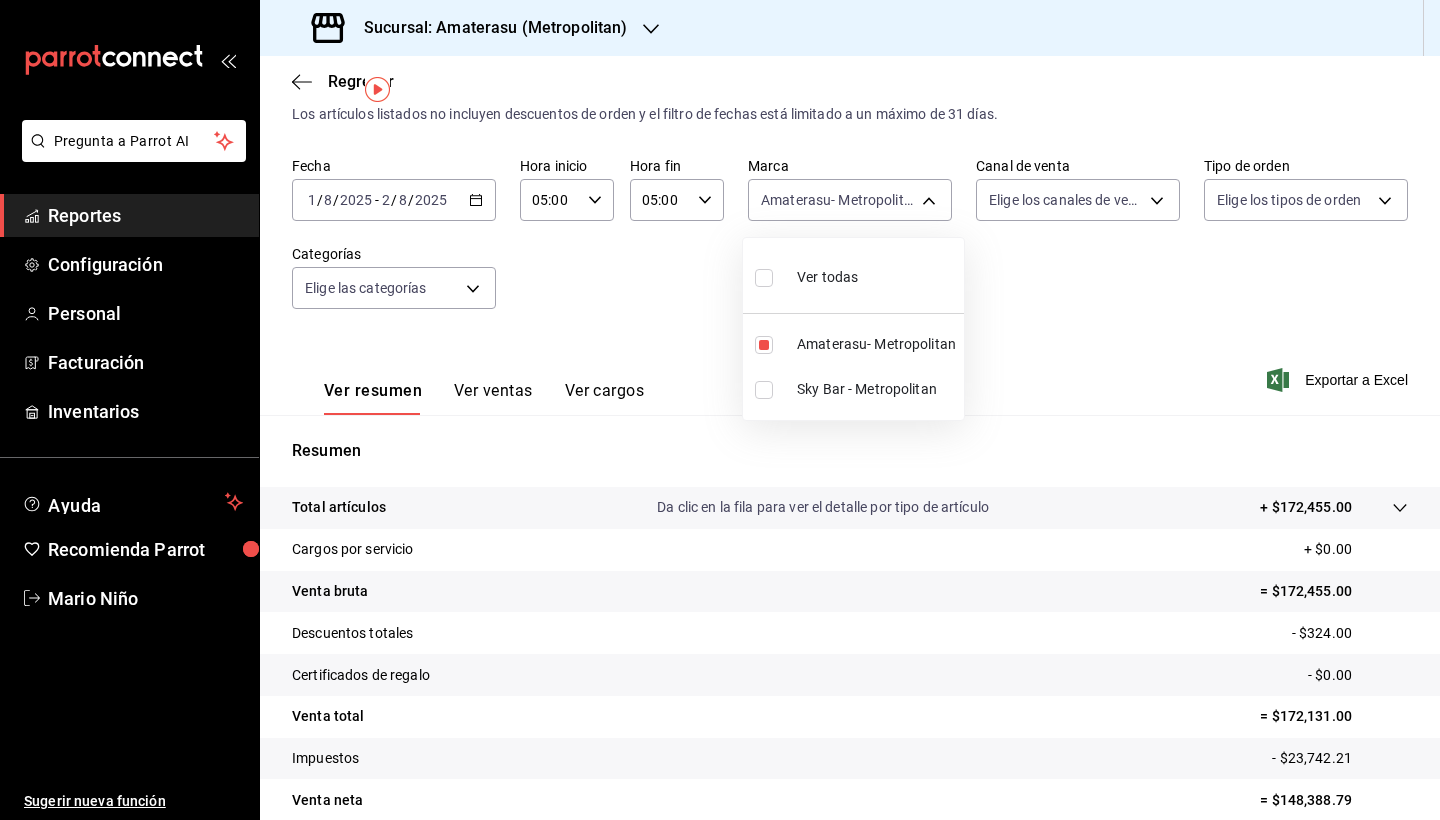 click at bounding box center (720, 410) 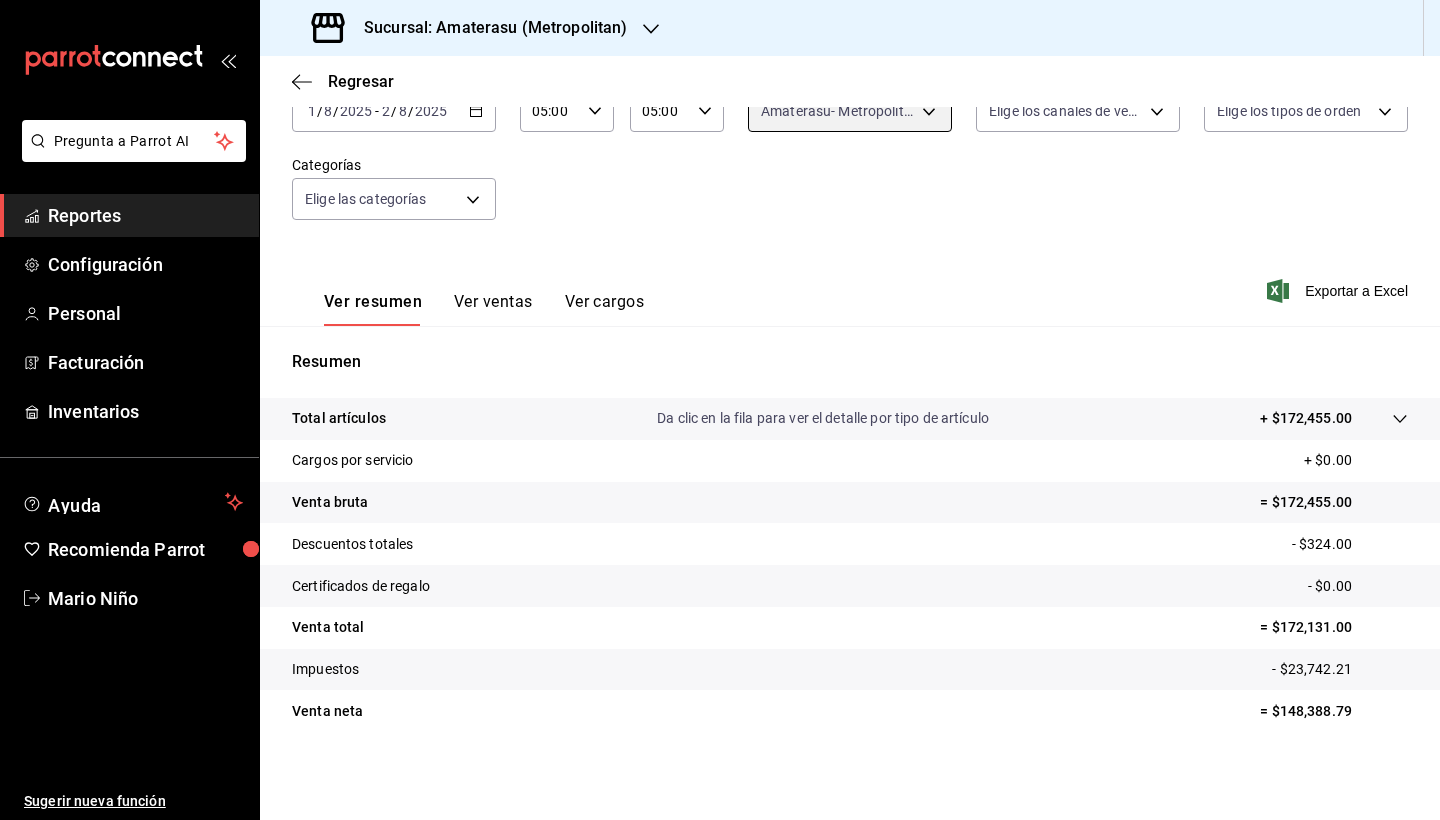 scroll, scrollTop: 138, scrollLeft: 0, axis: vertical 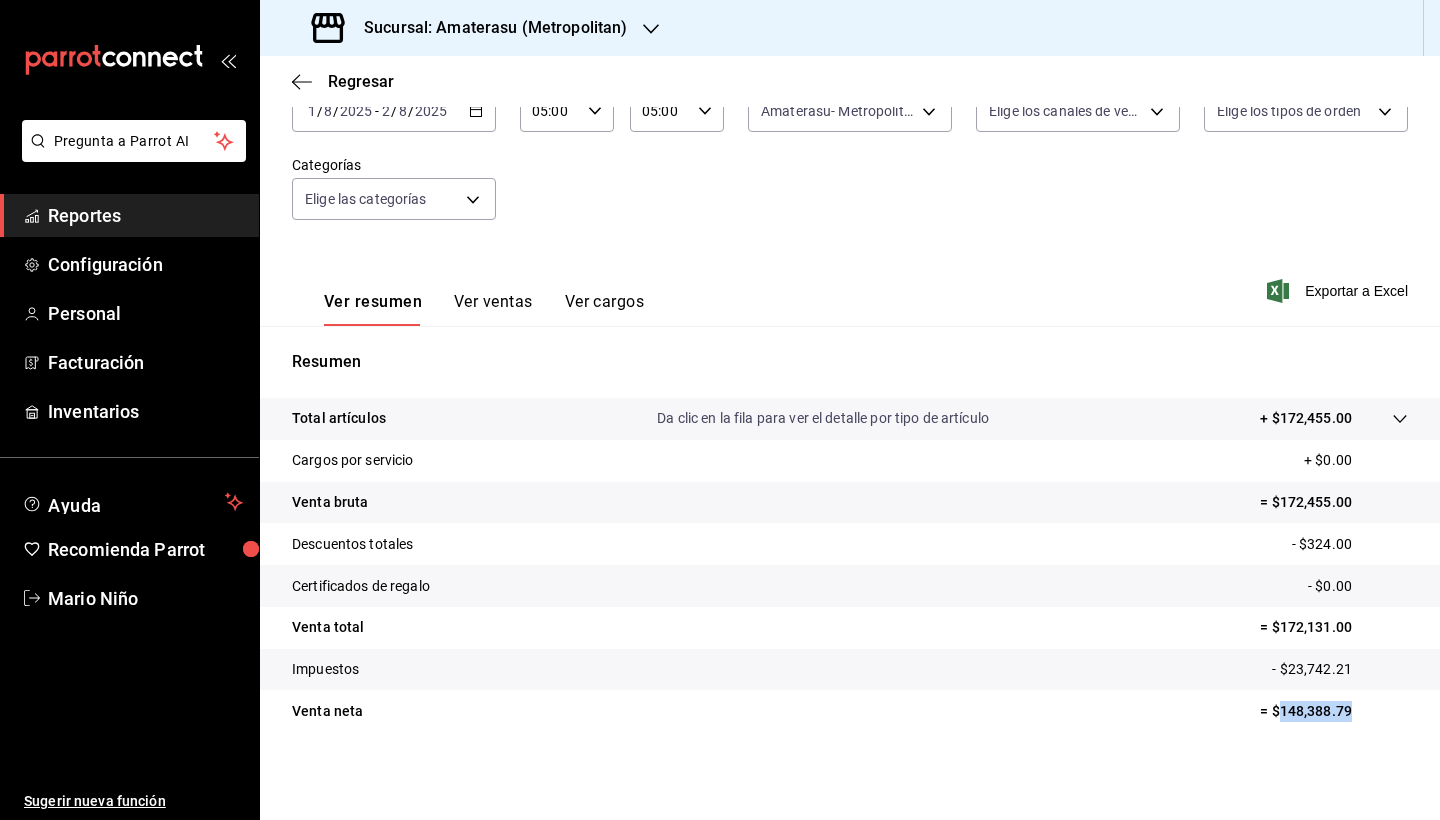 drag, startPoint x: 1267, startPoint y: 712, endPoint x: 1348, endPoint y: 723, distance: 81.7435 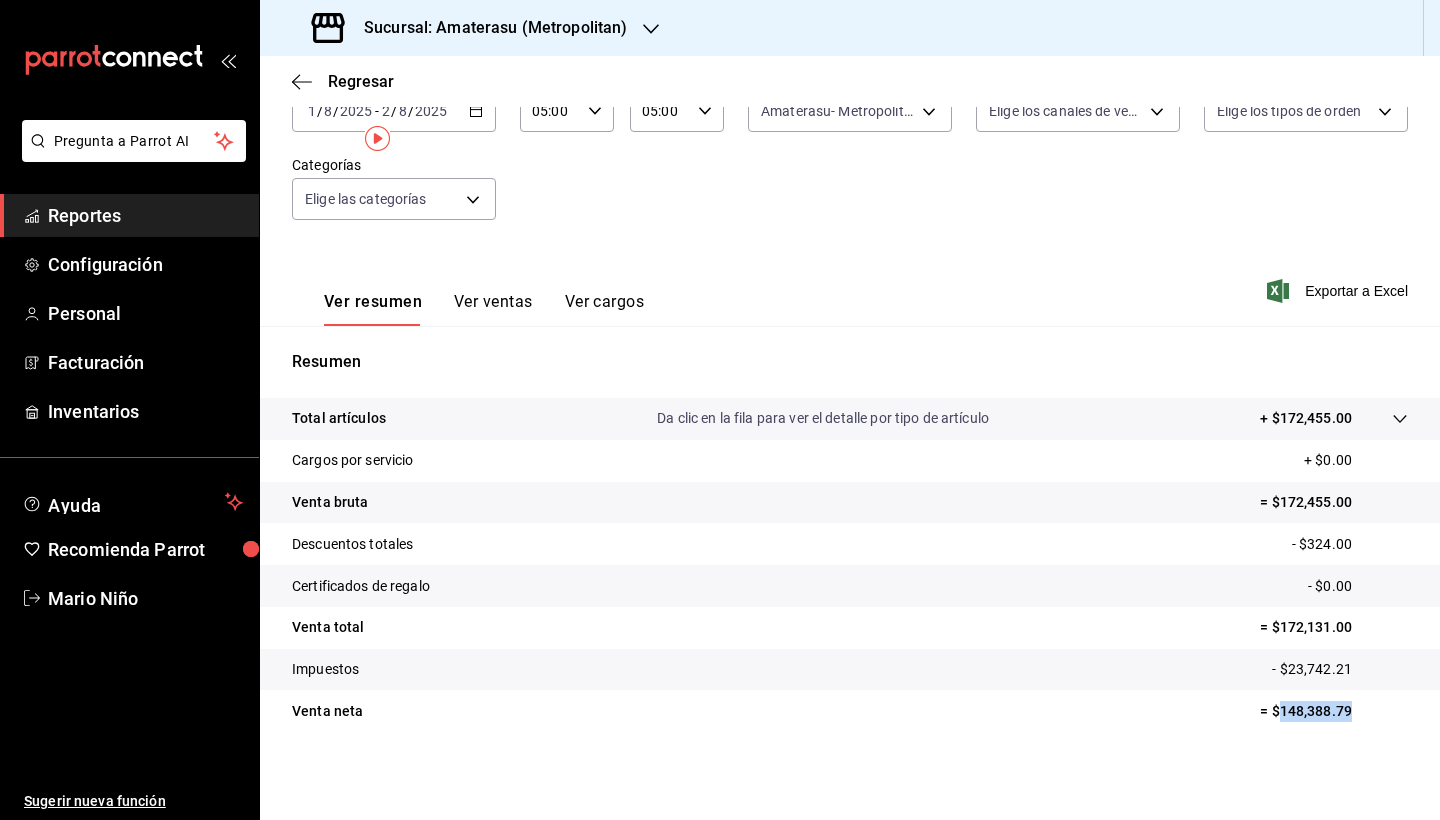 scroll, scrollTop: 0, scrollLeft: 0, axis: both 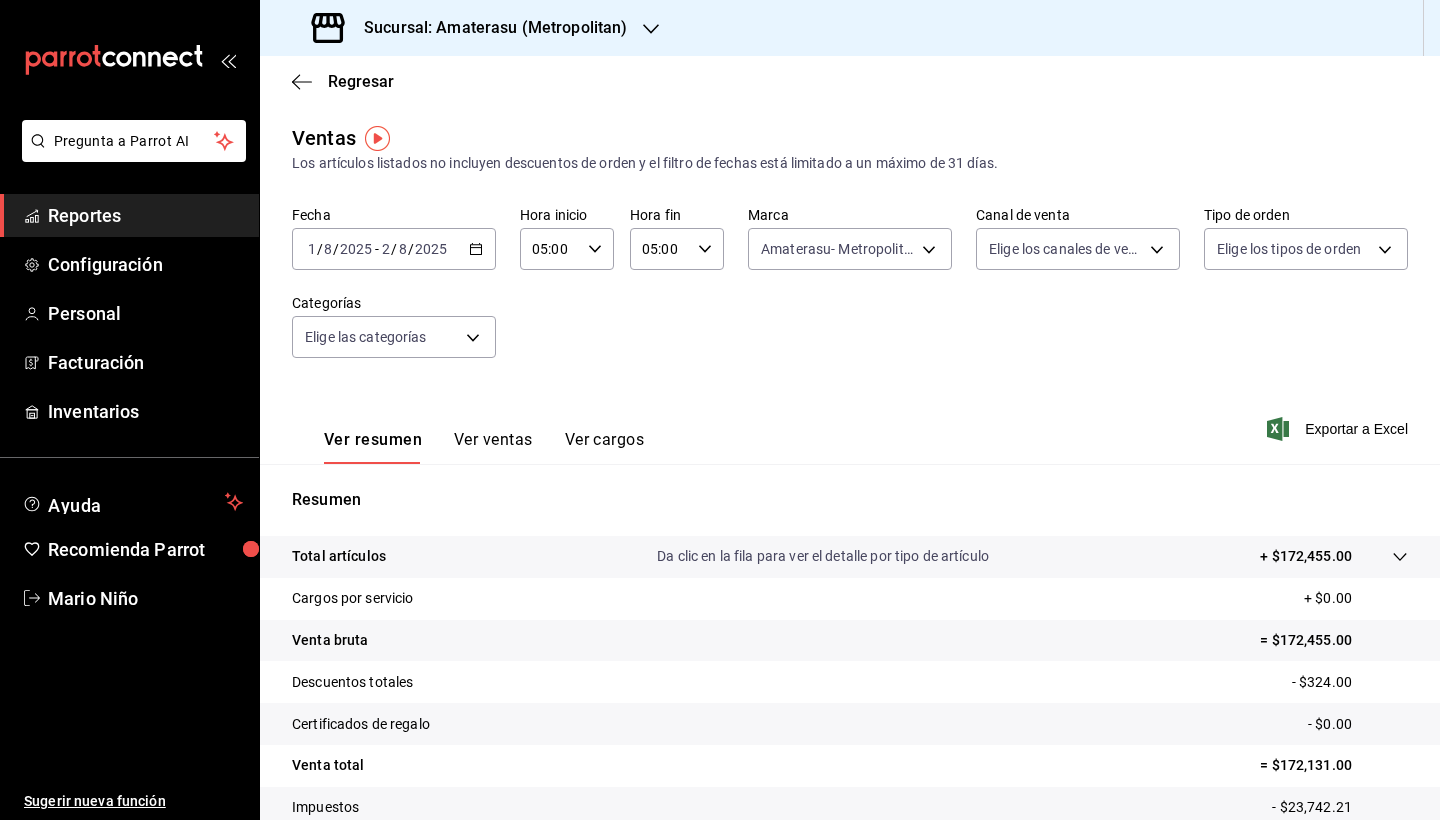 click 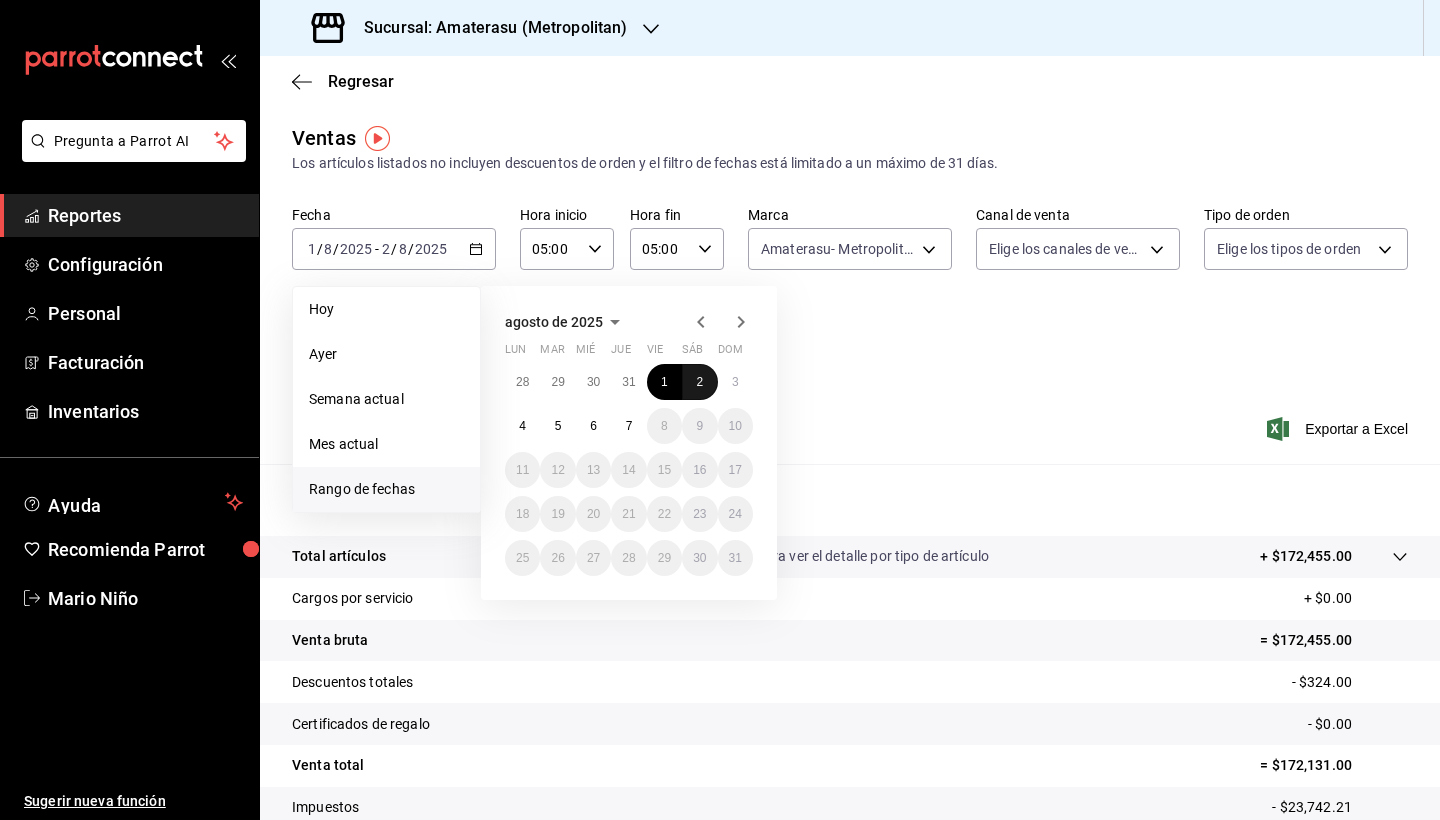 click on "2" at bounding box center [699, 382] 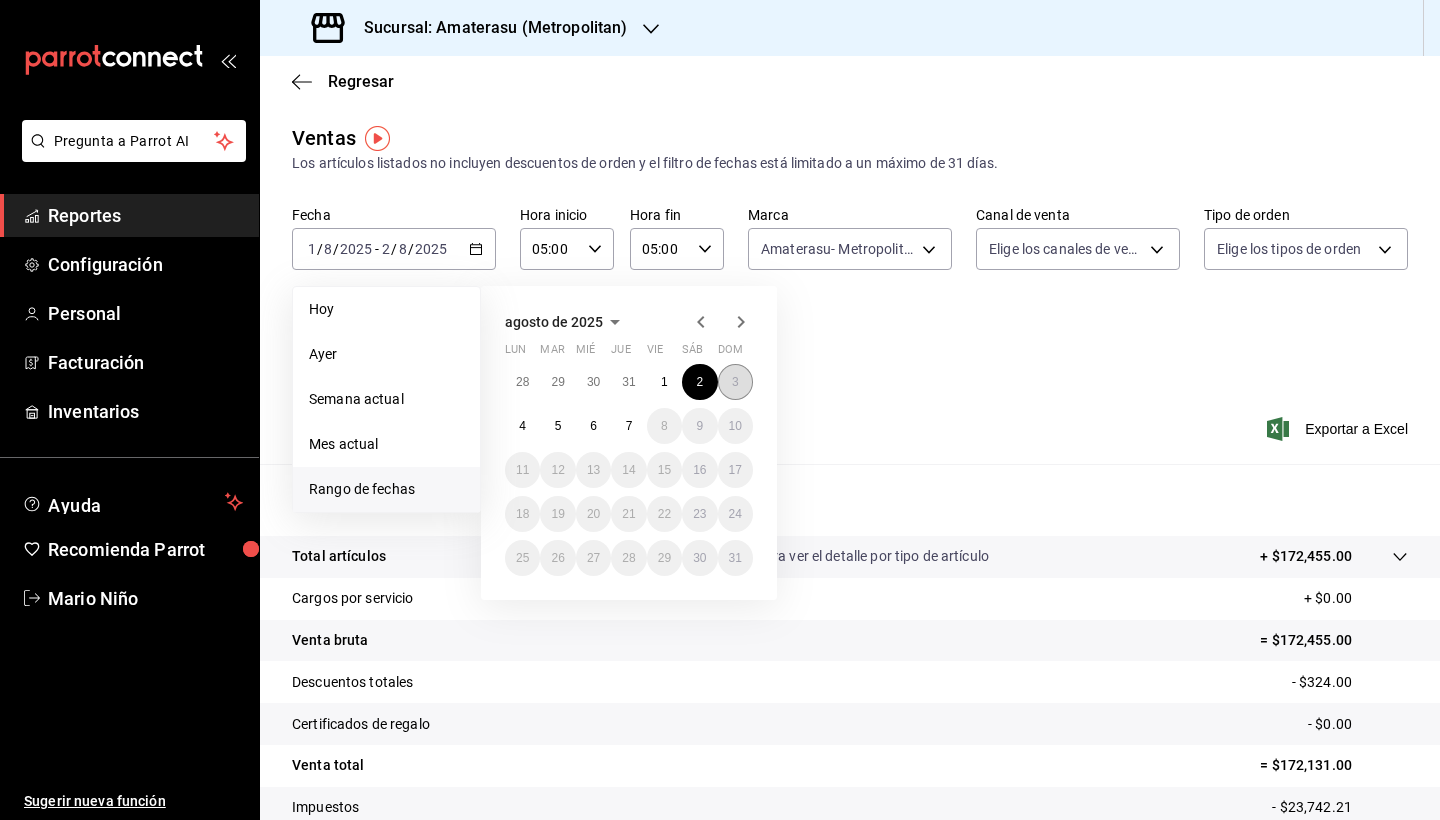 click on "3" at bounding box center (735, 382) 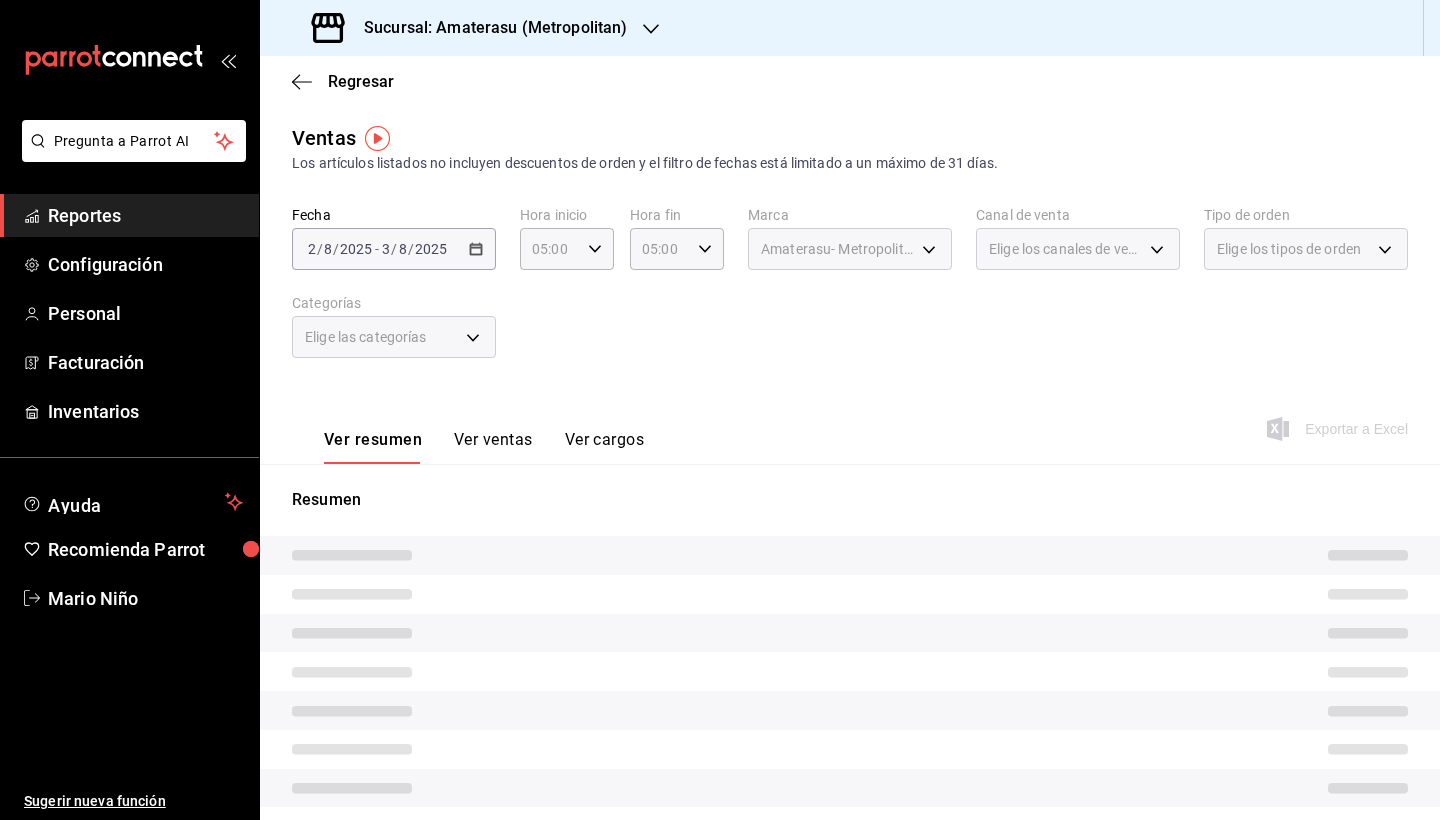 scroll, scrollTop: 138, scrollLeft: 0, axis: vertical 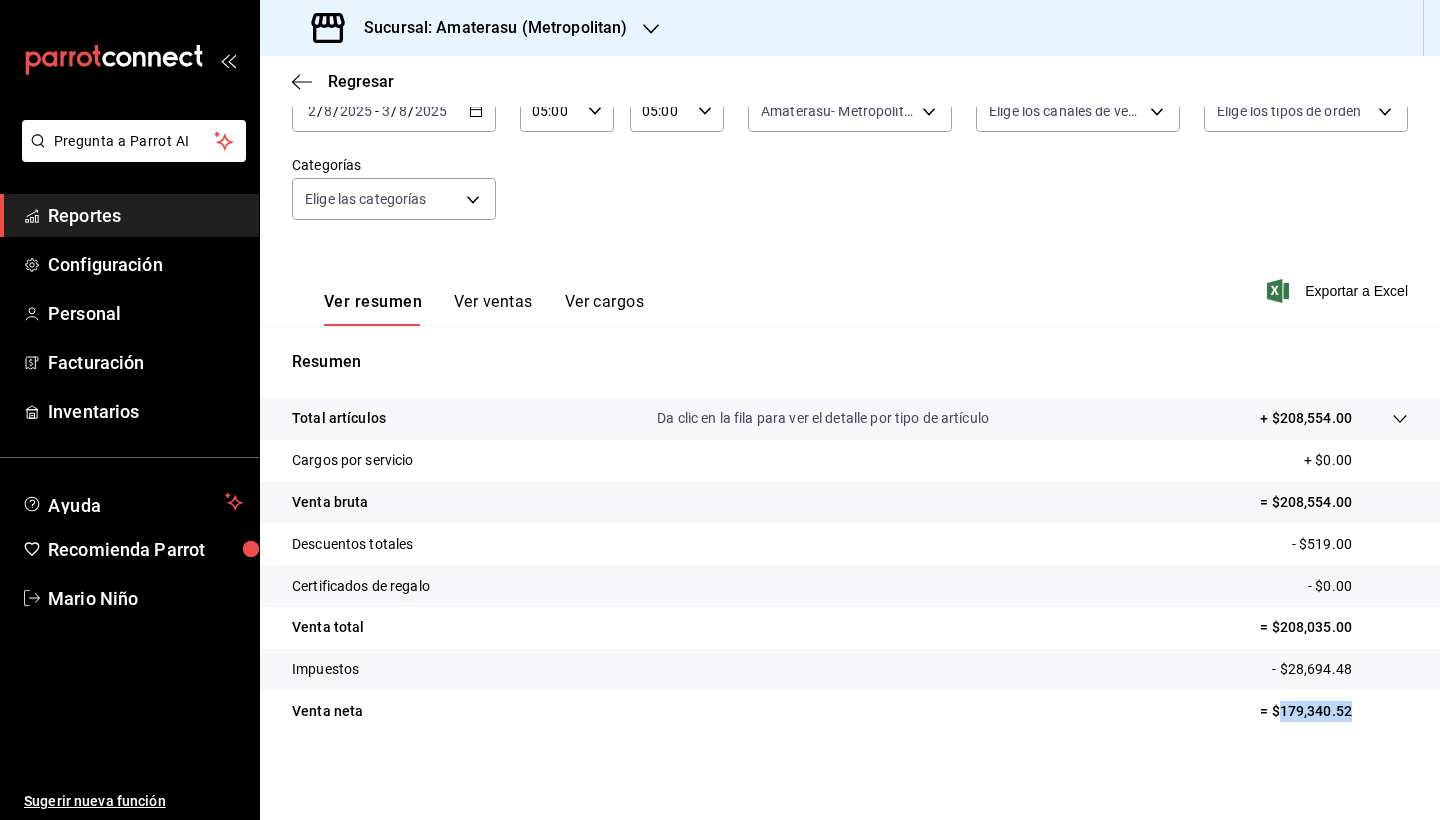 drag, startPoint x: 1267, startPoint y: 713, endPoint x: 1361, endPoint y: 716, distance: 94.04786 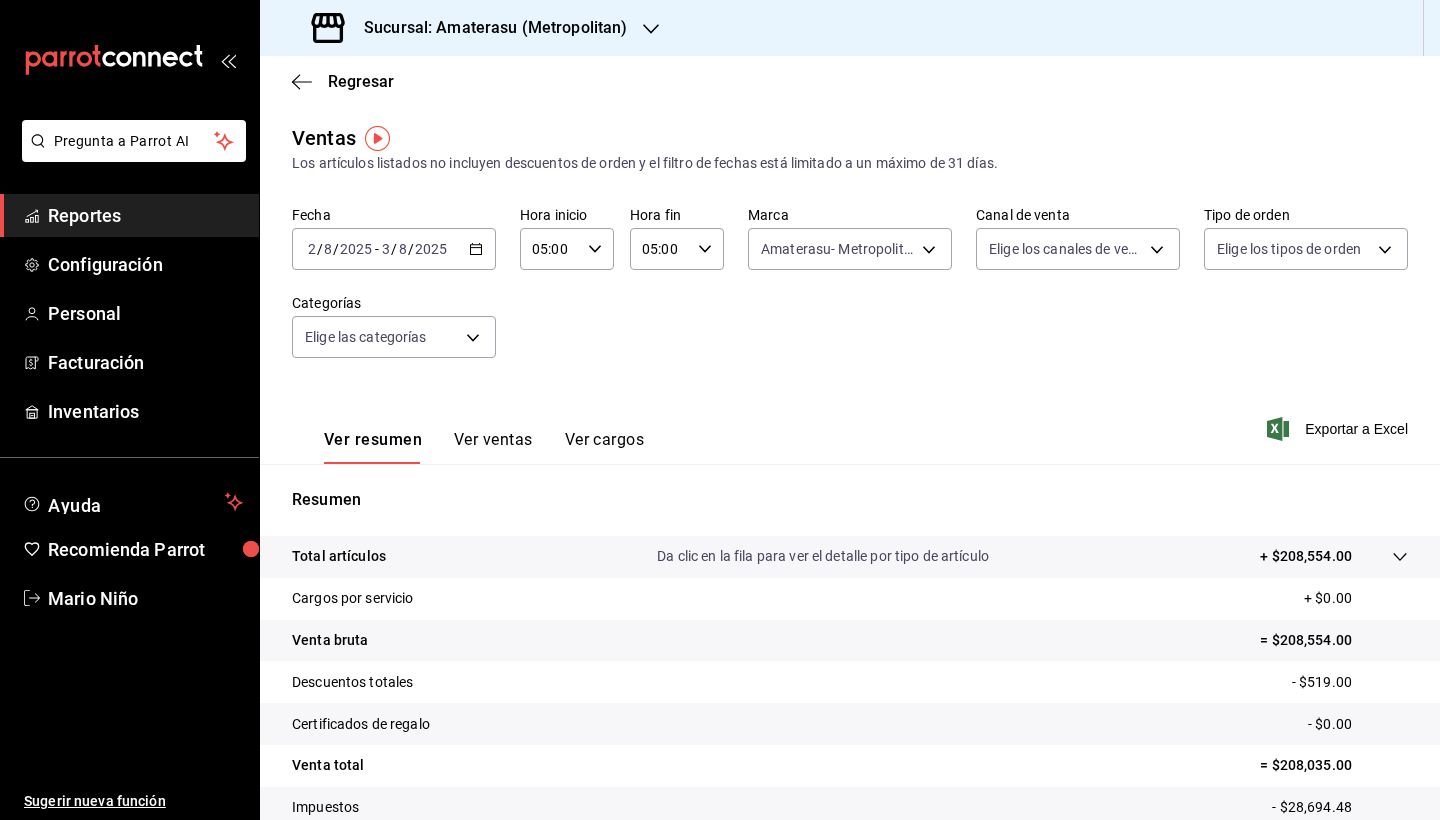 click 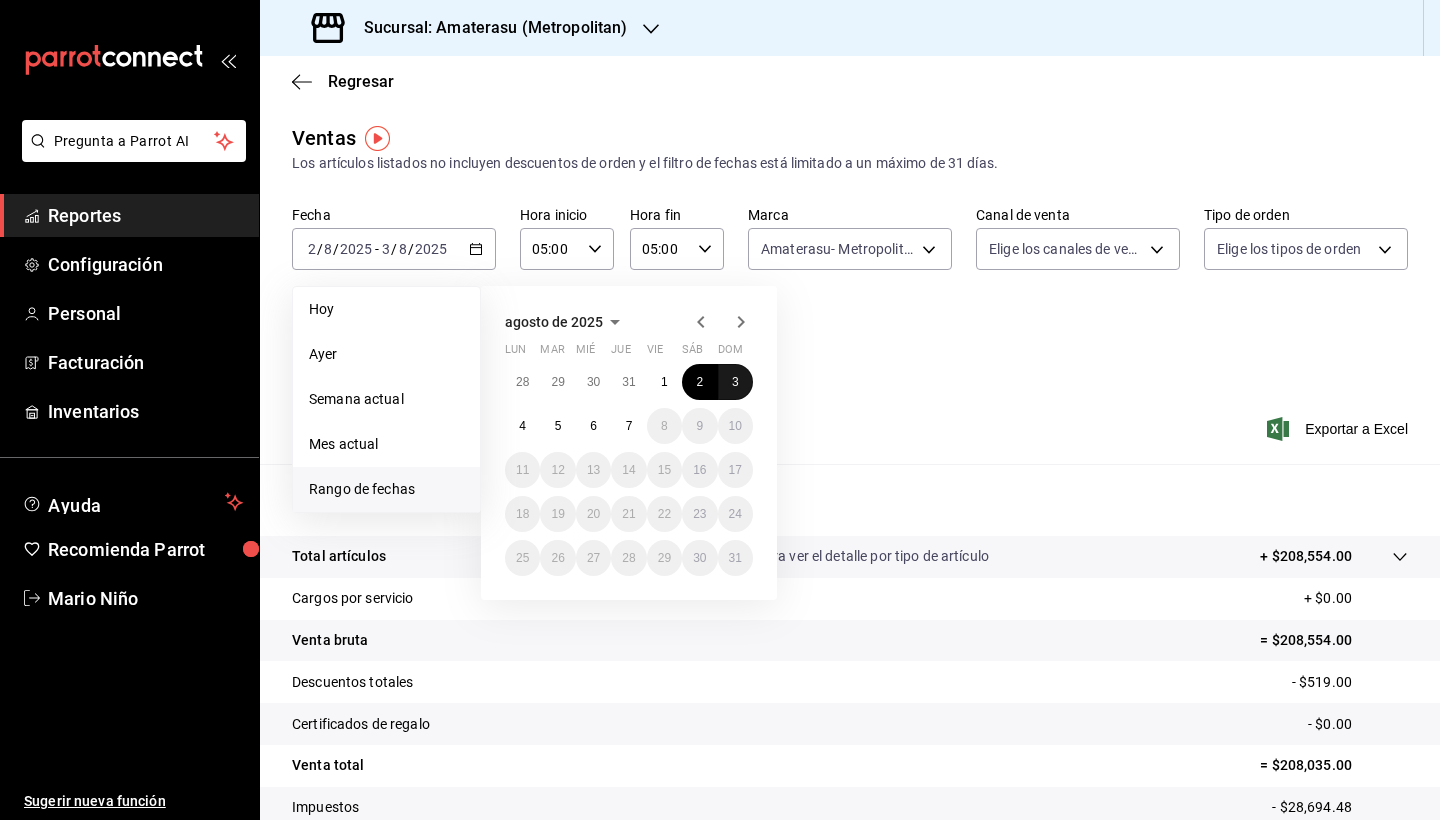 click on "3" at bounding box center (735, 382) 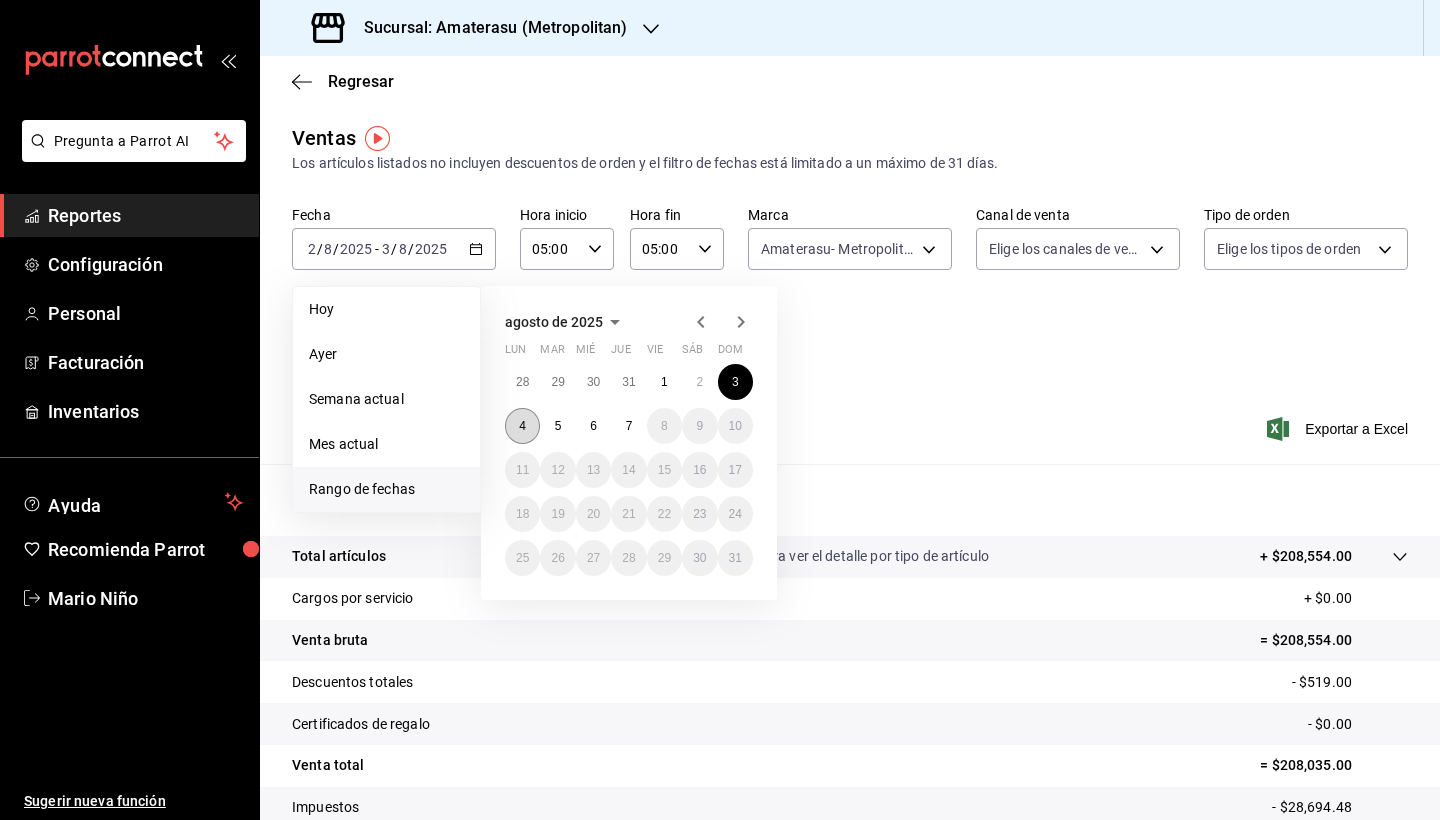 click on "4" at bounding box center (522, 426) 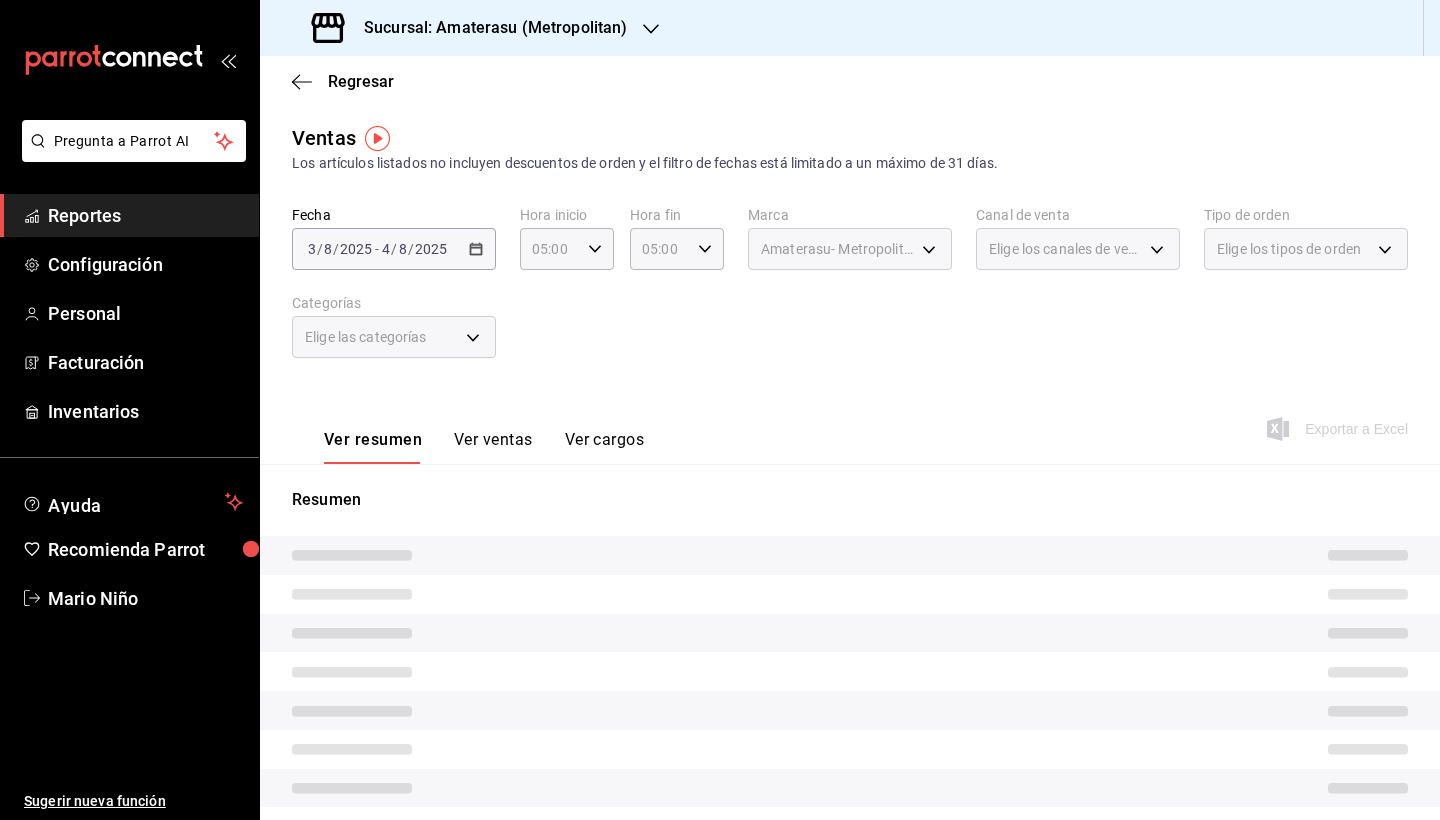 click at bounding box center (850, 633) 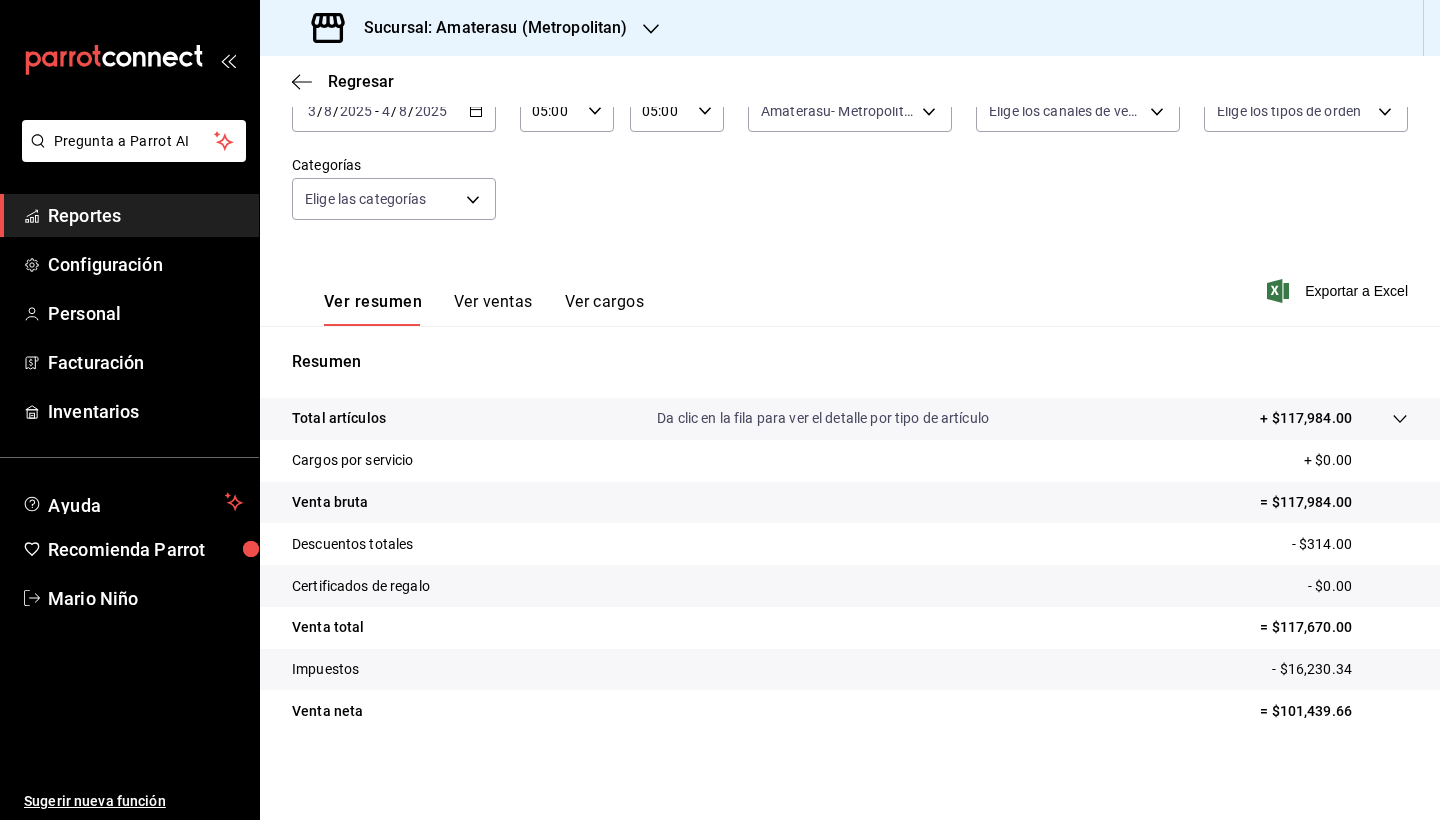 scroll, scrollTop: 138, scrollLeft: 0, axis: vertical 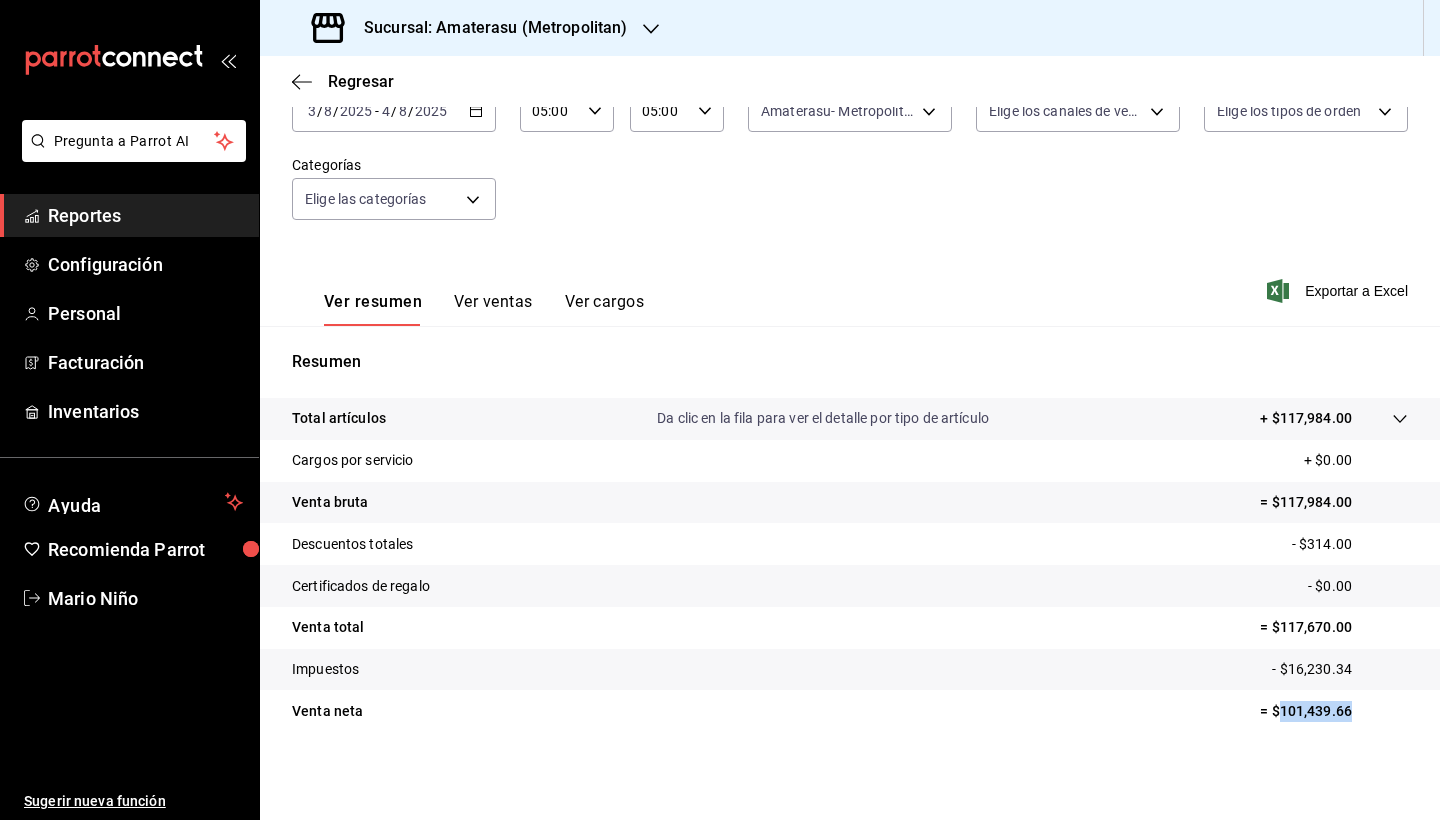 drag, startPoint x: 1264, startPoint y: 712, endPoint x: 1366, endPoint y: 720, distance: 102.31325 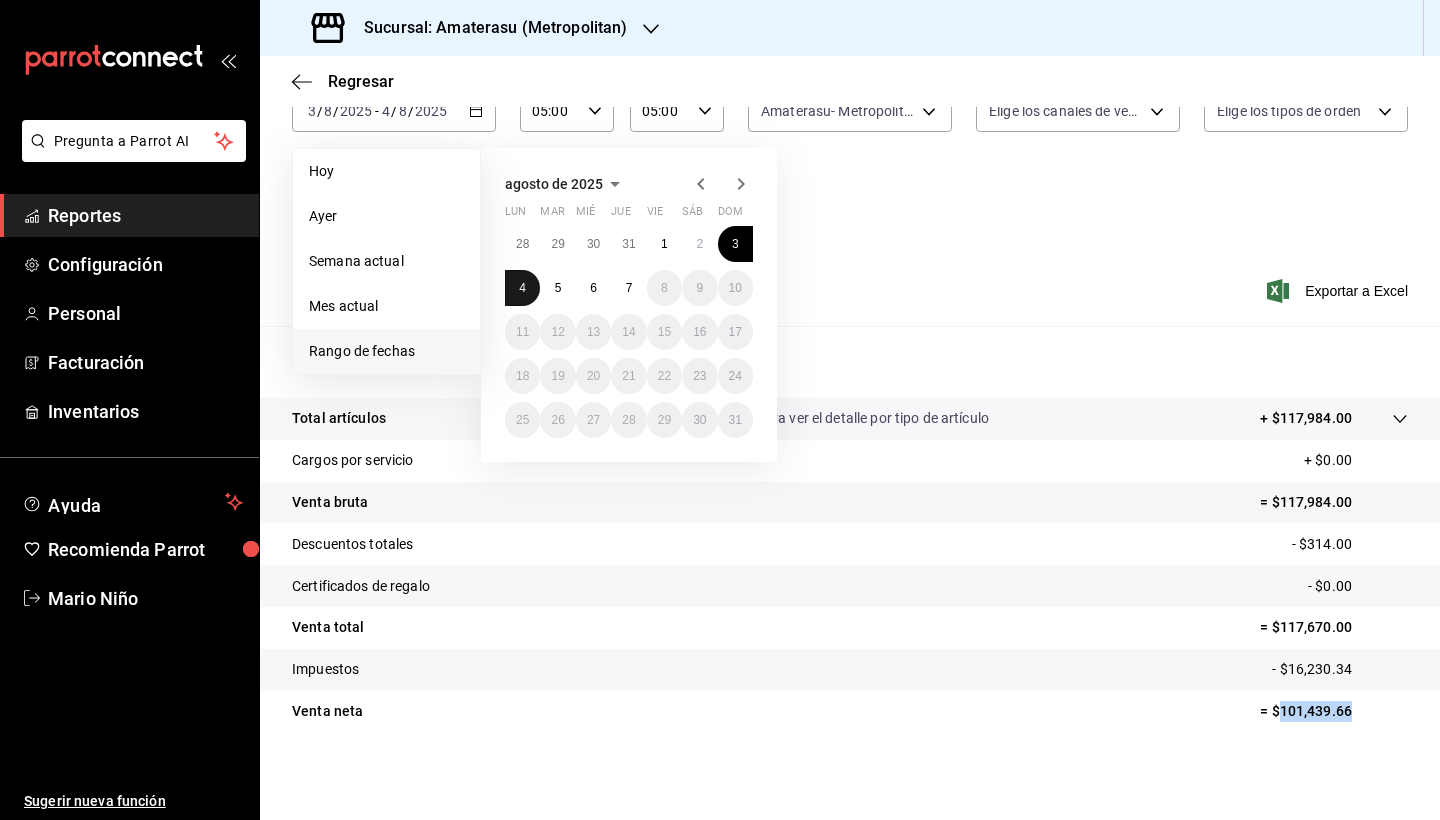 click on "4" at bounding box center (522, 288) 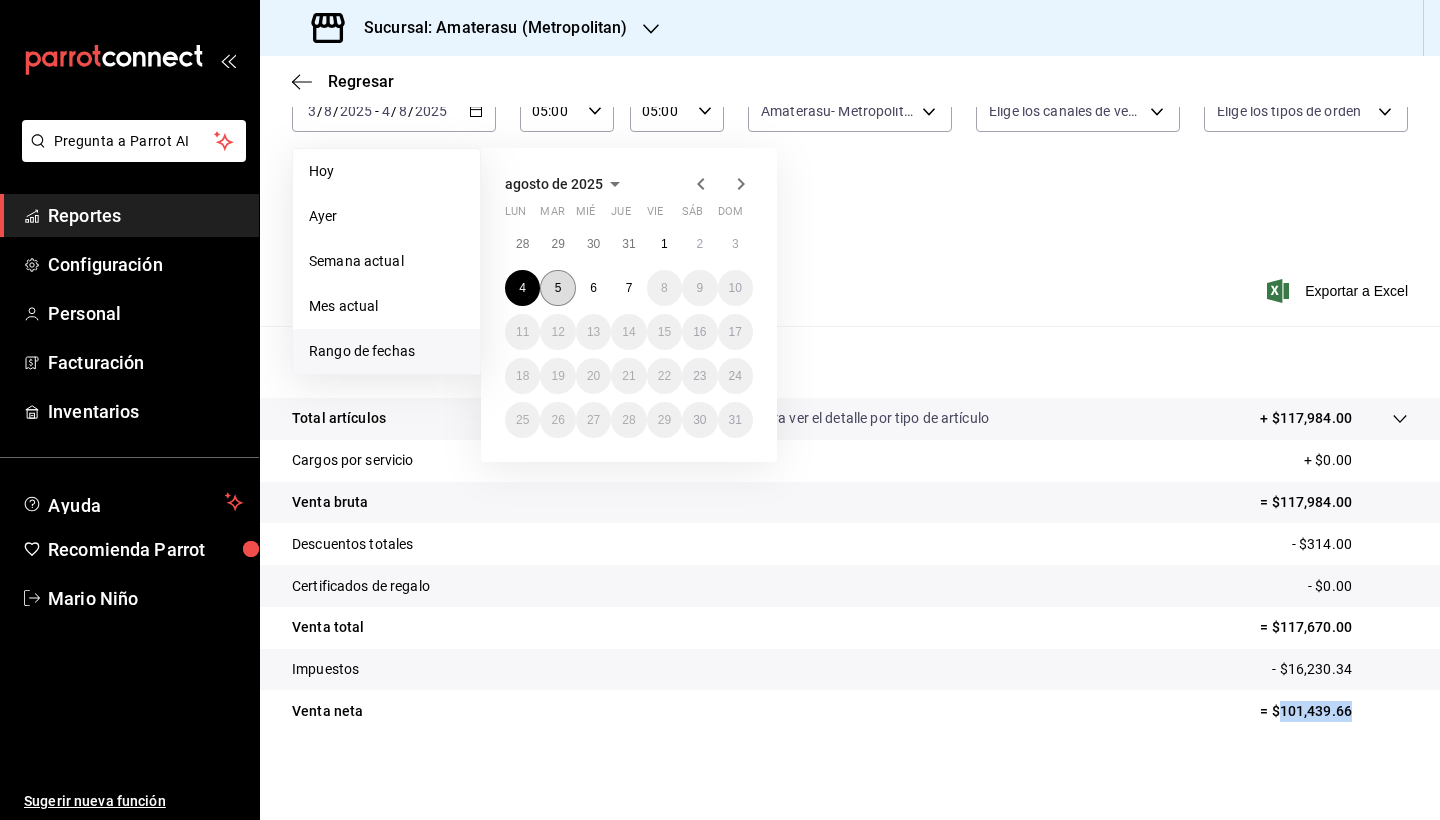 click on "5" at bounding box center (558, 288) 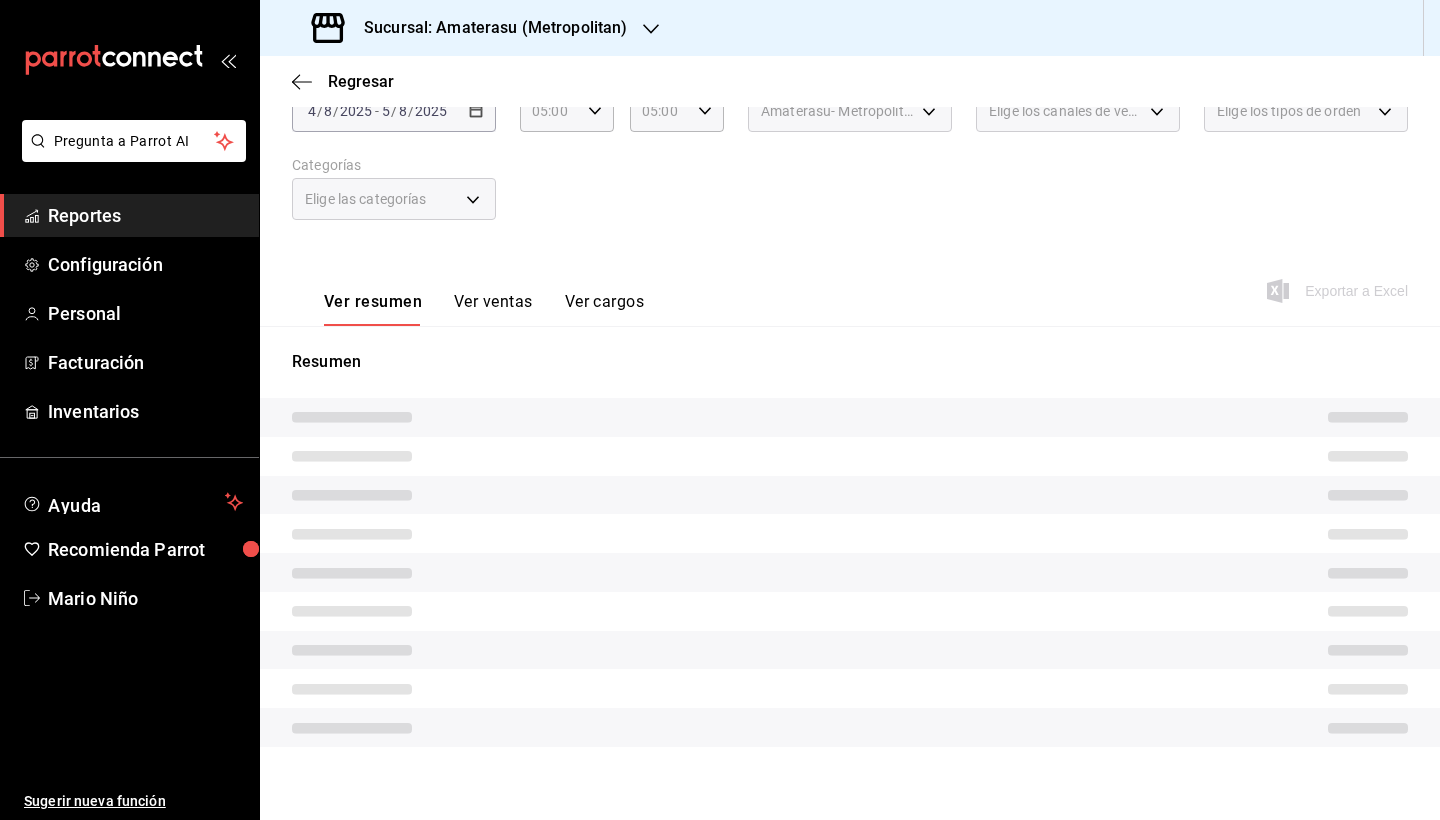click at bounding box center (850, 533) 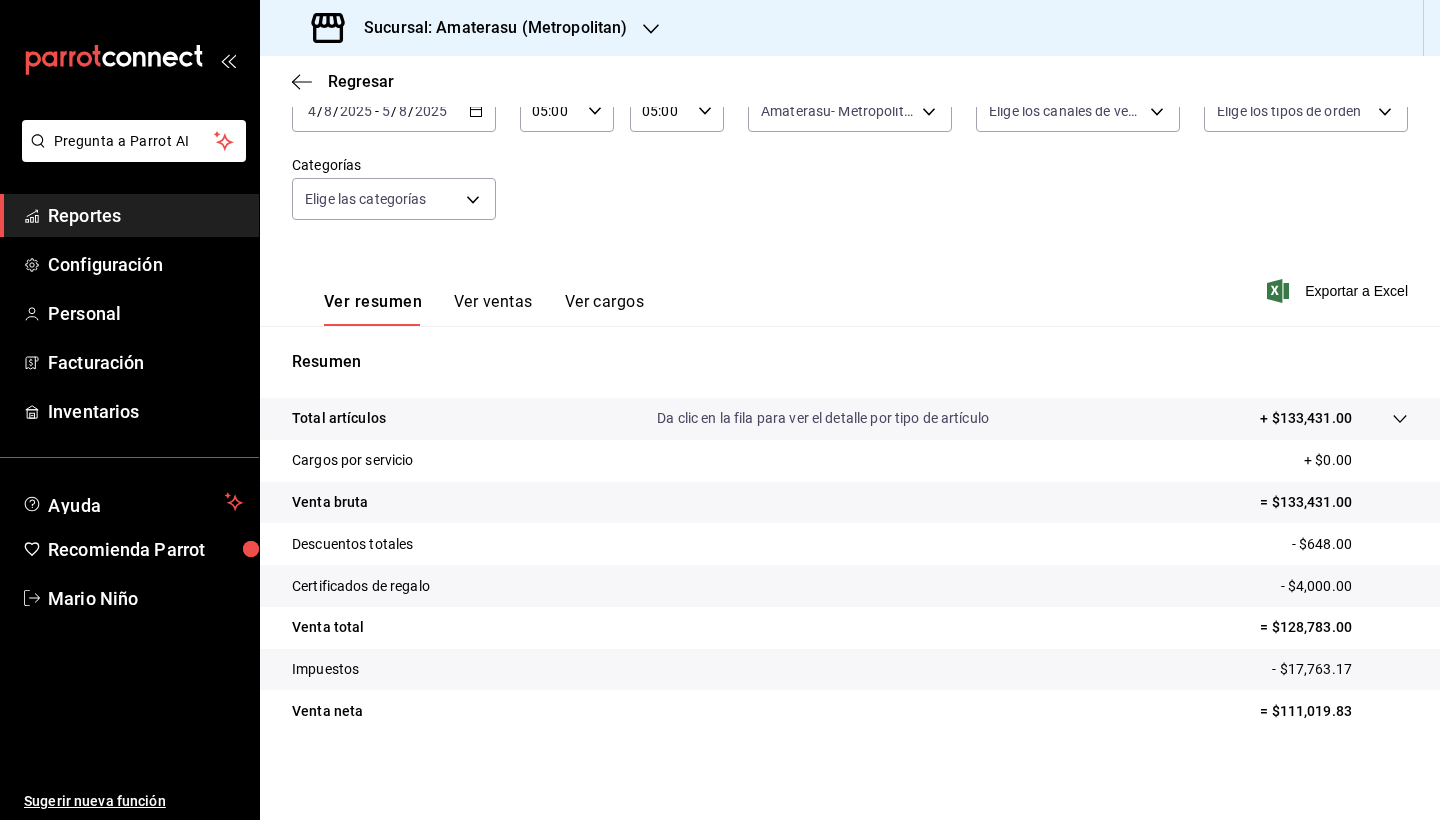 click on "Total artículos Da clic en la fila para ver el detalle por tipo de artículo + $133,431.00 Cargos por servicio + $0.00 Venta bruta = $133,431.00 Descuentos totales - $648.00 Certificados de regalo - $4,000.00 Venta total = $128,783.00 Impuestos - $17,763.17 Venta neta = $111,019.83" at bounding box center (850, 577) 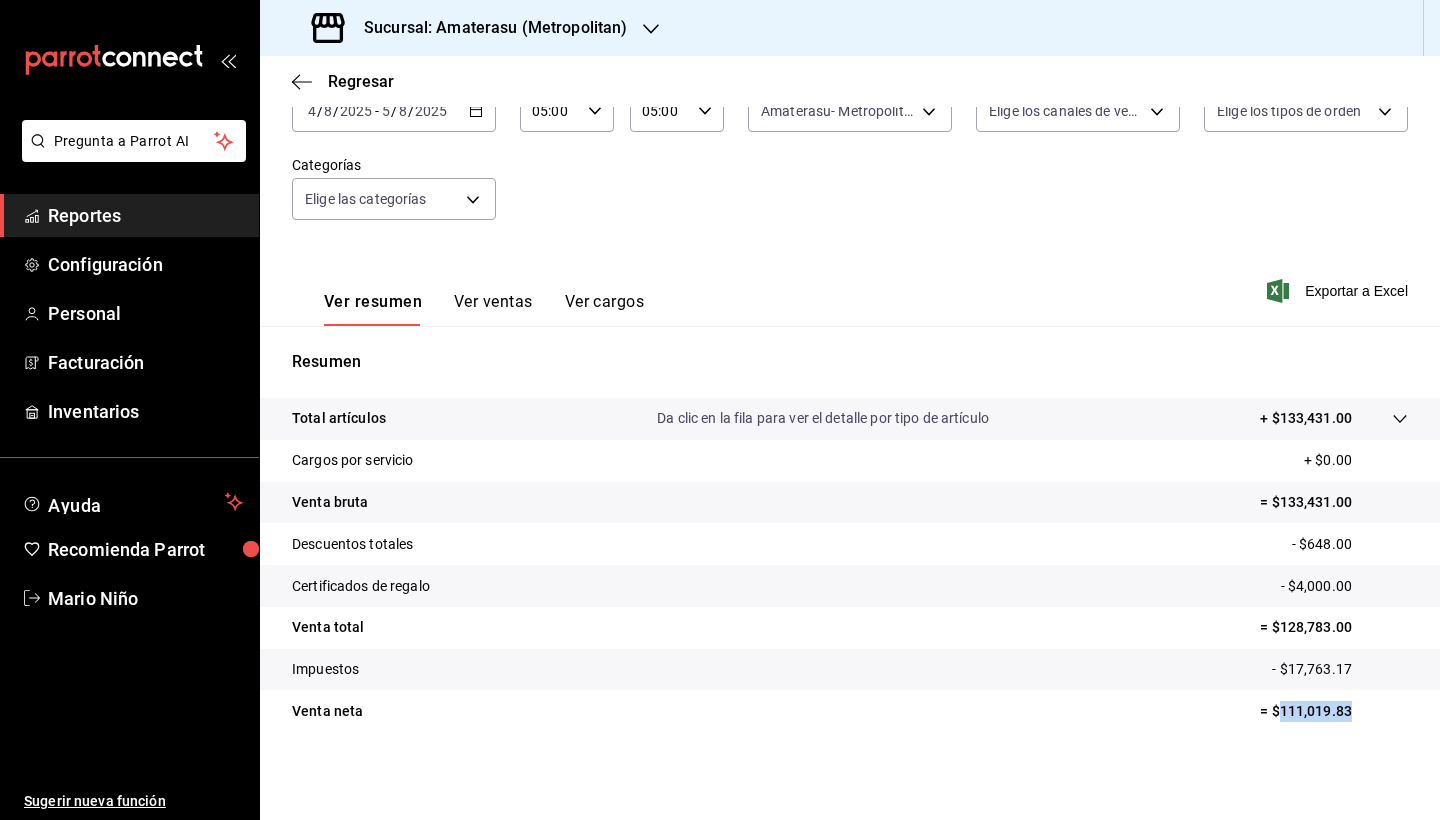 drag, startPoint x: 1268, startPoint y: 711, endPoint x: 1366, endPoint y: 713, distance: 98.02041 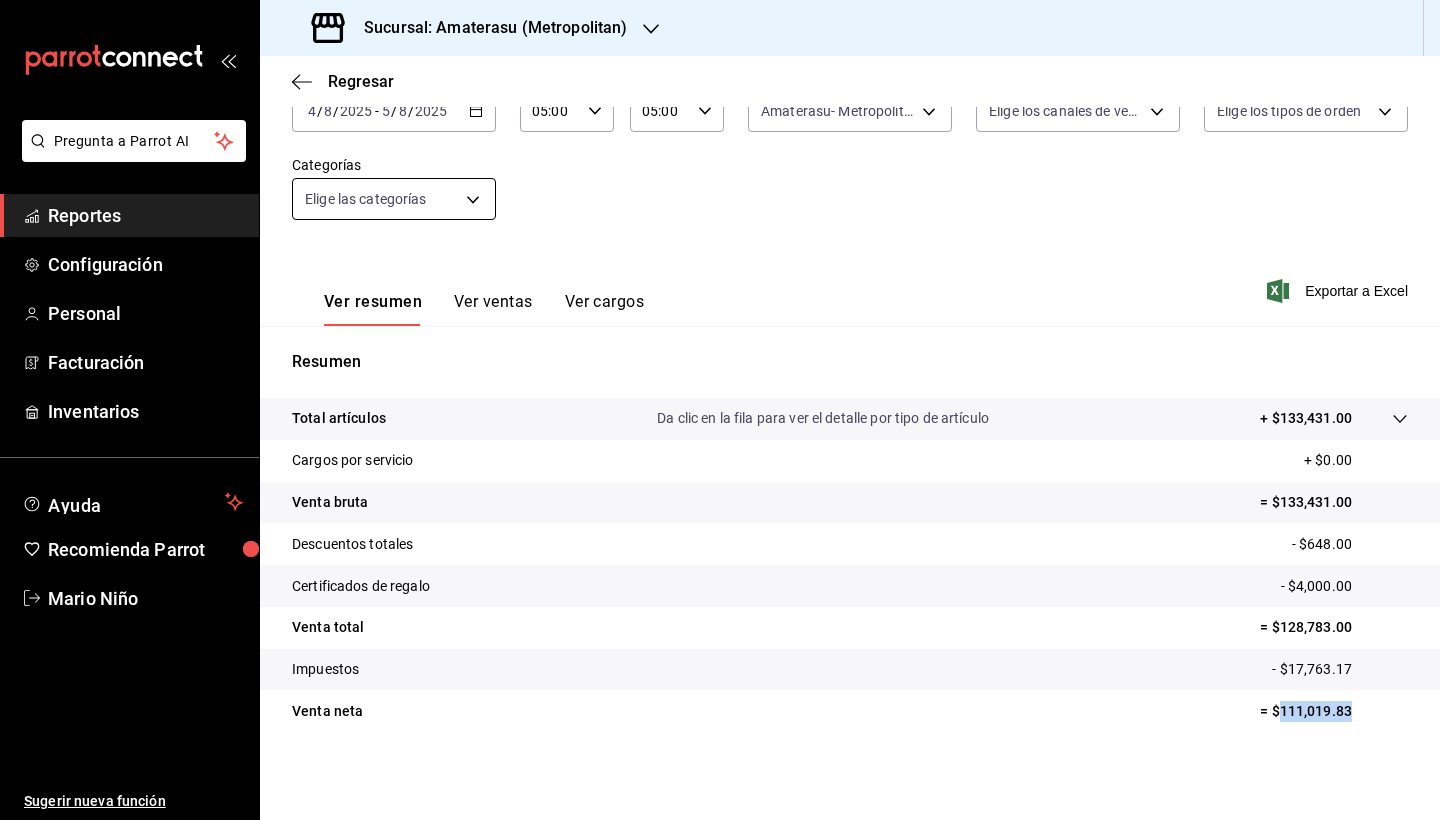 scroll, scrollTop: 0, scrollLeft: 0, axis: both 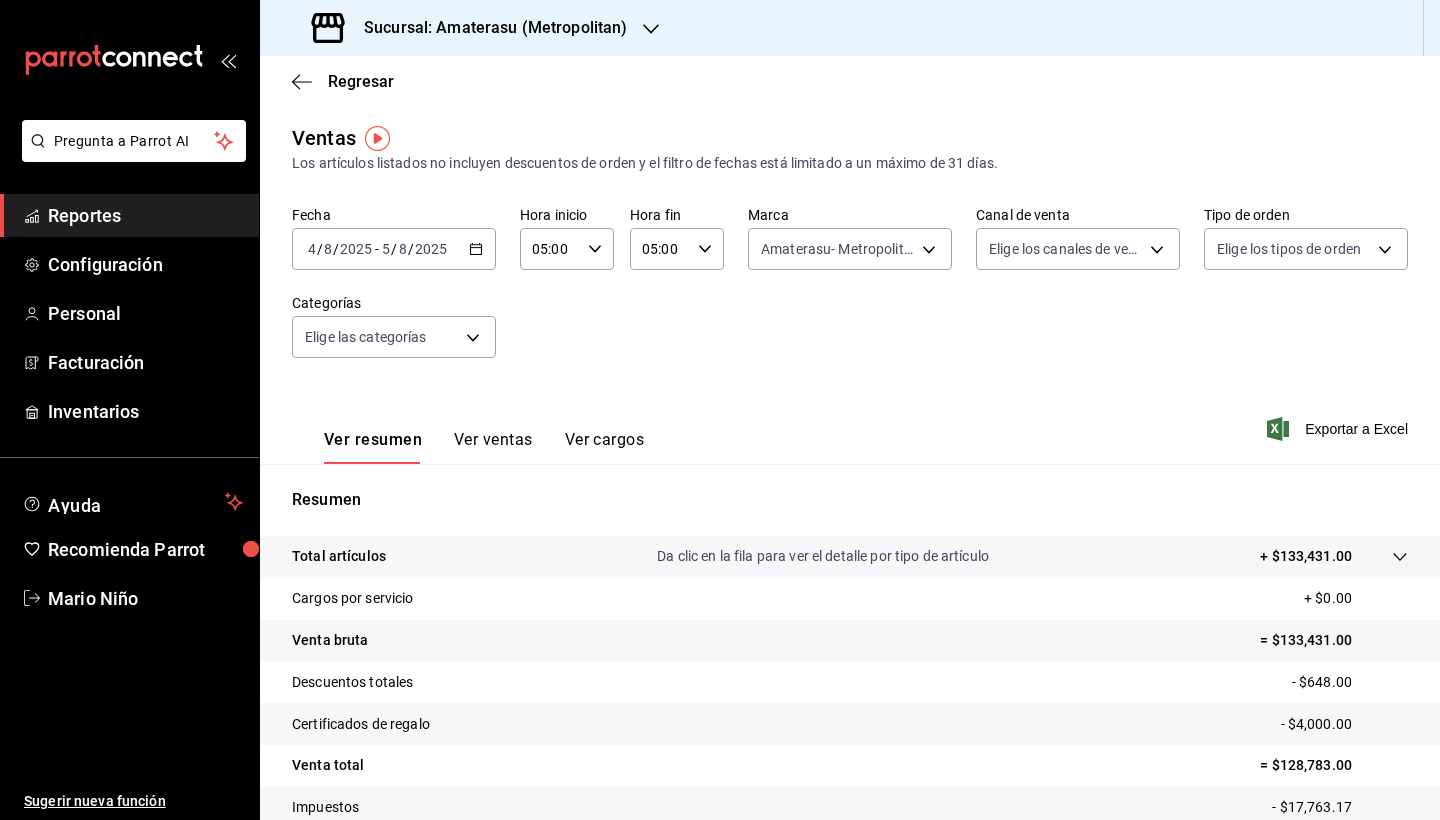 click 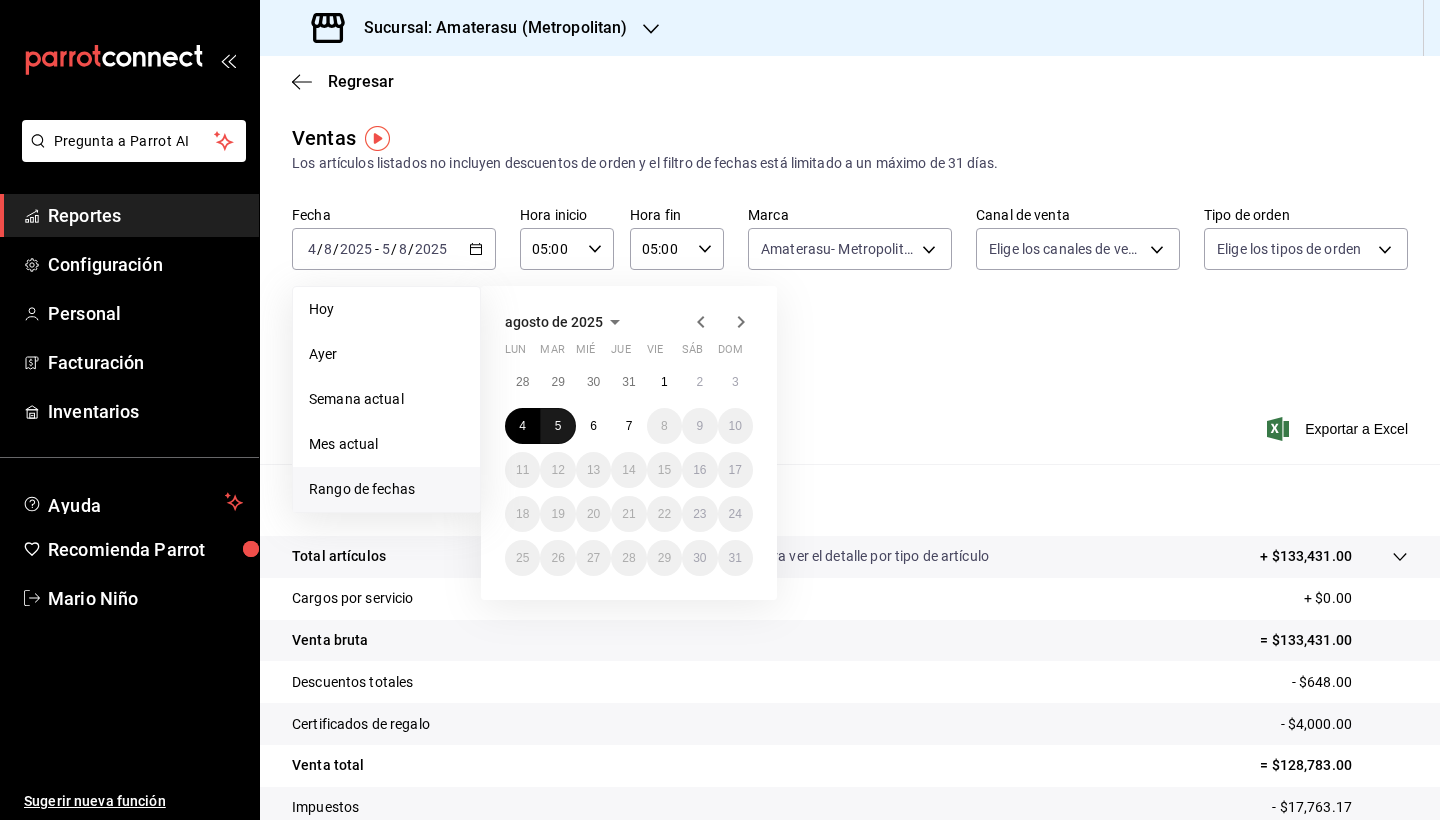 click on "5" at bounding box center [558, 426] 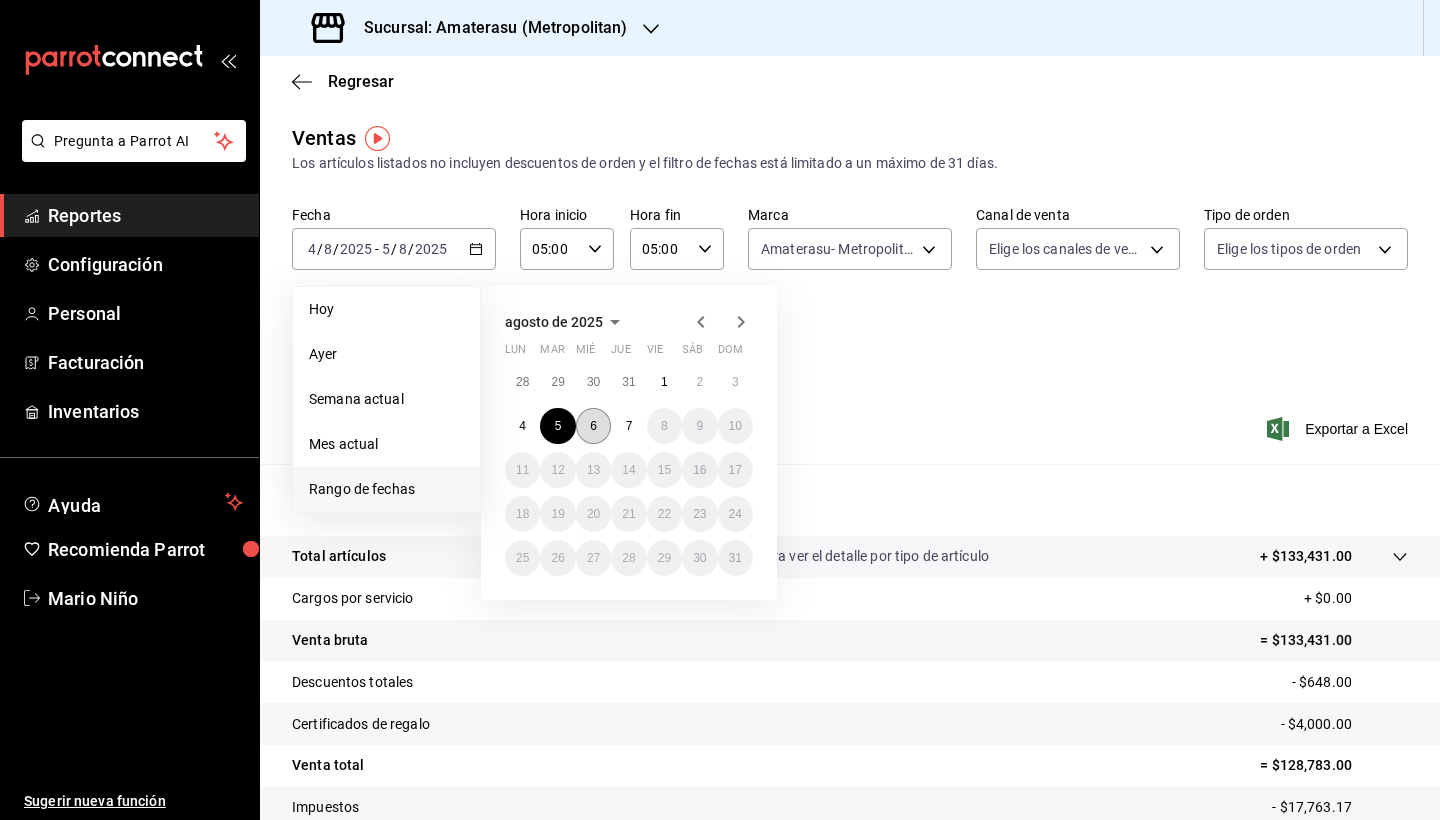 click on "6" at bounding box center (593, 426) 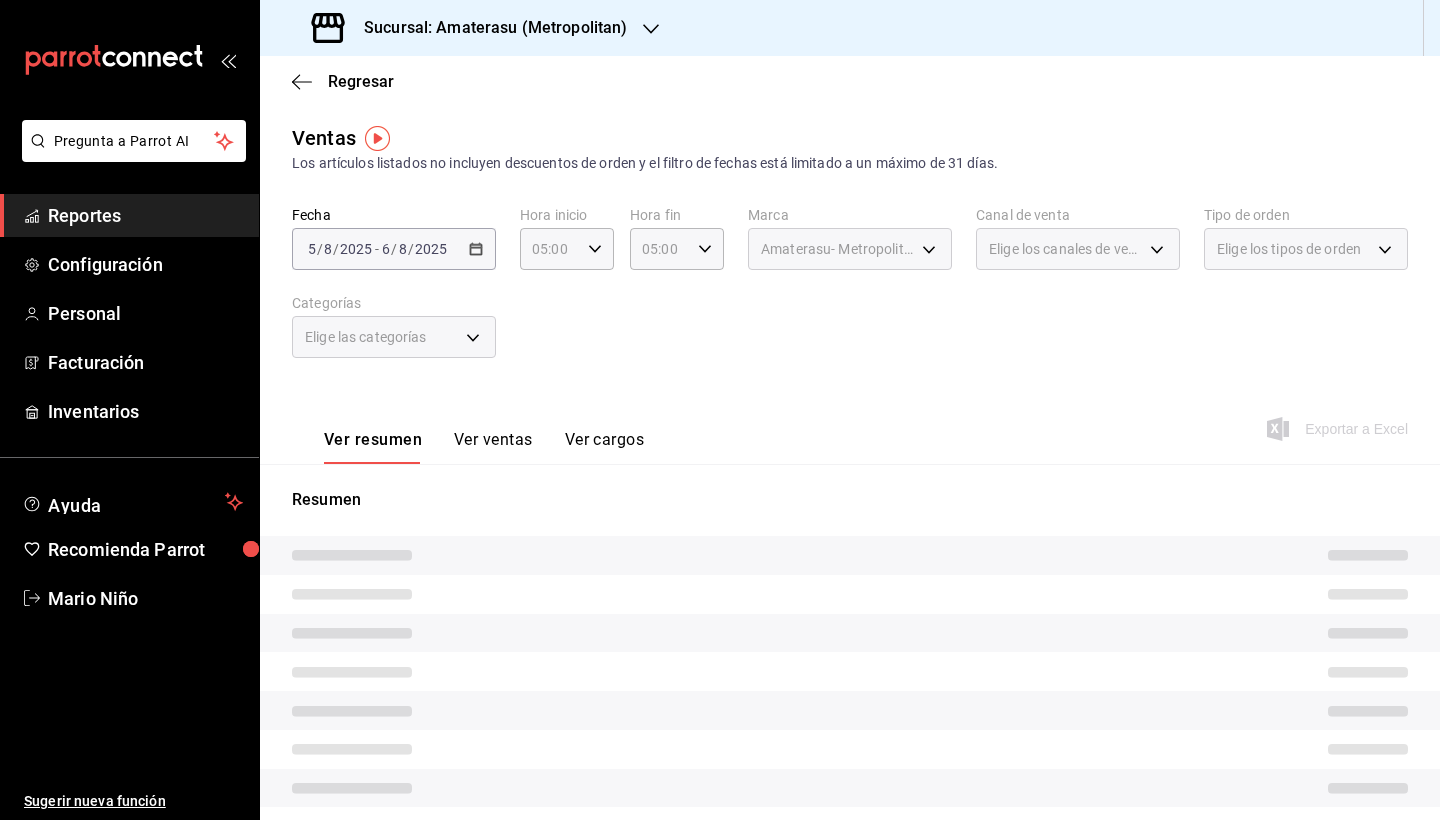 click at bounding box center [850, 594] 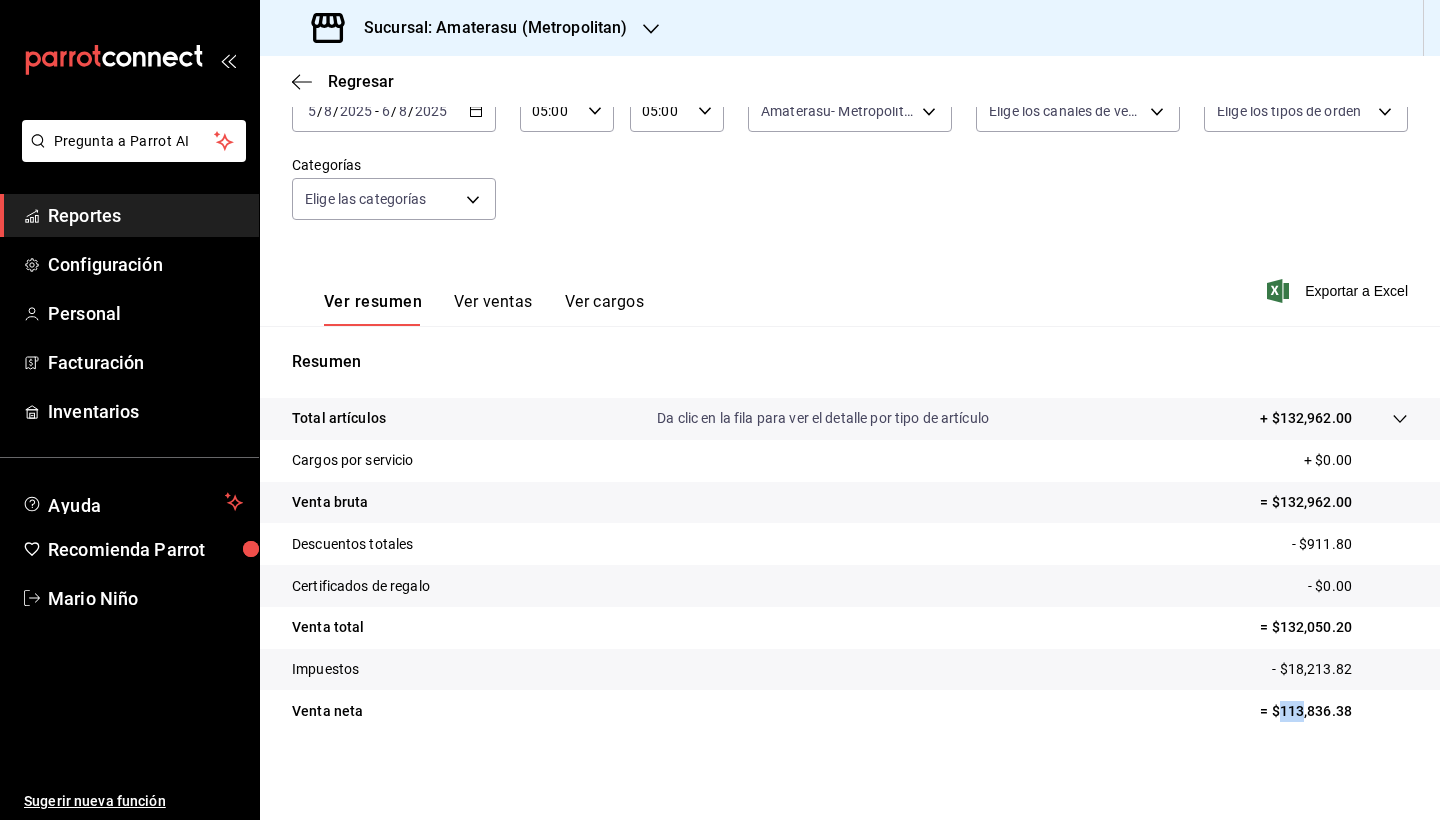 scroll, scrollTop: 138, scrollLeft: 0, axis: vertical 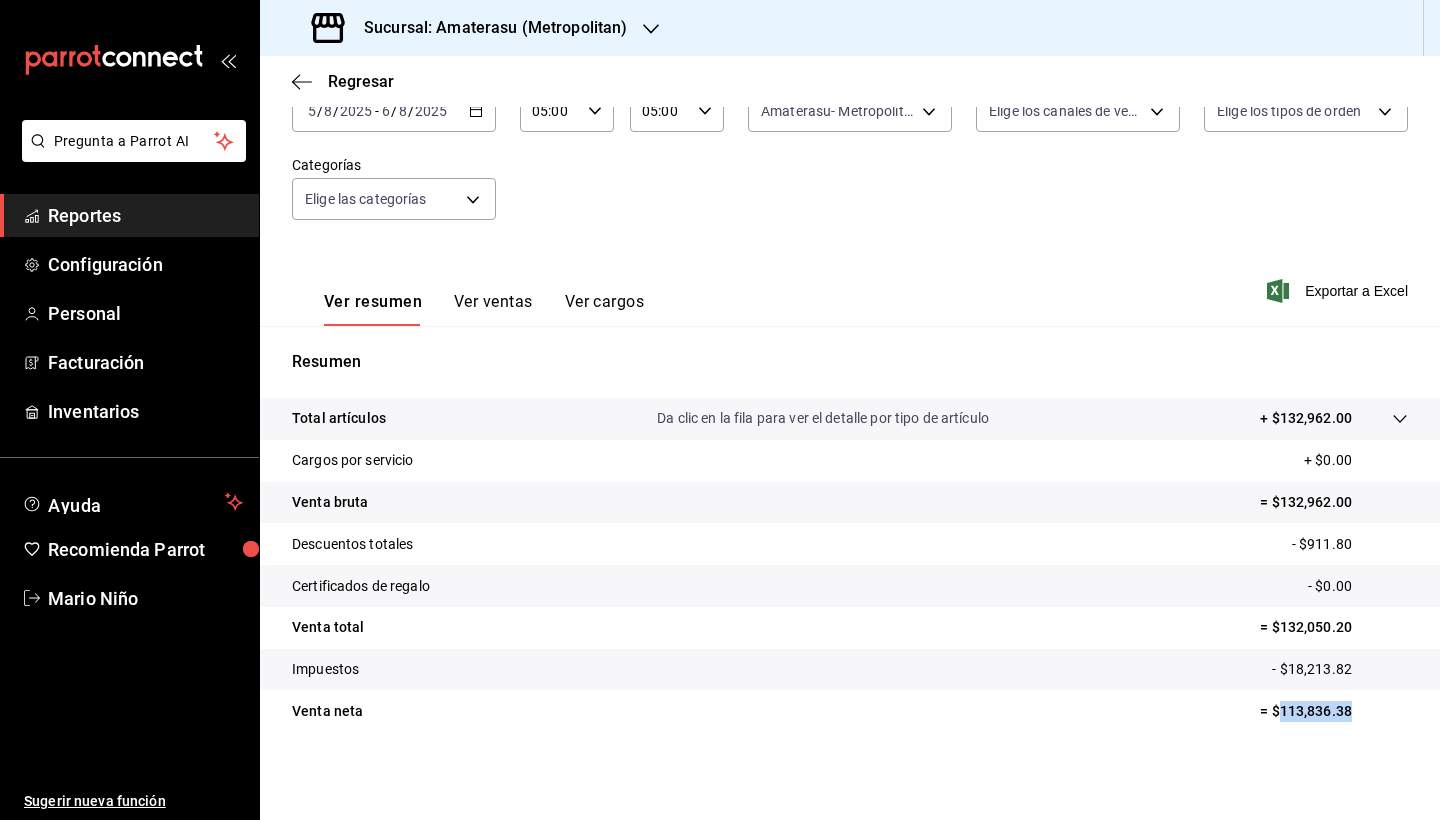 drag, startPoint x: 1267, startPoint y: 708, endPoint x: 1324, endPoint y: 715, distance: 57.428215 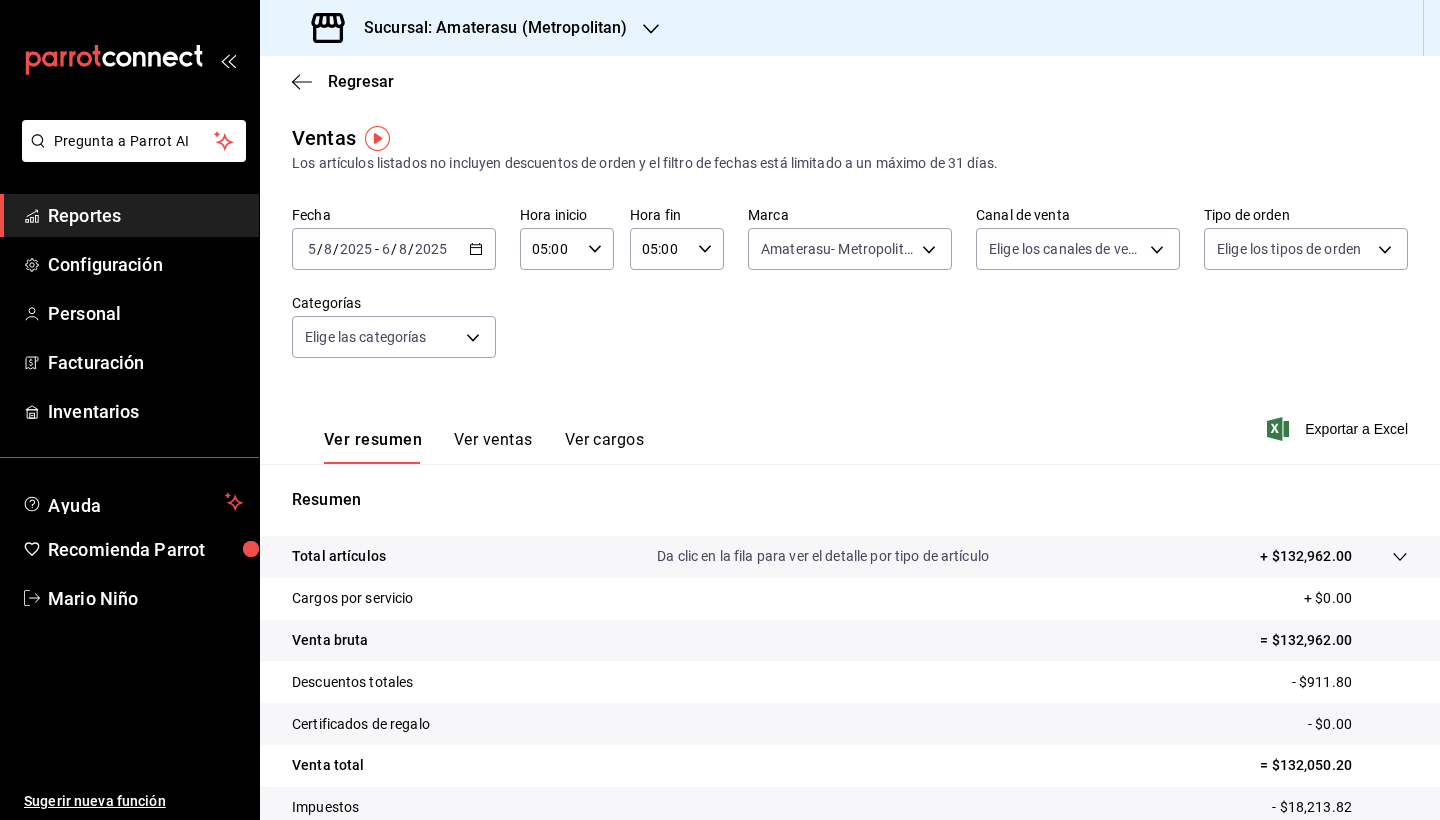 click 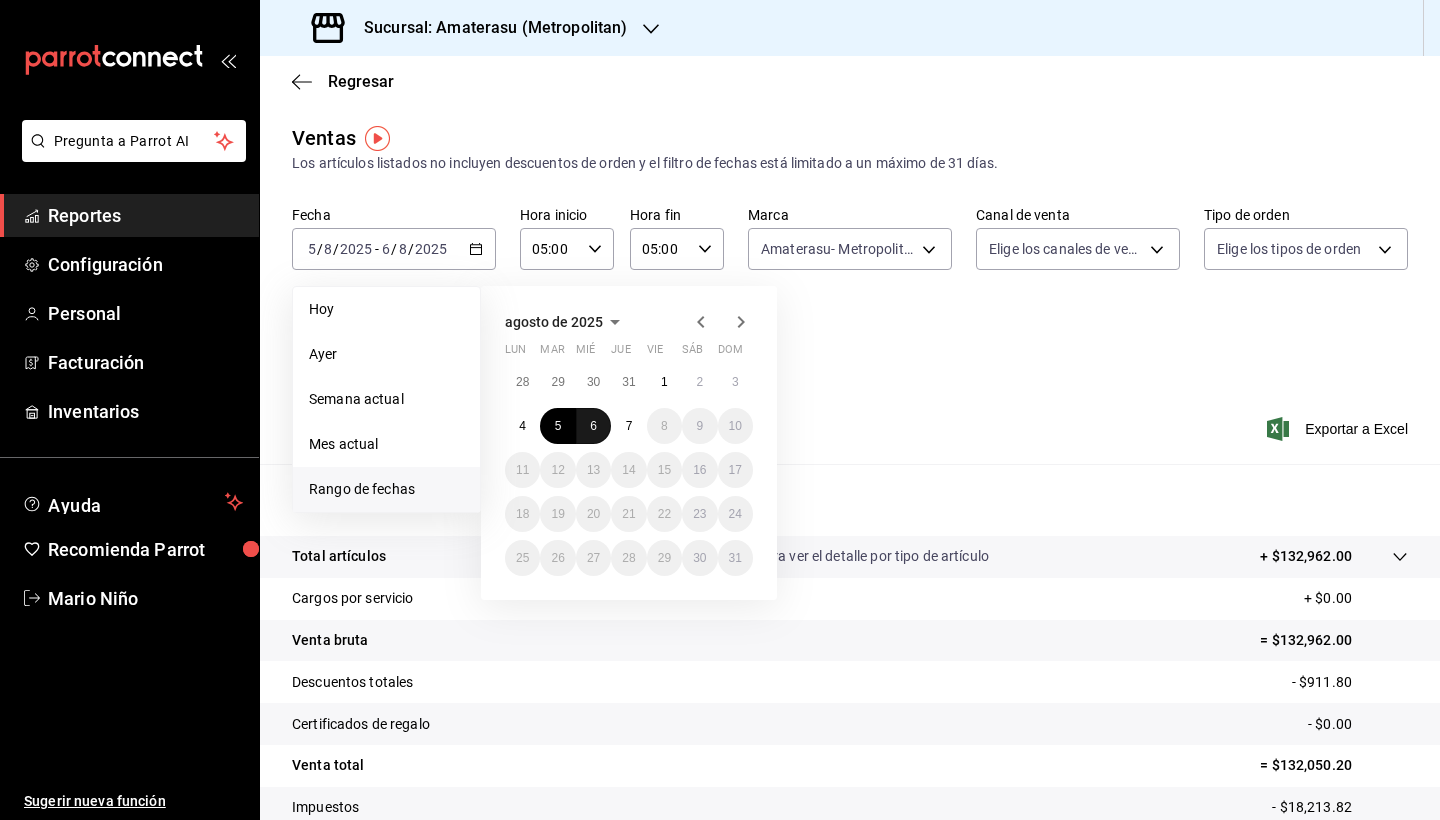 click on "6" at bounding box center (593, 426) 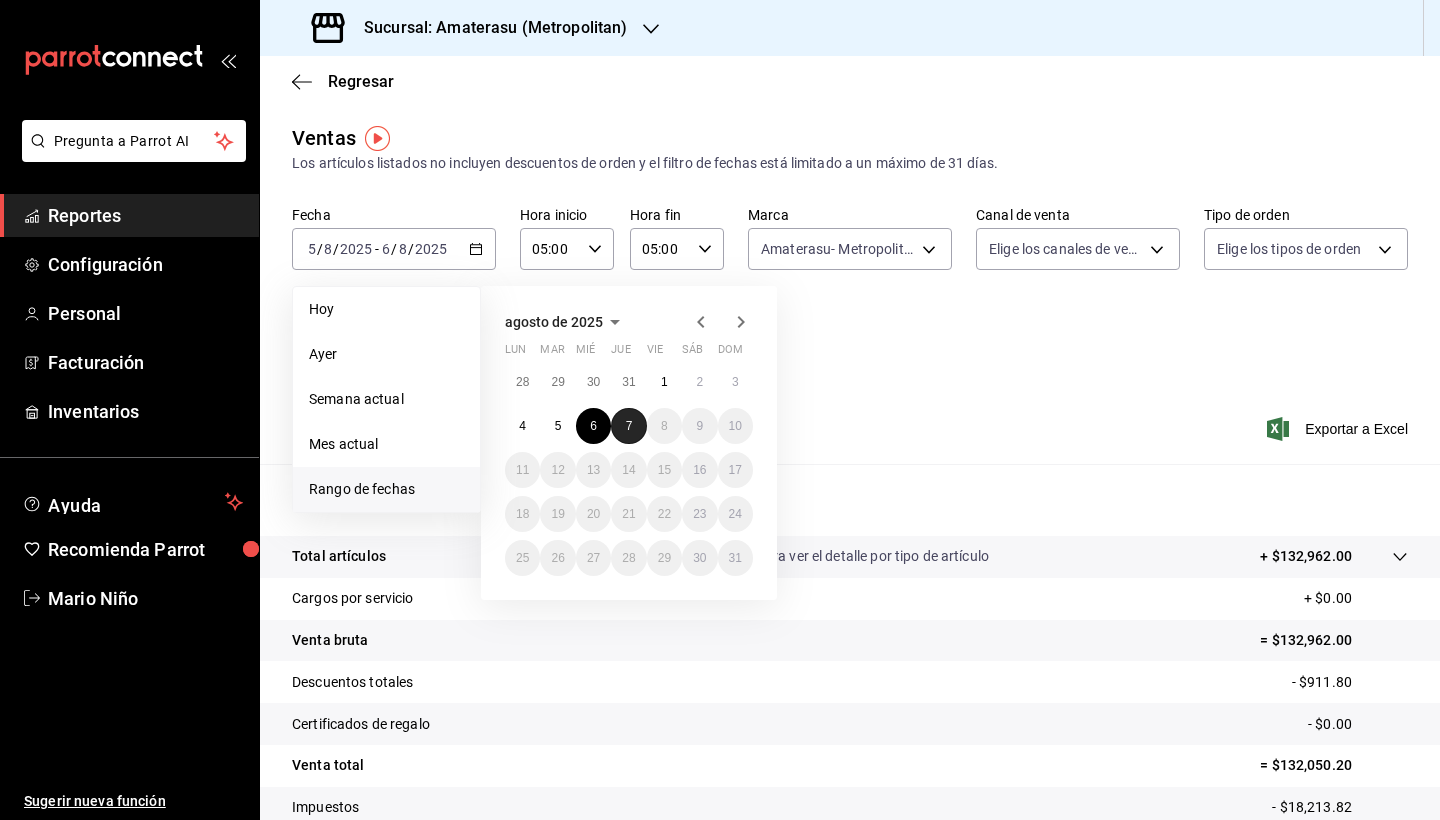 click on "7" at bounding box center (628, 426) 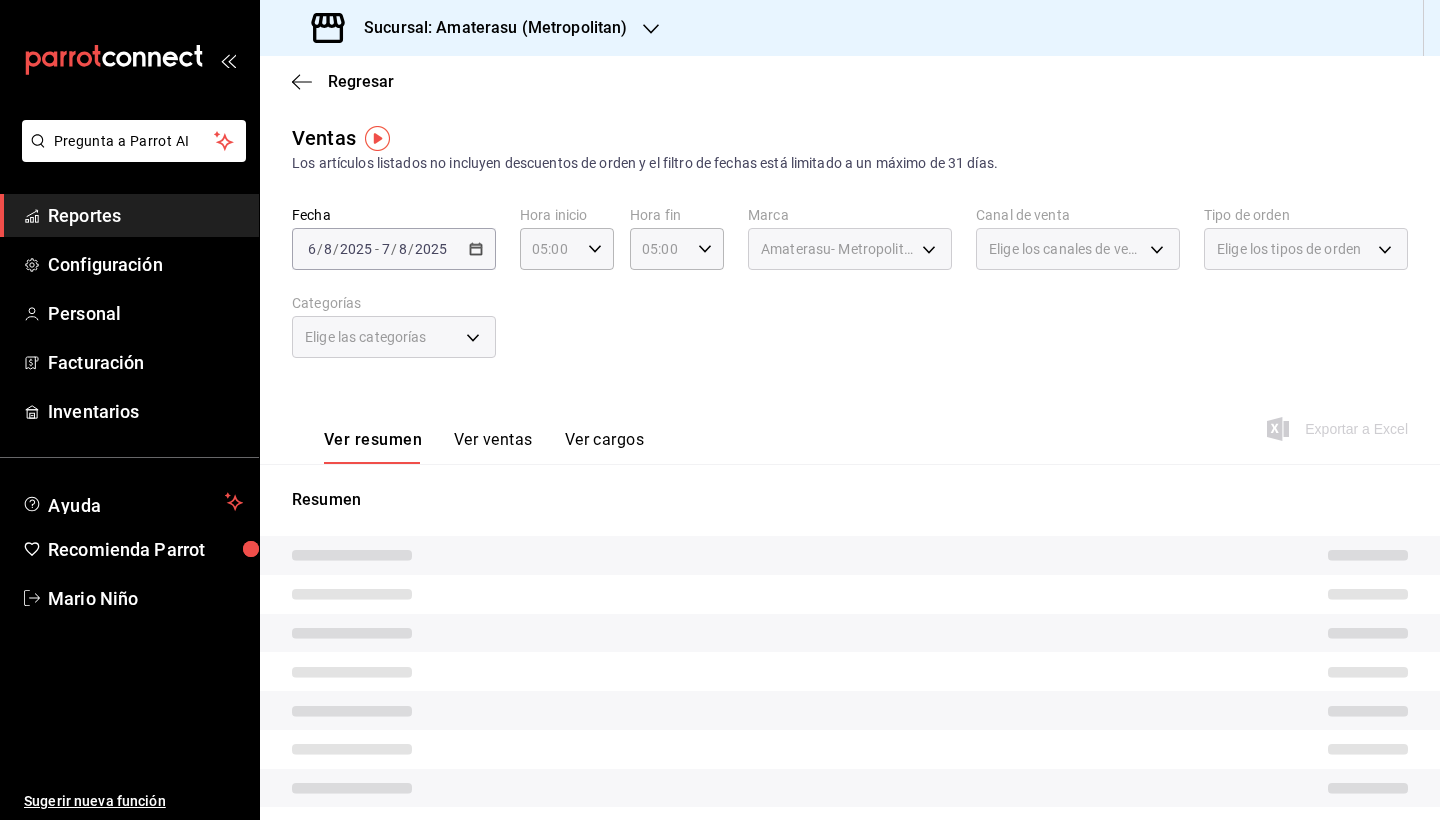 click on "Resumen" at bounding box center [850, 686] 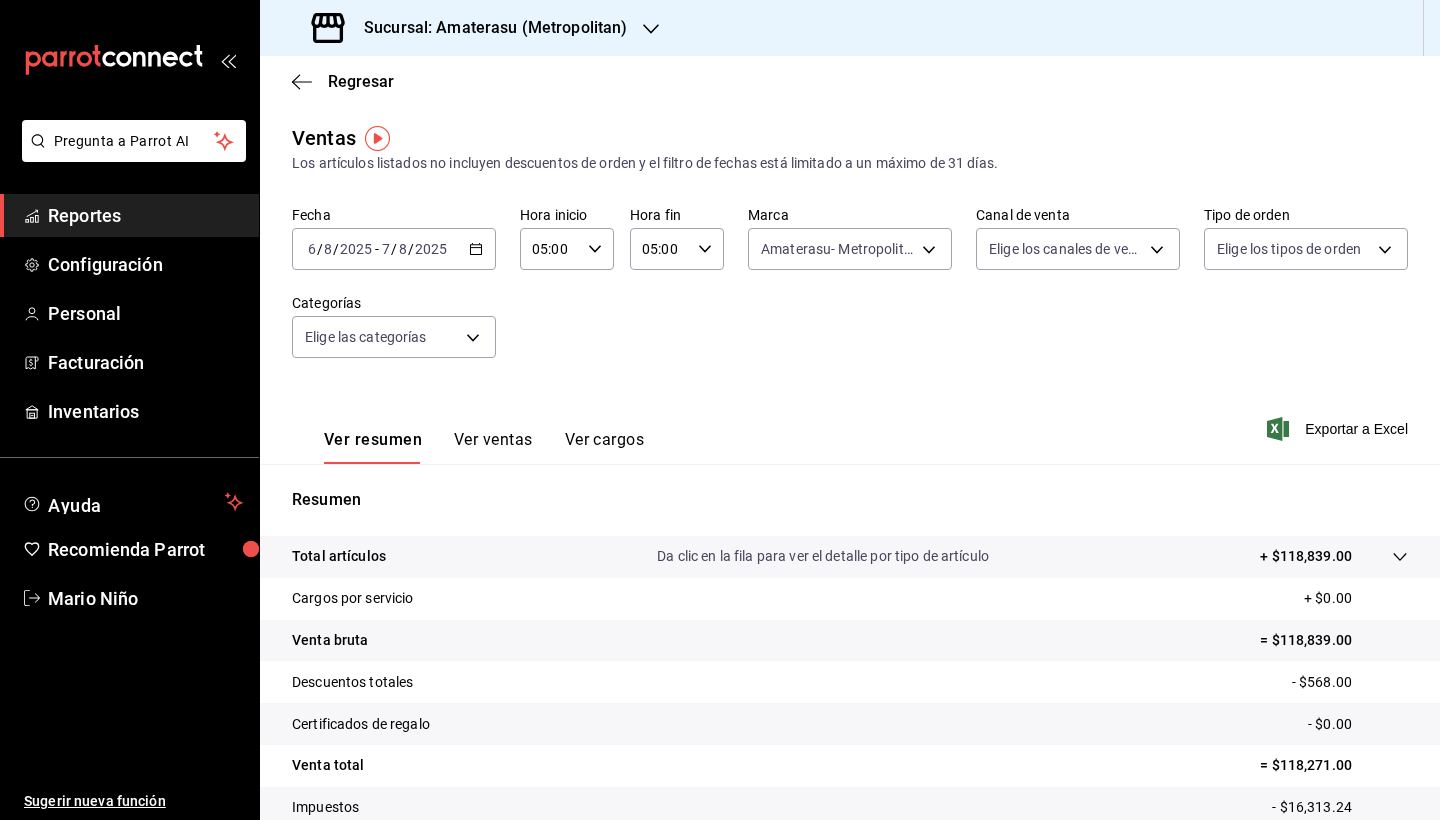 scroll, scrollTop: 138, scrollLeft: 0, axis: vertical 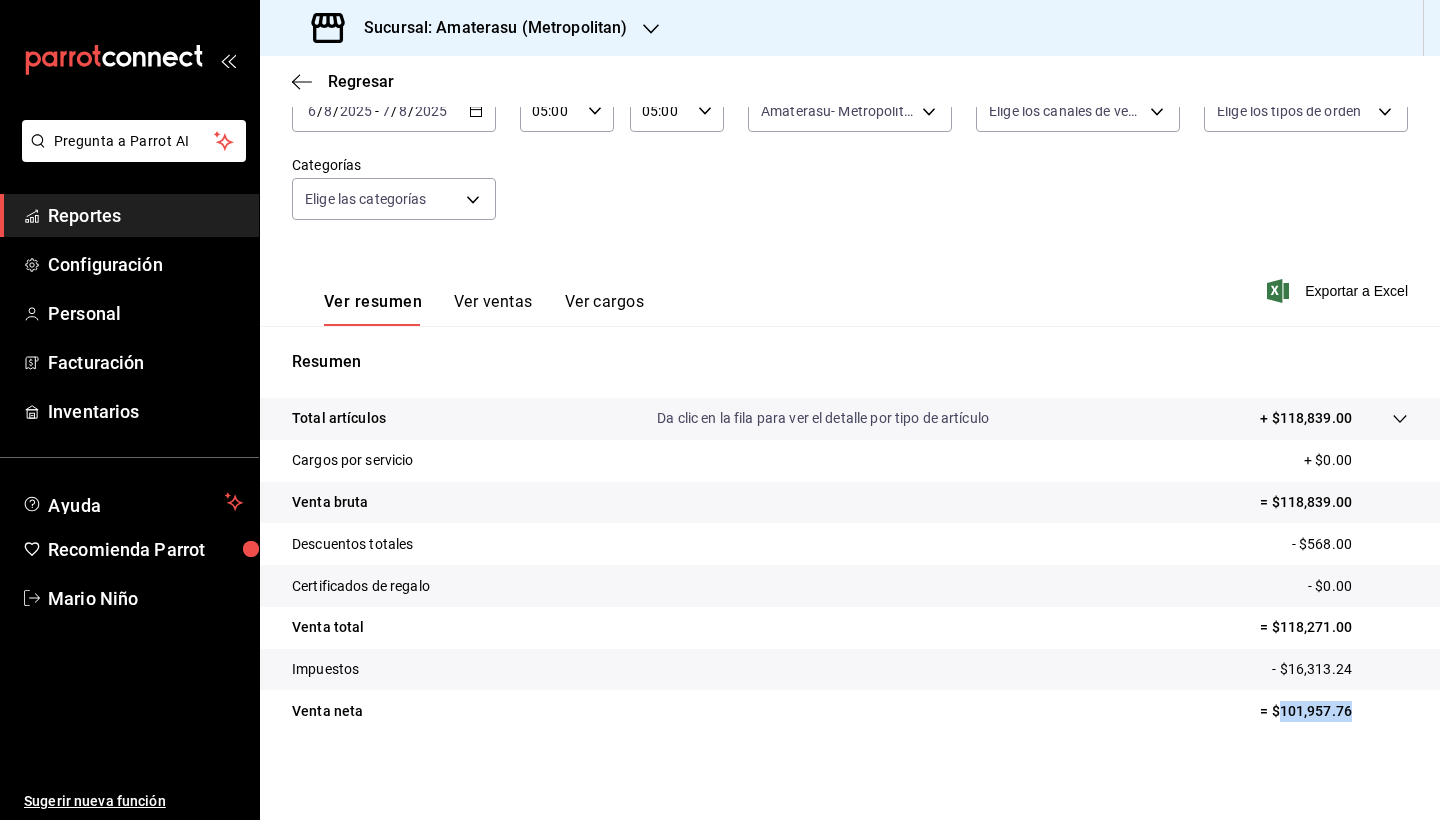 drag, startPoint x: 1269, startPoint y: 712, endPoint x: 1355, endPoint y: 713, distance: 86.00581 